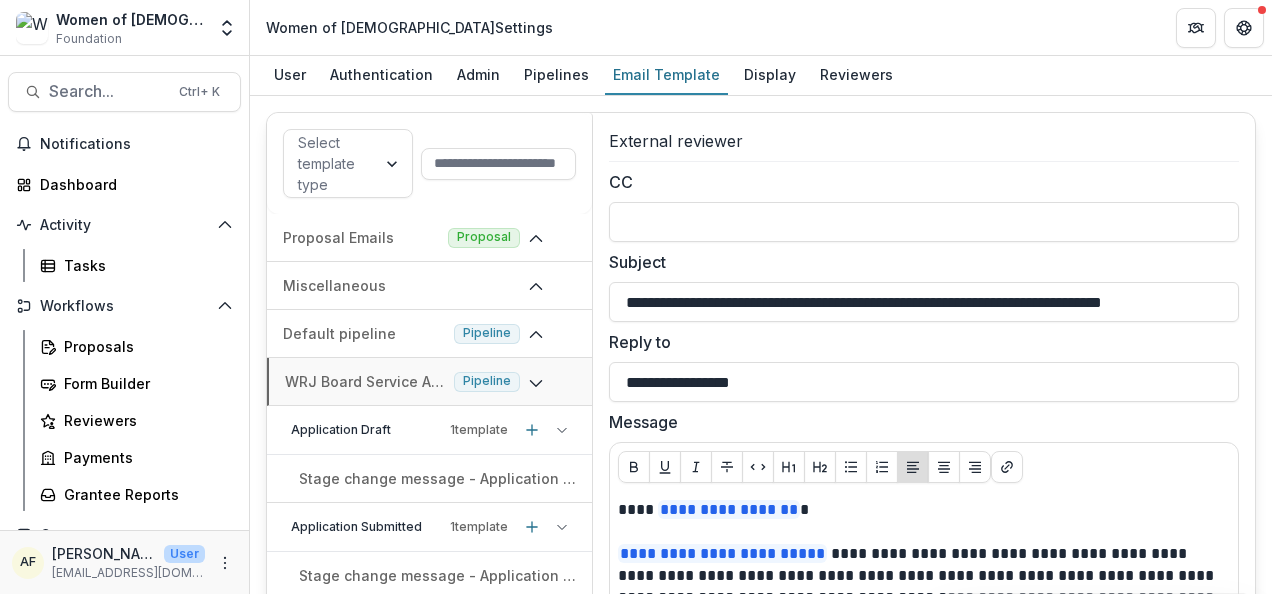 scroll, scrollTop: 0, scrollLeft: 0, axis: both 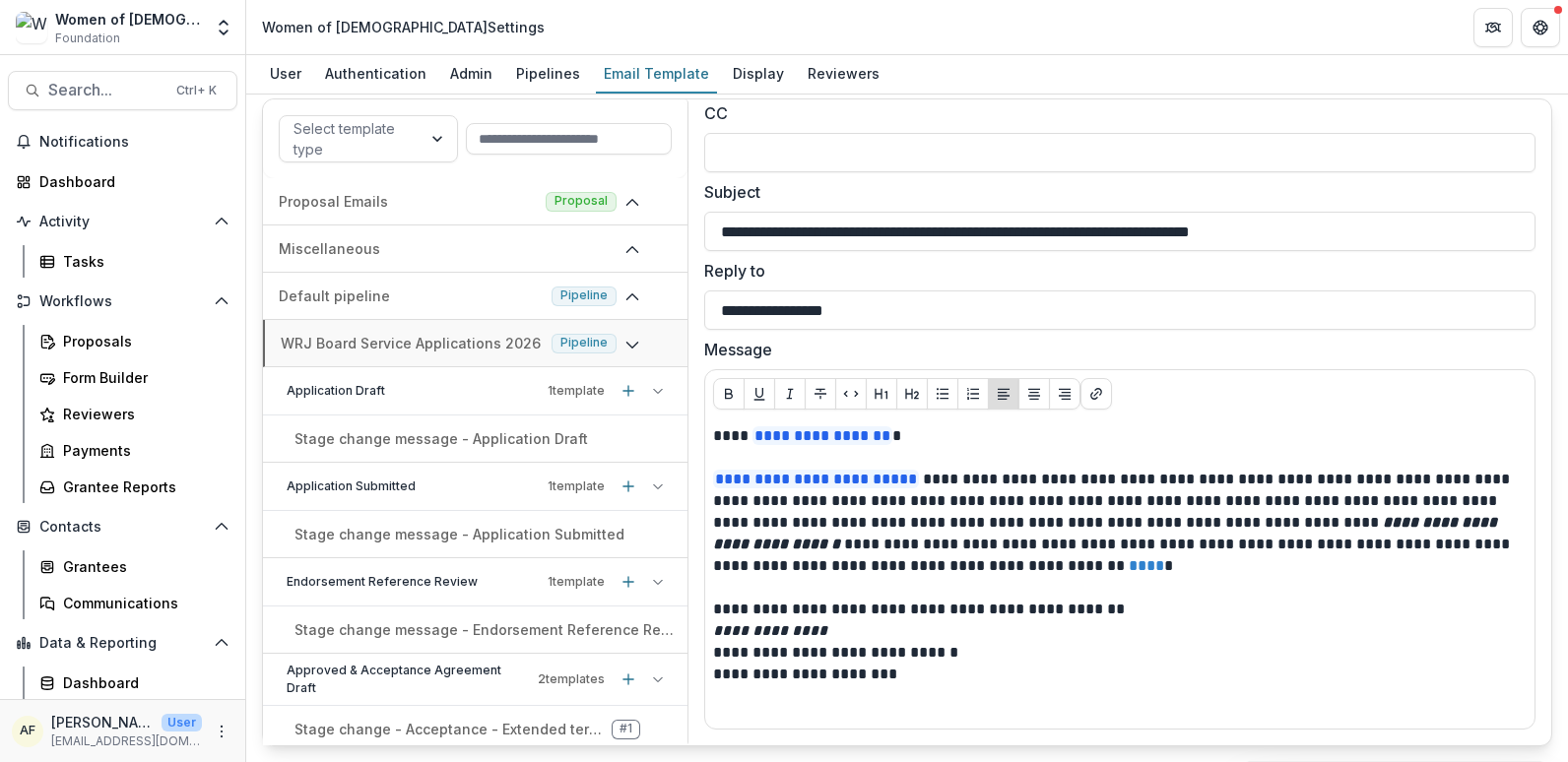 click on "Application Draft" at bounding box center (413, 391) 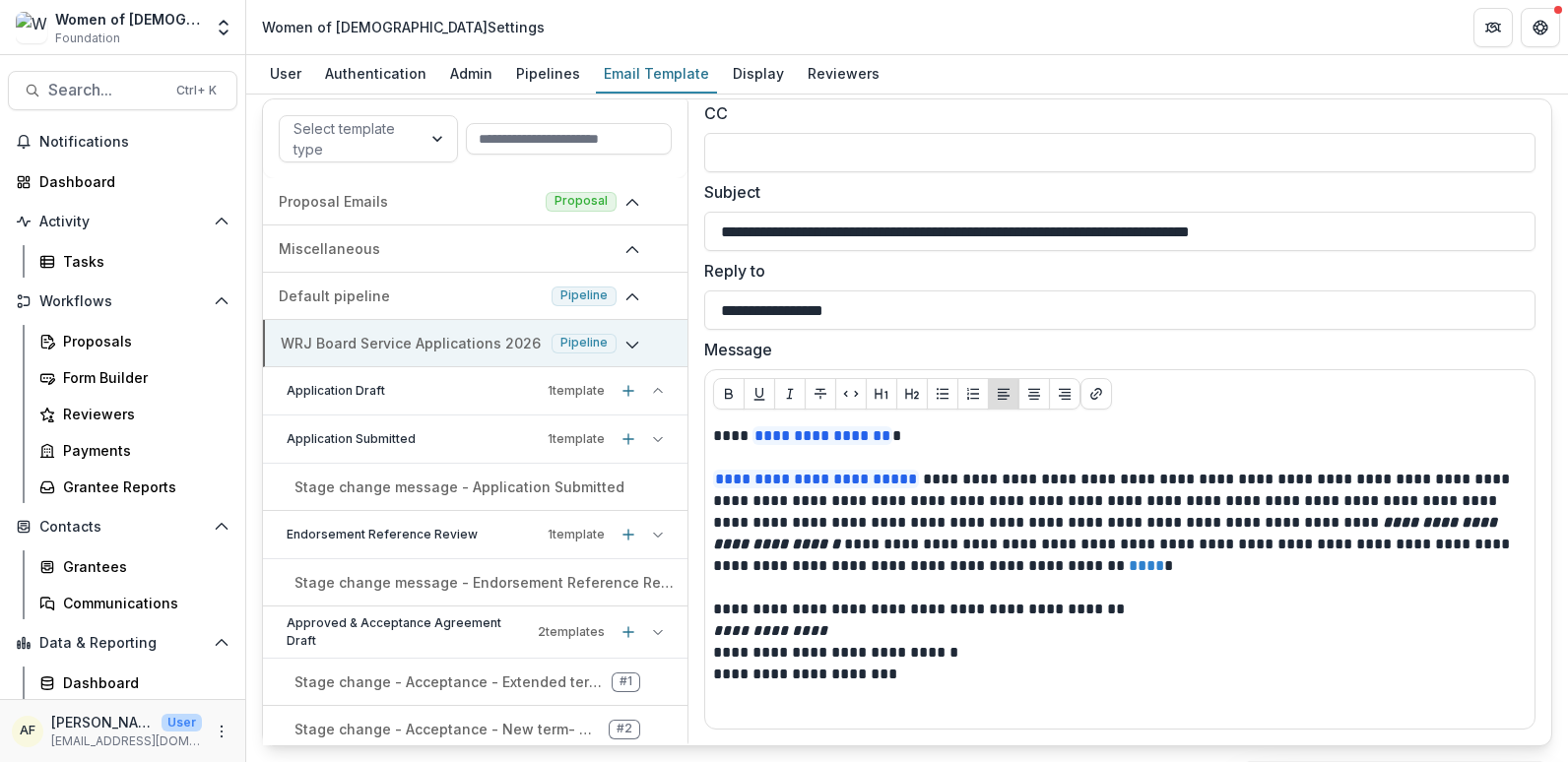 click on "WRJ Board Service Applications 2026 Pipeline" at bounding box center [475, 344] 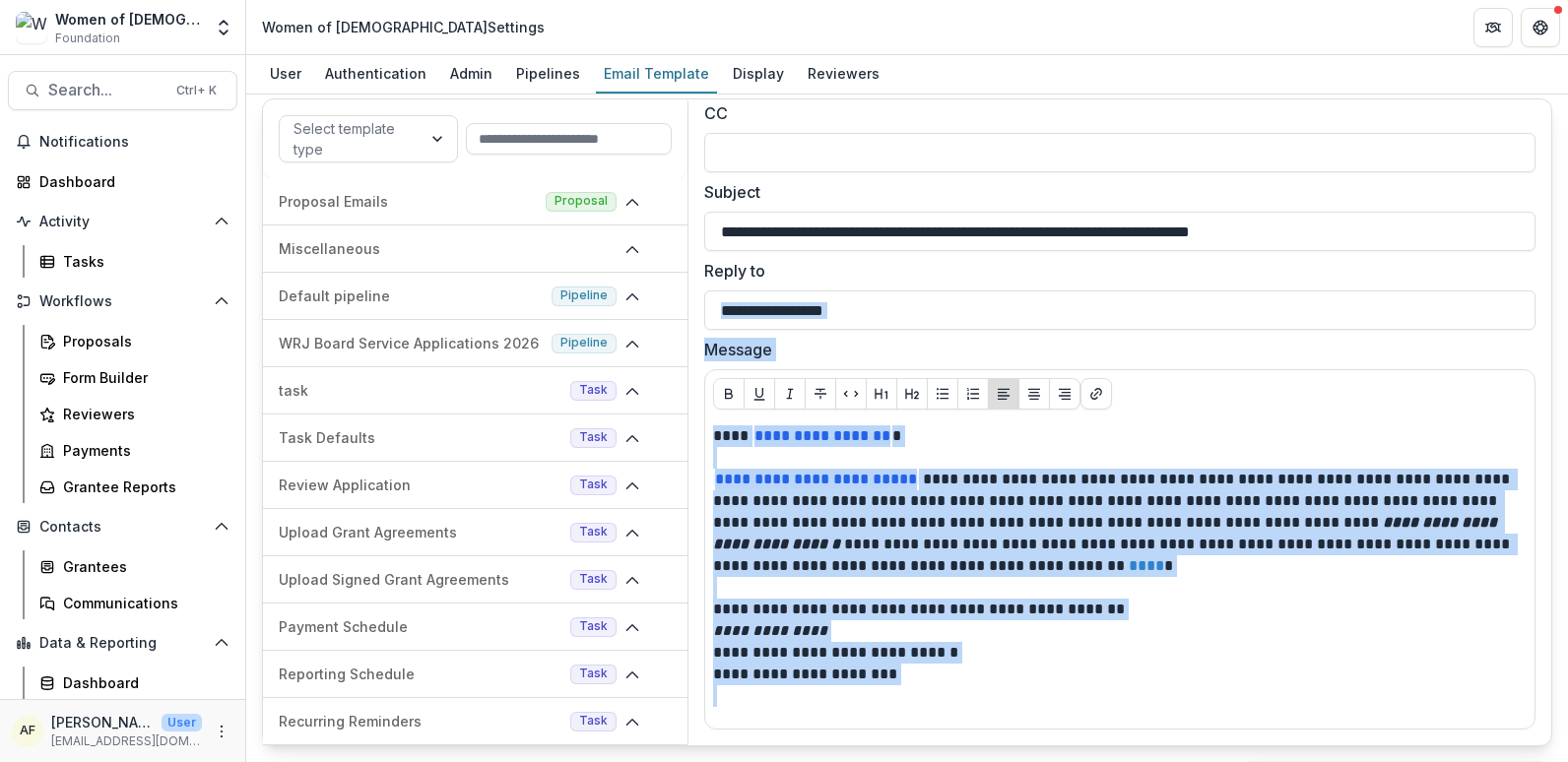 drag, startPoint x: 1546, startPoint y: 438, endPoint x: 1543, endPoint y: 332, distance: 106.04244 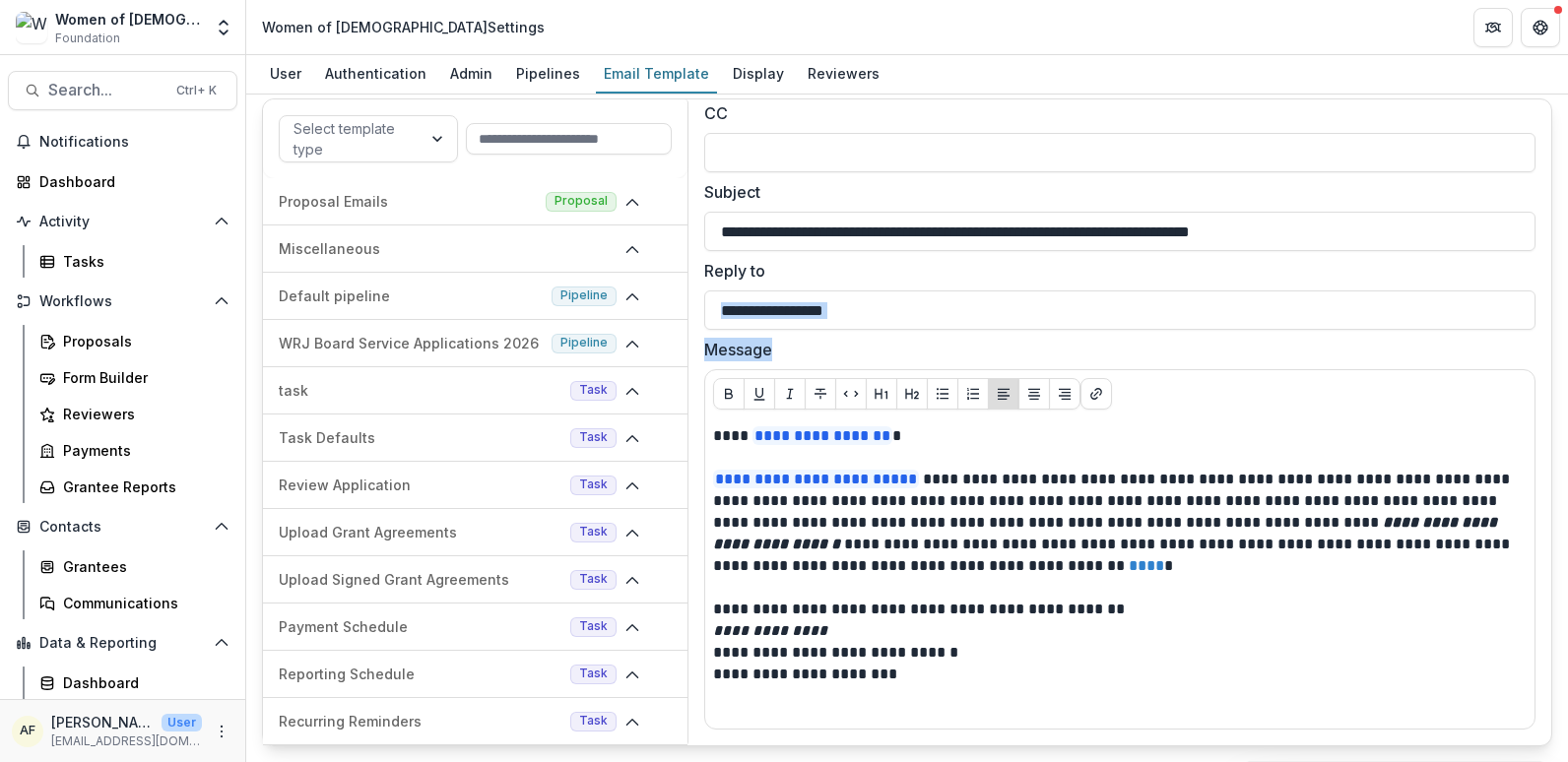 drag, startPoint x: 1545, startPoint y: 363, endPoint x: 1543, endPoint y: 267, distance: 96.02083 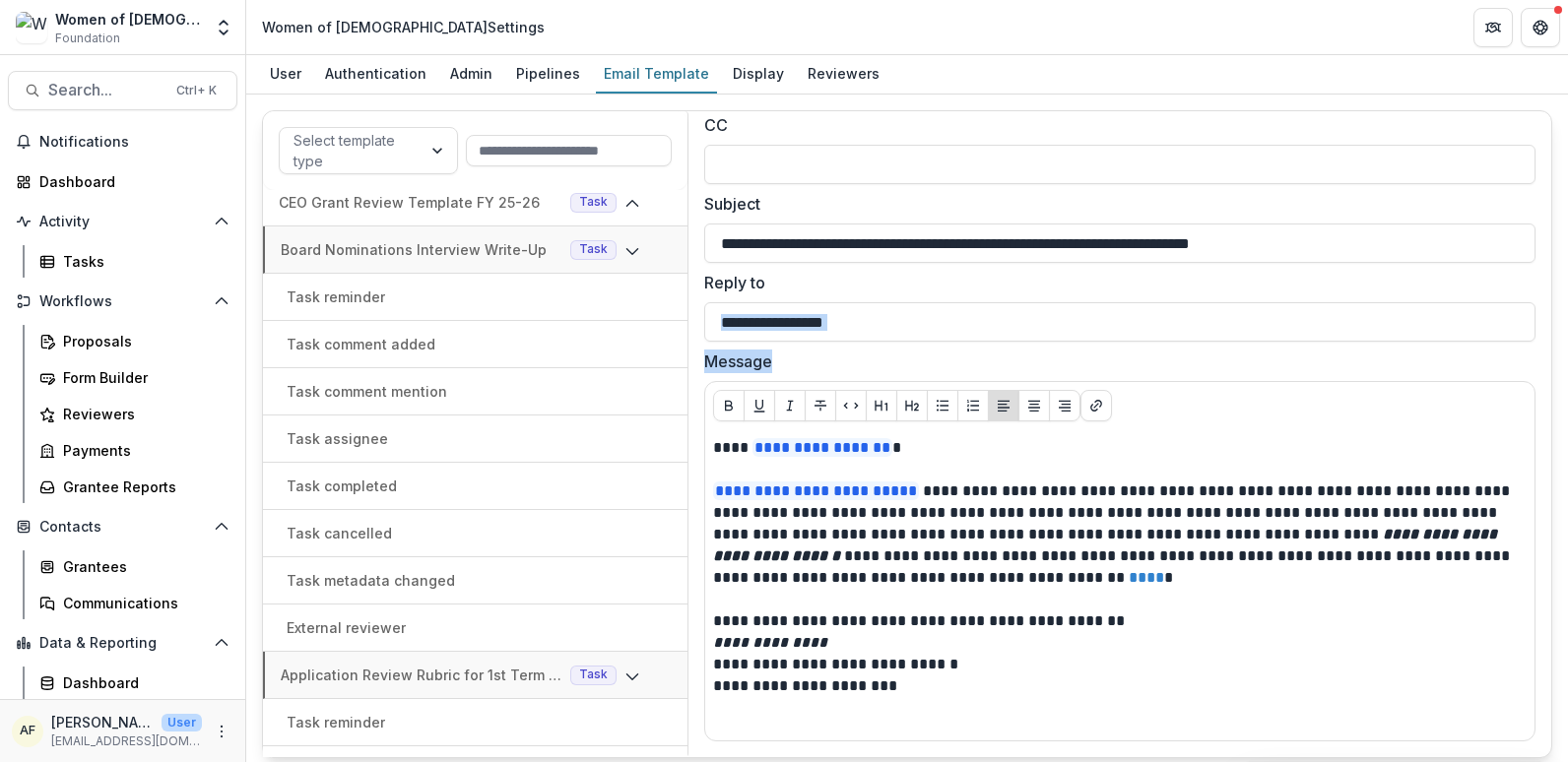 scroll, scrollTop: 1109, scrollLeft: 0, axis: vertical 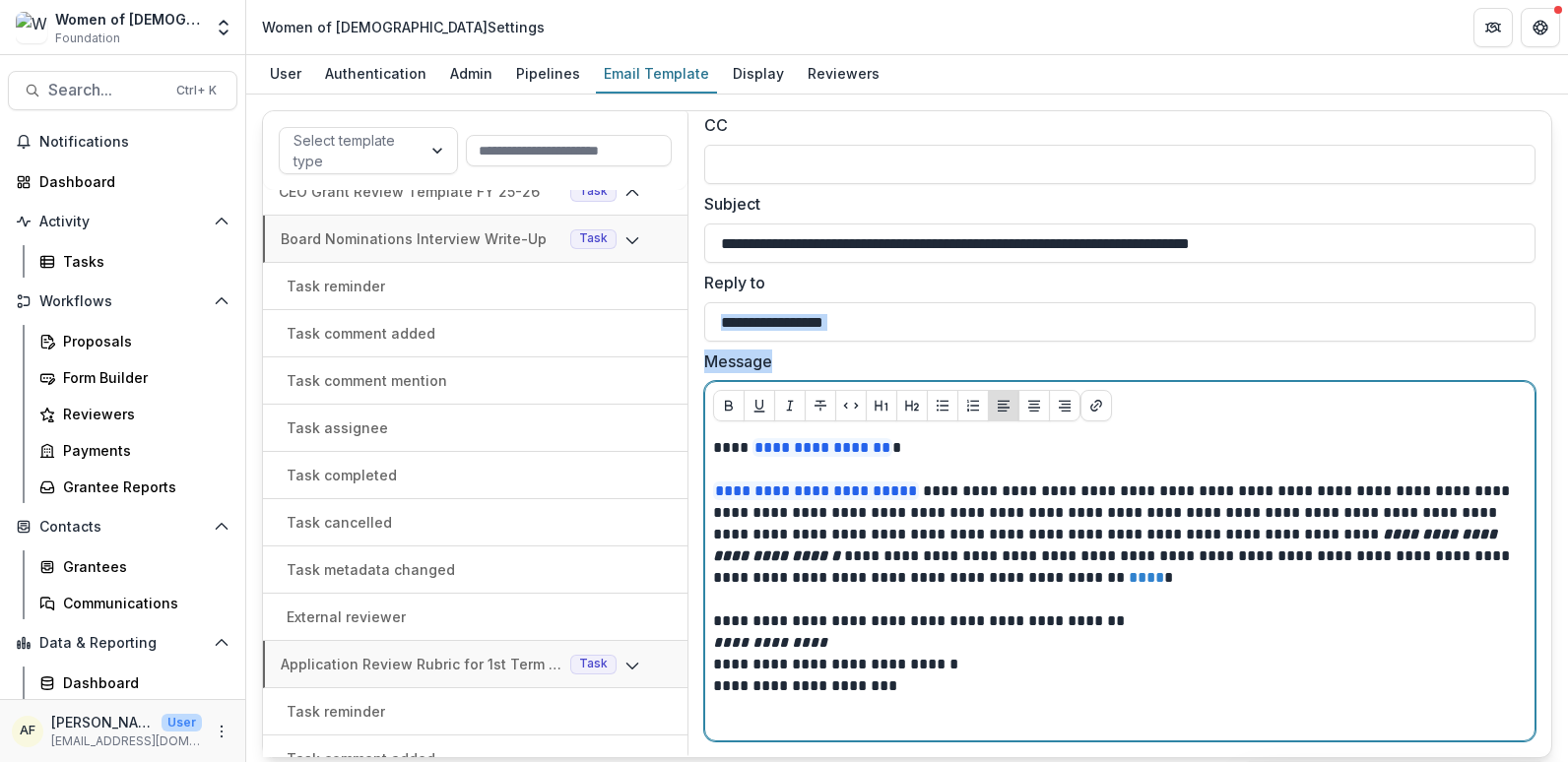 drag, startPoint x: 947, startPoint y: 503, endPoint x: 938, endPoint y: 495, distance: 12.041595 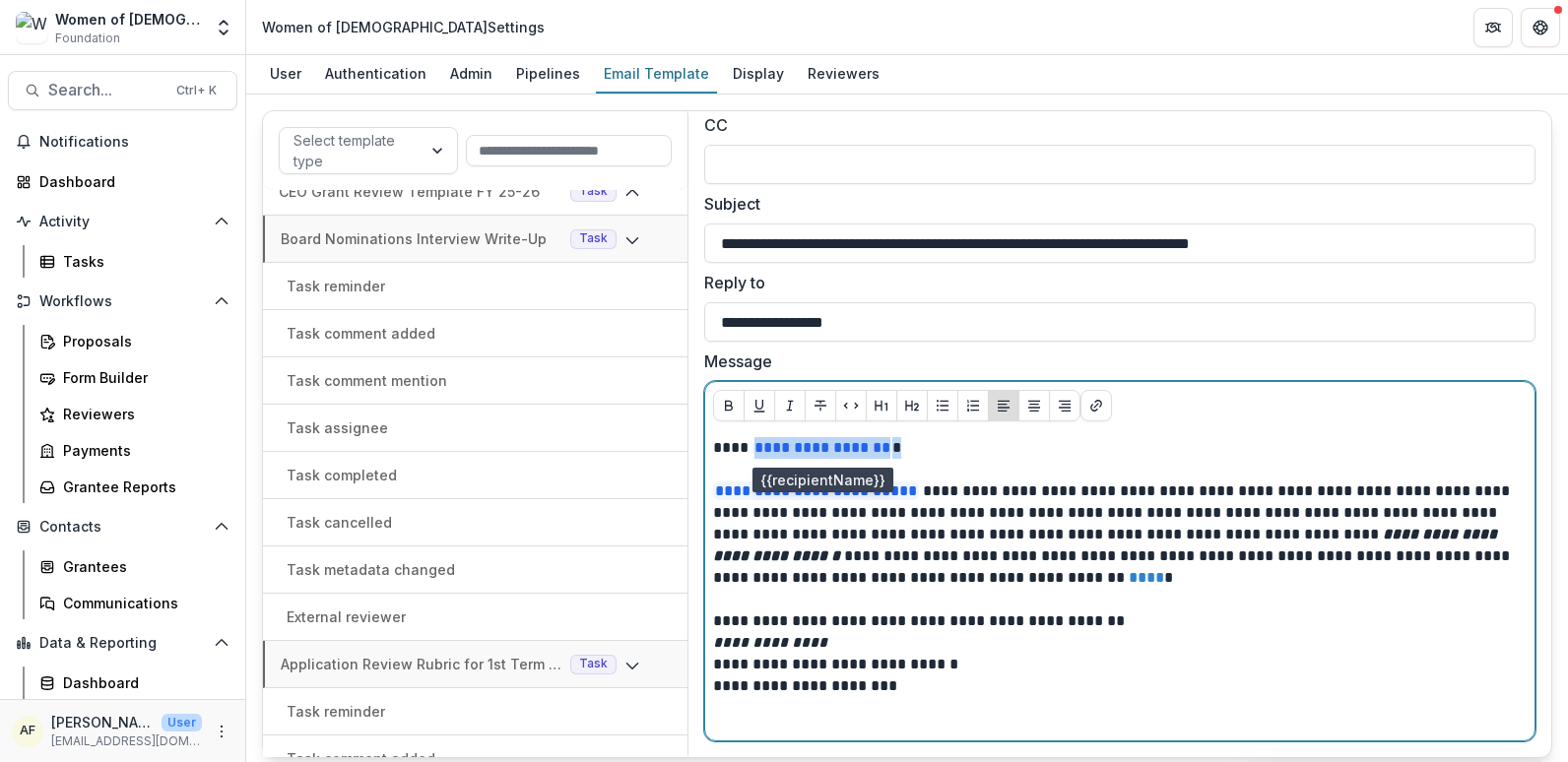 drag, startPoint x: 990, startPoint y: 443, endPoint x: 752, endPoint y: 449, distance: 238.07562 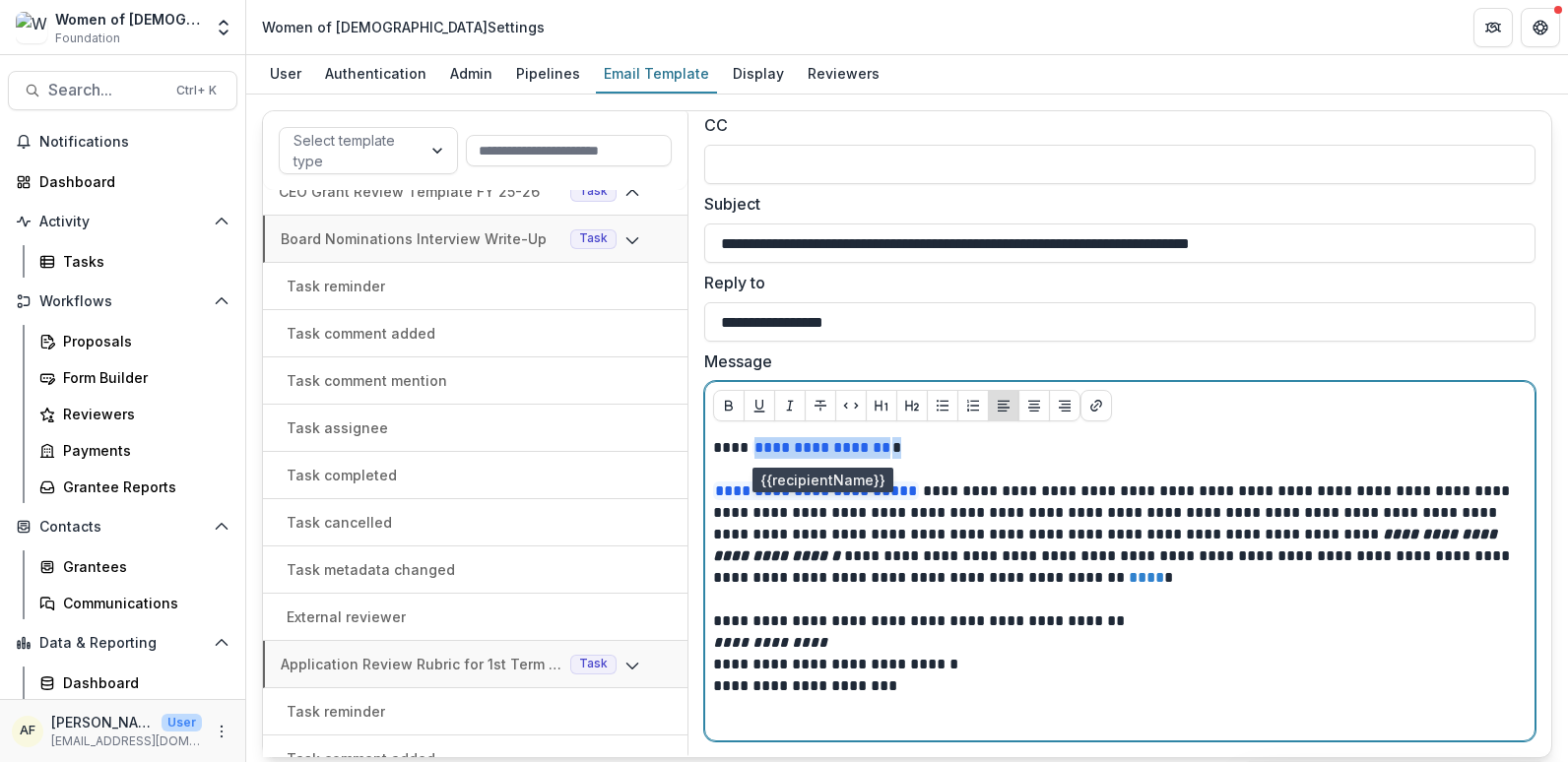 click on "**********" at bounding box center (1115, 448) 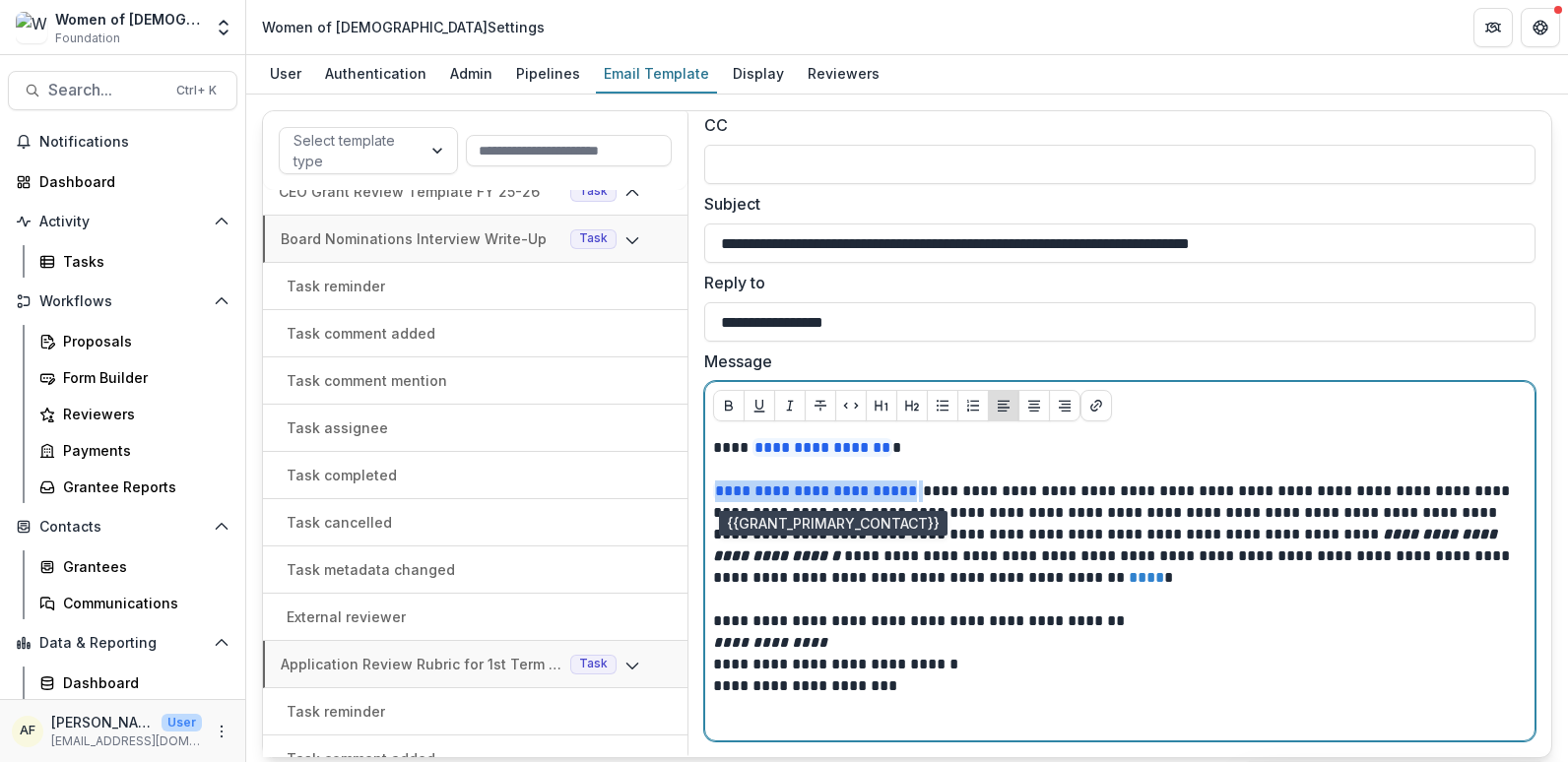 drag, startPoint x: 960, startPoint y: 496, endPoint x: 711, endPoint y: 493, distance: 249.01807 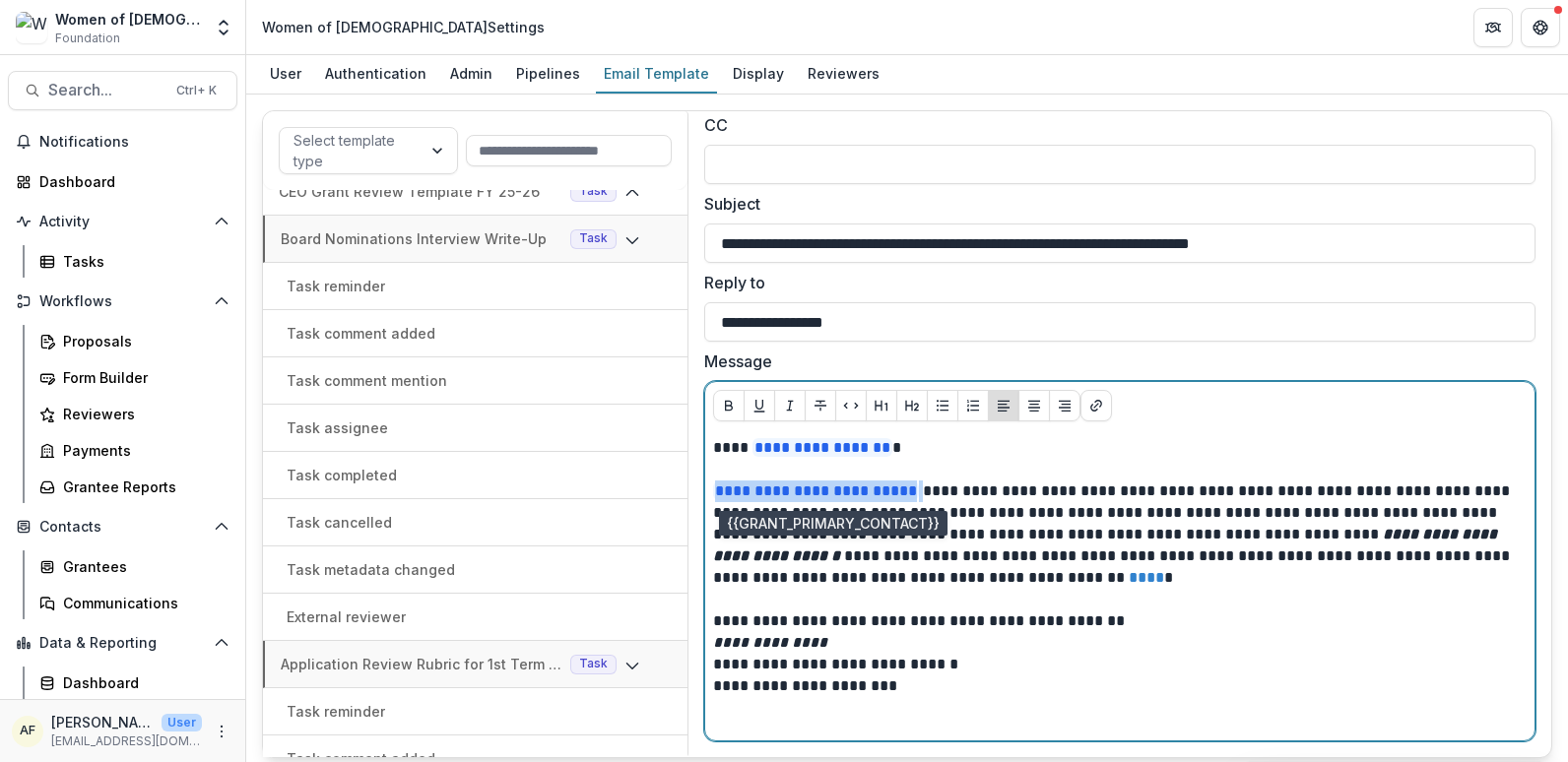 click on "**********" at bounding box center (1115, 535) 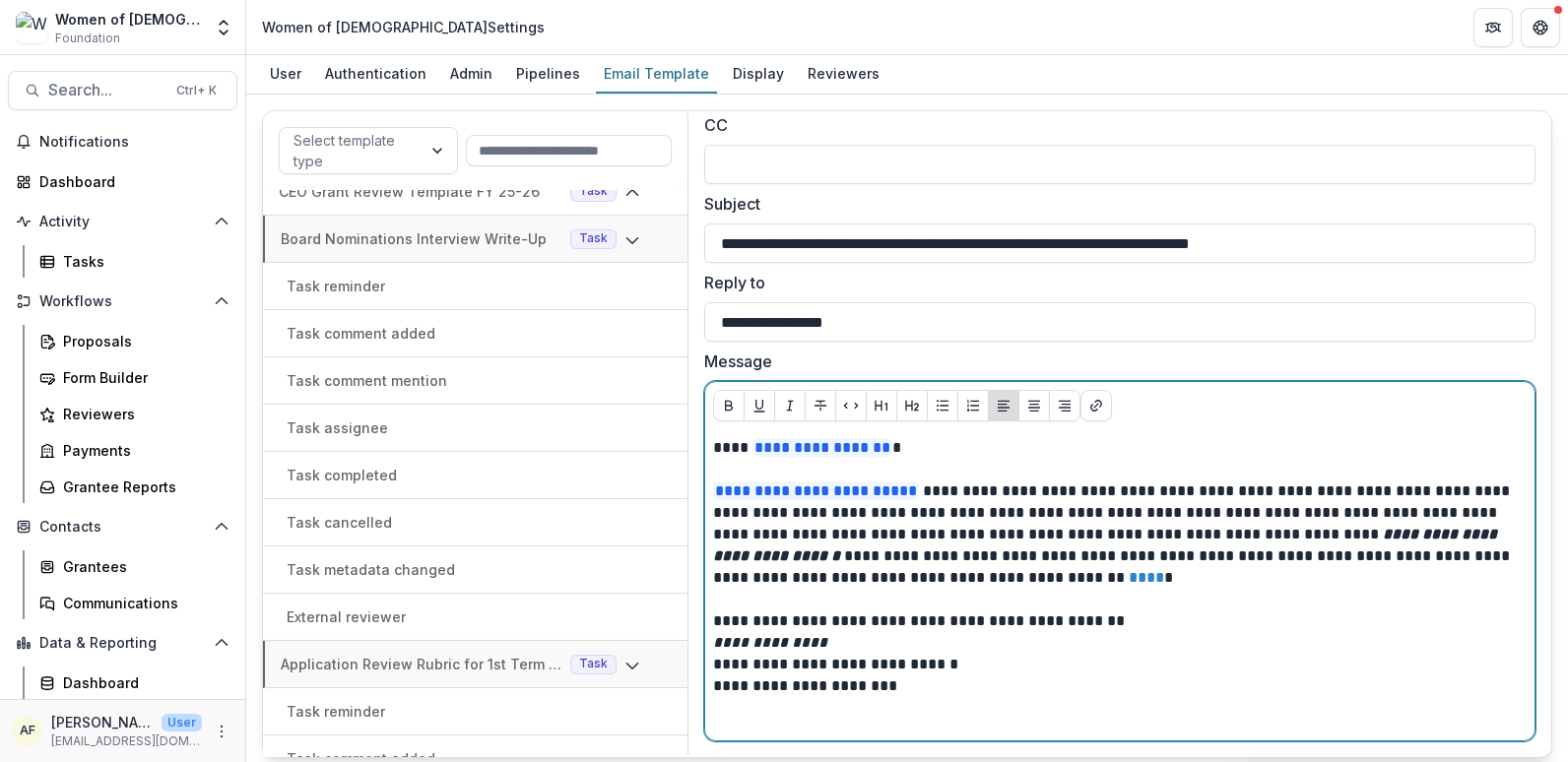 click on "**********" at bounding box center (1115, 535) 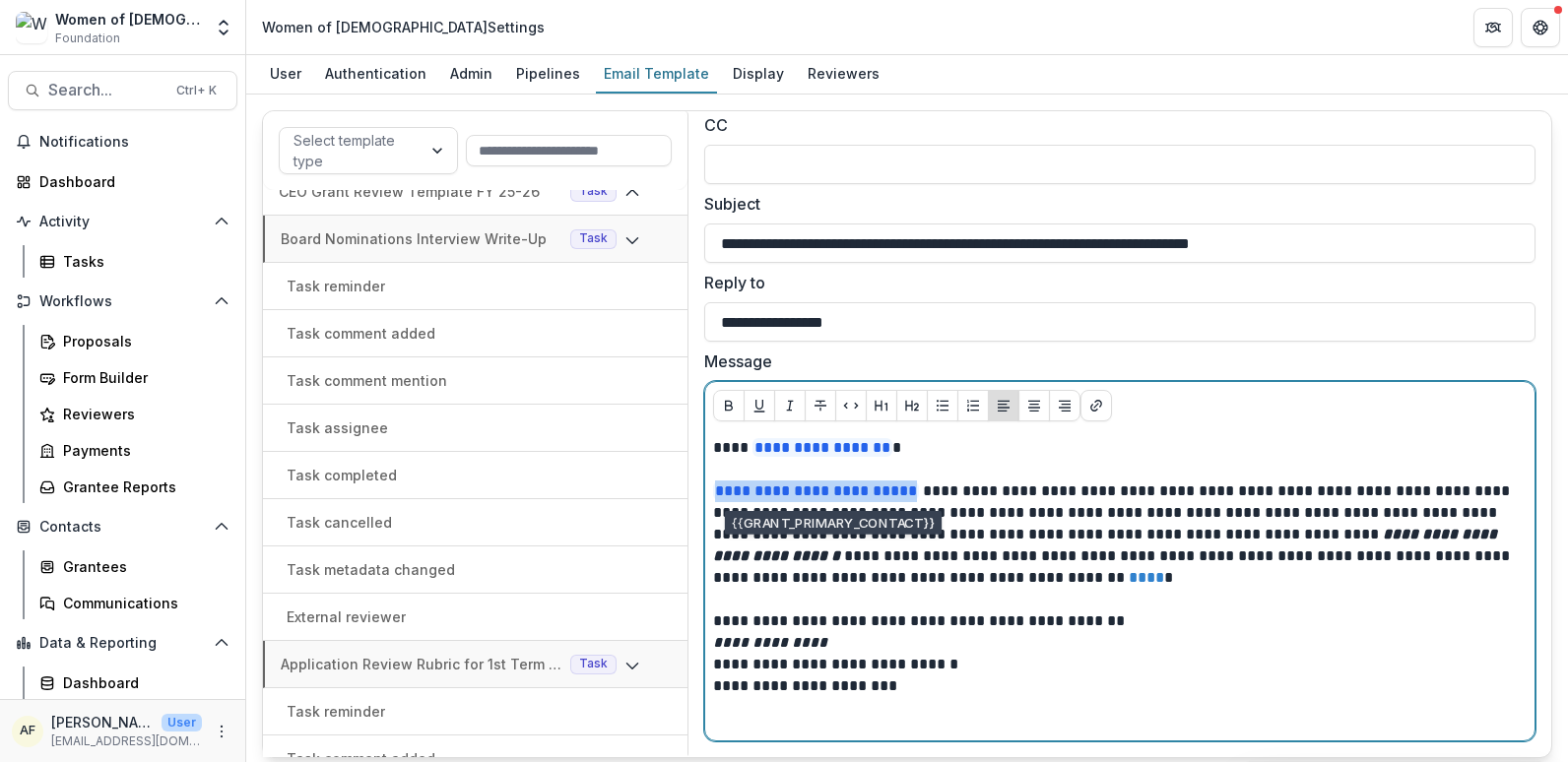 drag, startPoint x: 956, startPoint y: 497, endPoint x: 704, endPoint y: 487, distance: 252.19833 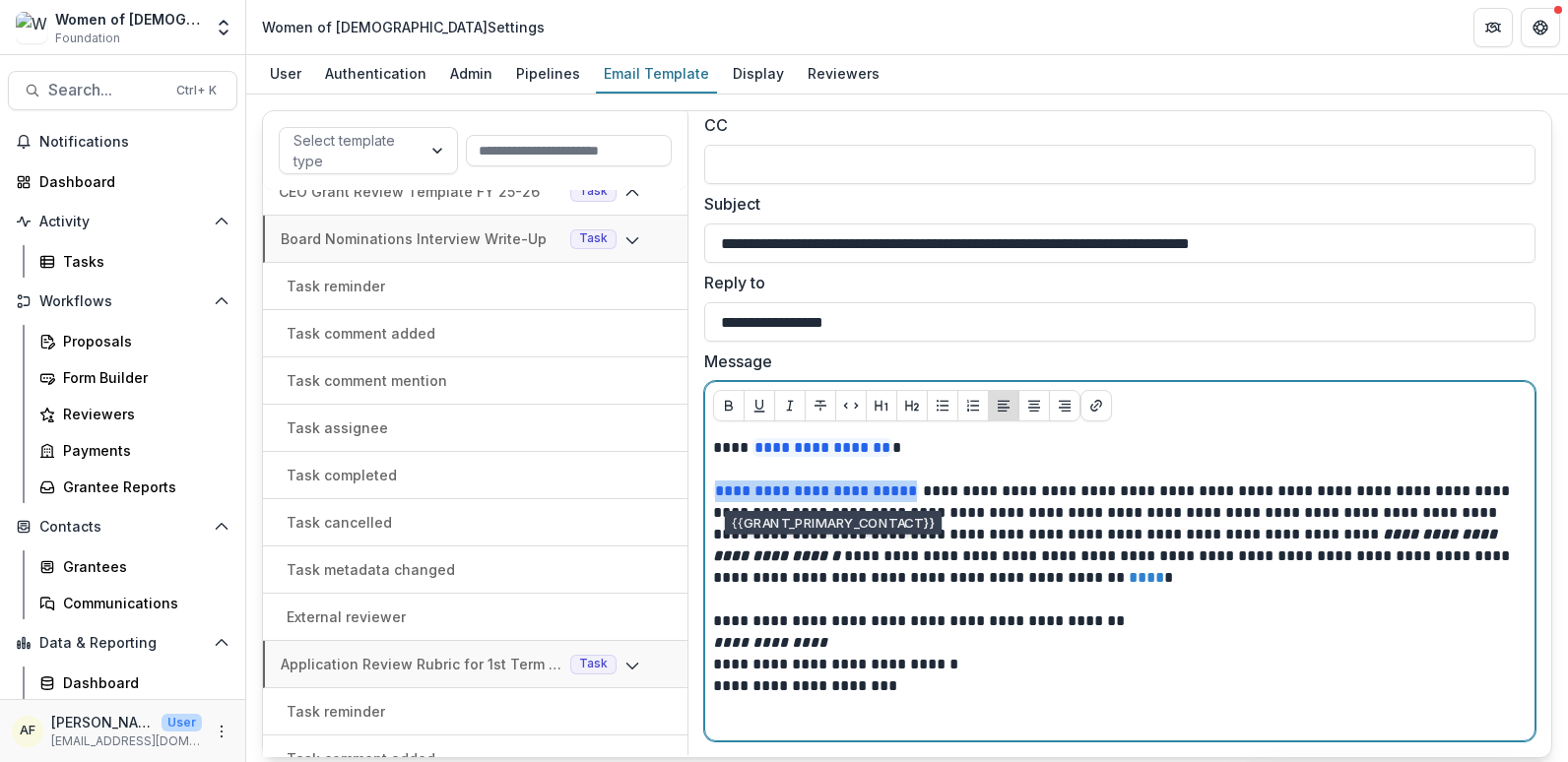 click on "**********" at bounding box center [1120, 585] 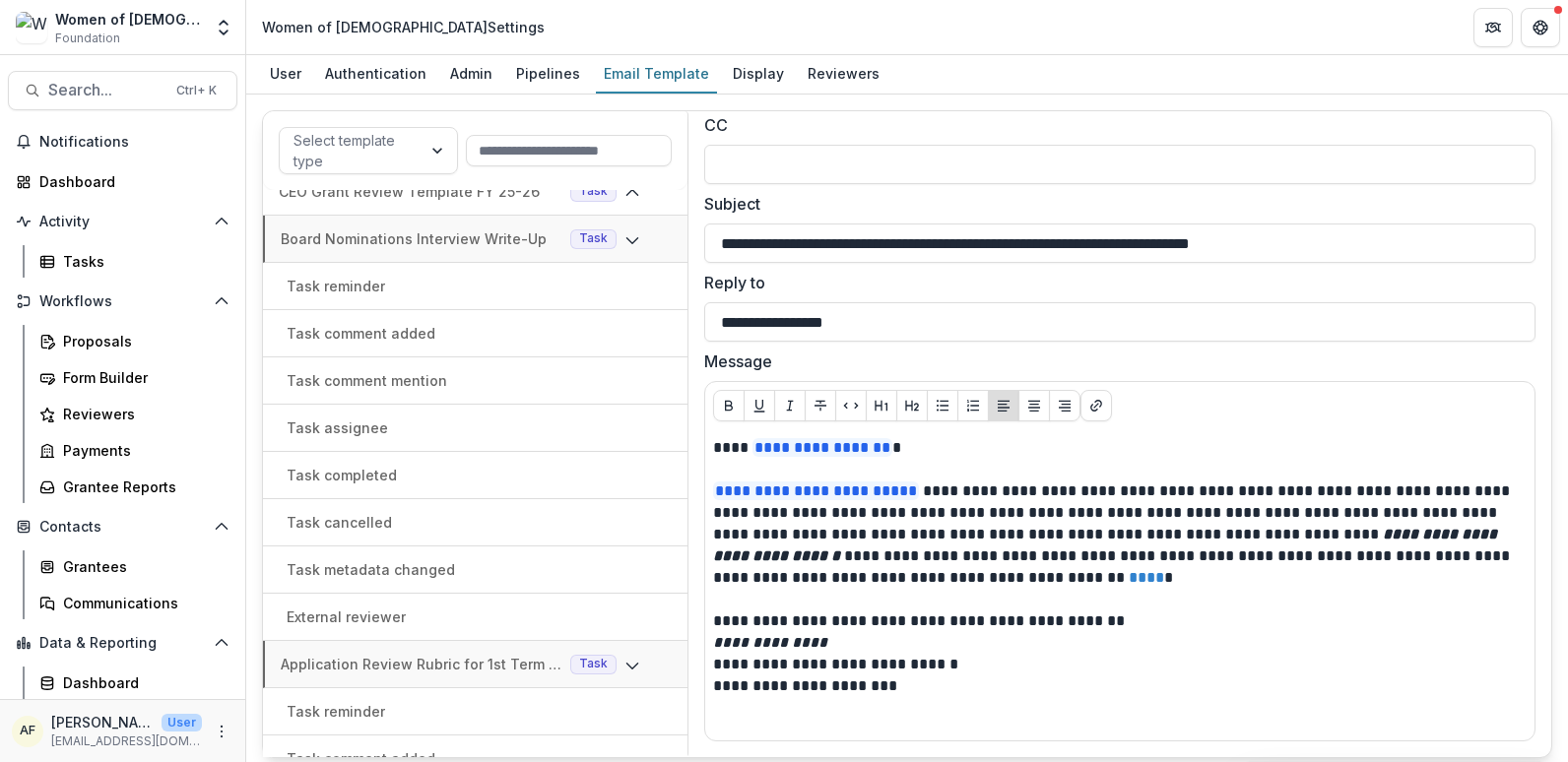 click on "**********" at bounding box center (1120, 585) 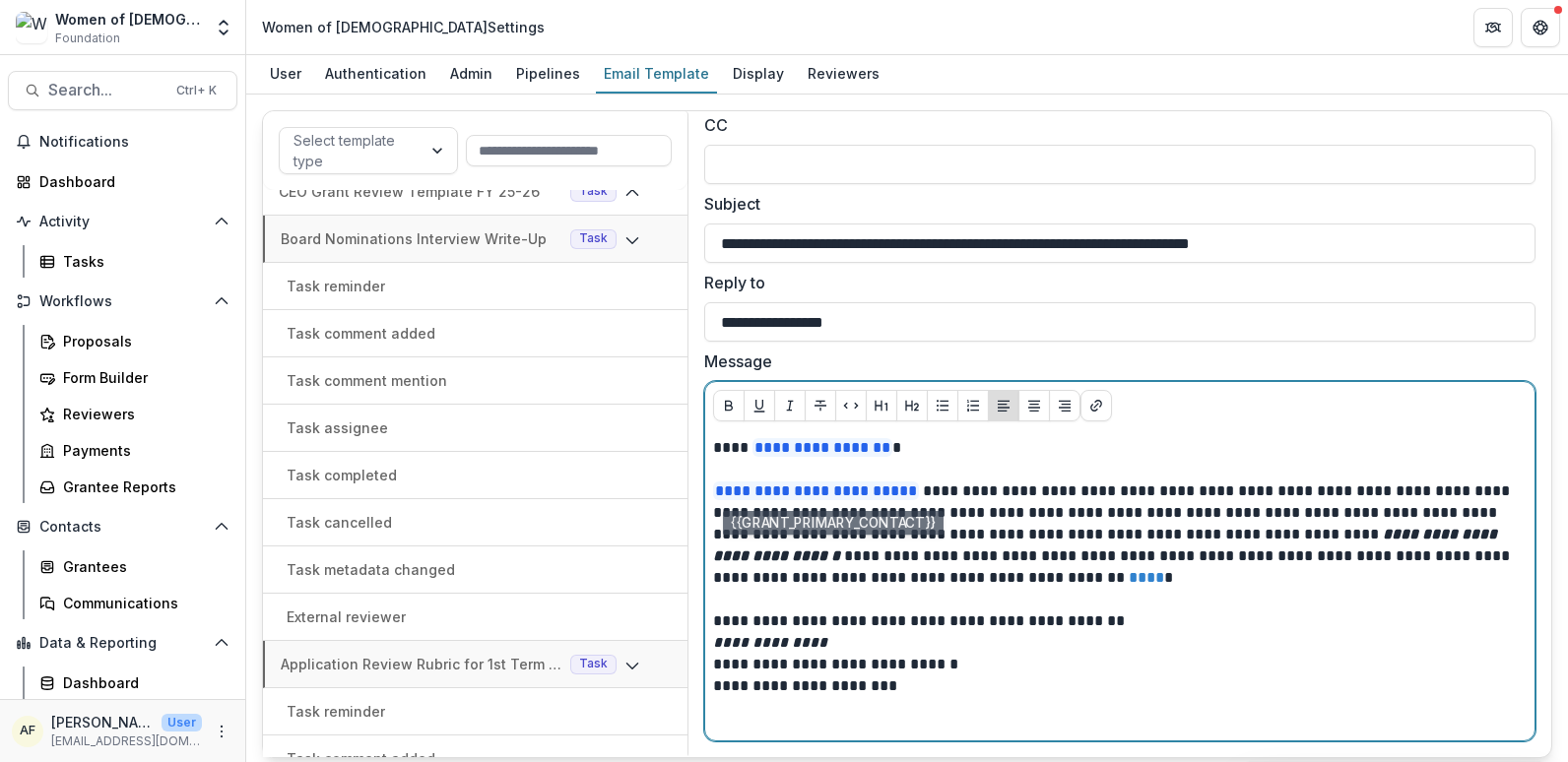 click on "**********" at bounding box center [1115, 535] 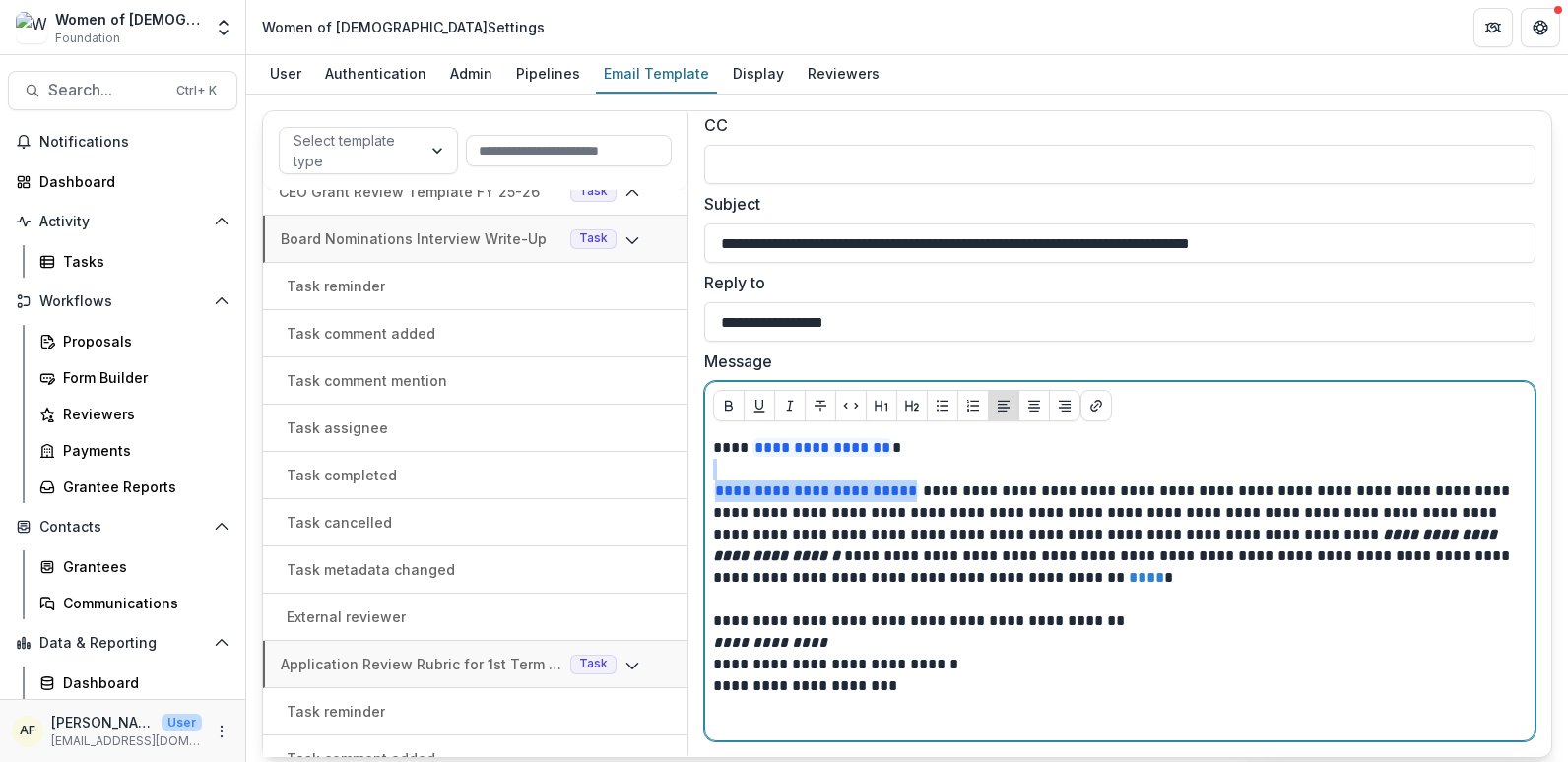 drag, startPoint x: 957, startPoint y: 497, endPoint x: 702, endPoint y: 479, distance: 255.6345 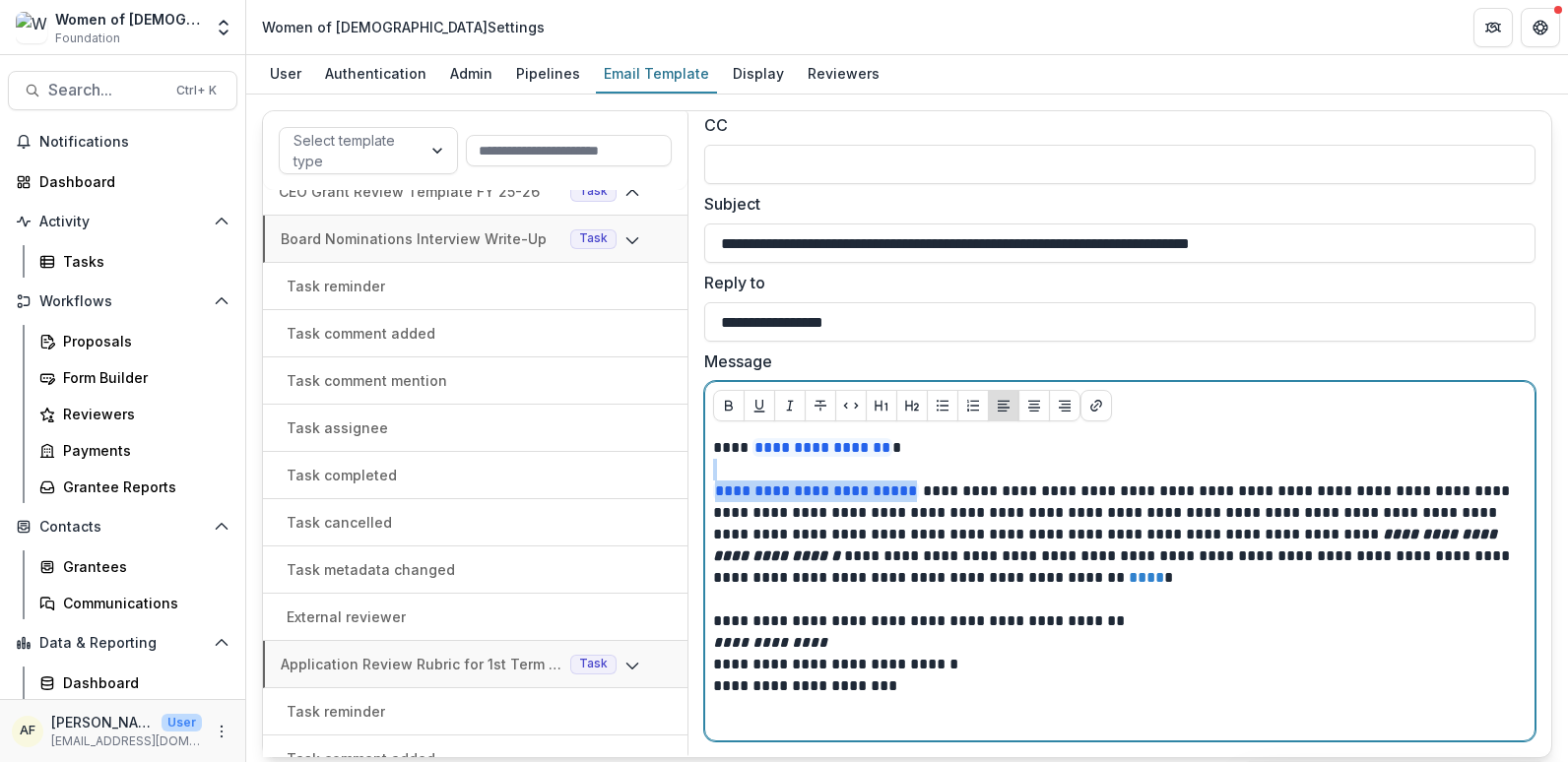 click on "**********" at bounding box center (1120, 585) 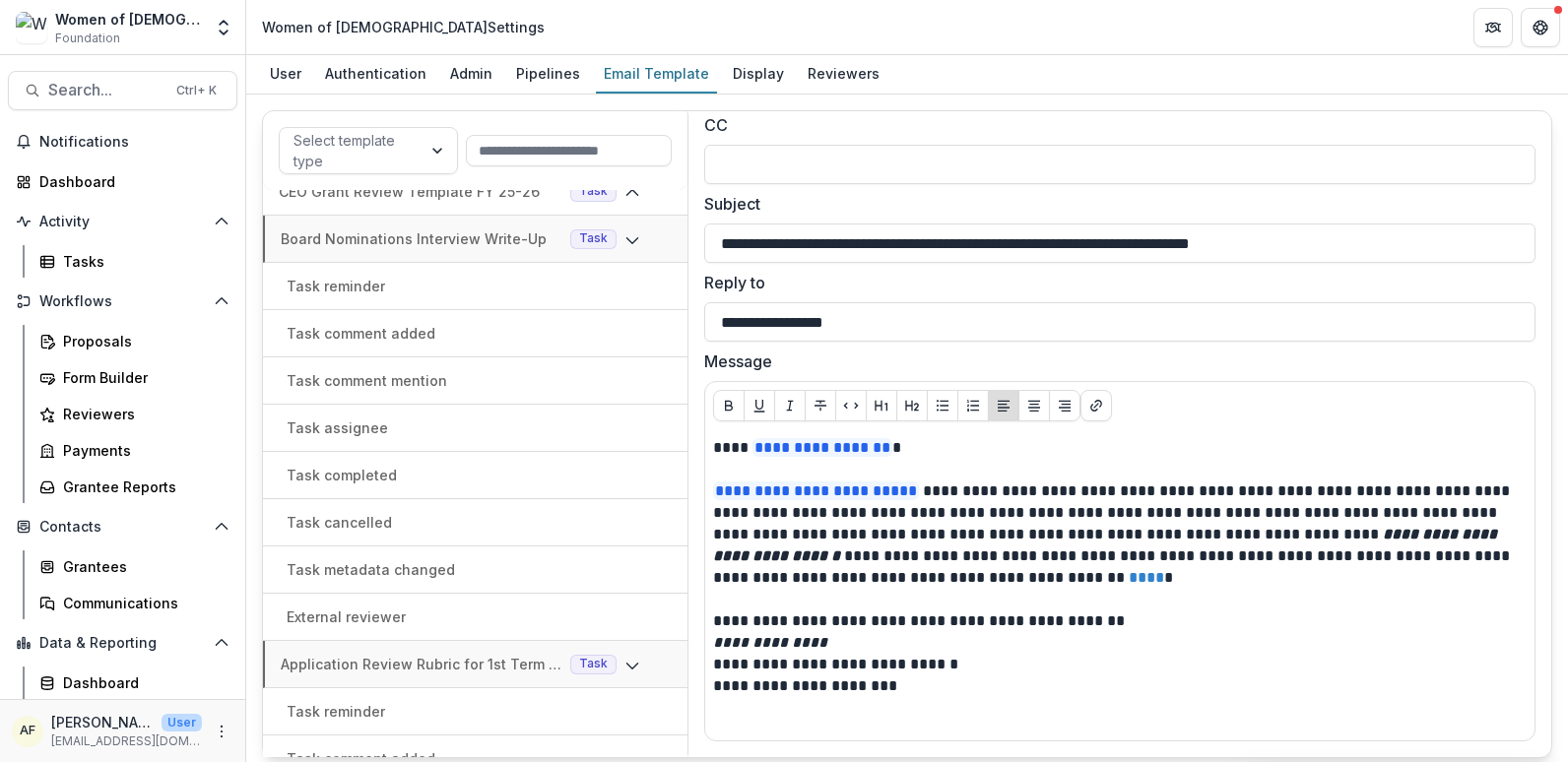 click on "External reviewer" at bounding box center [475, 616] 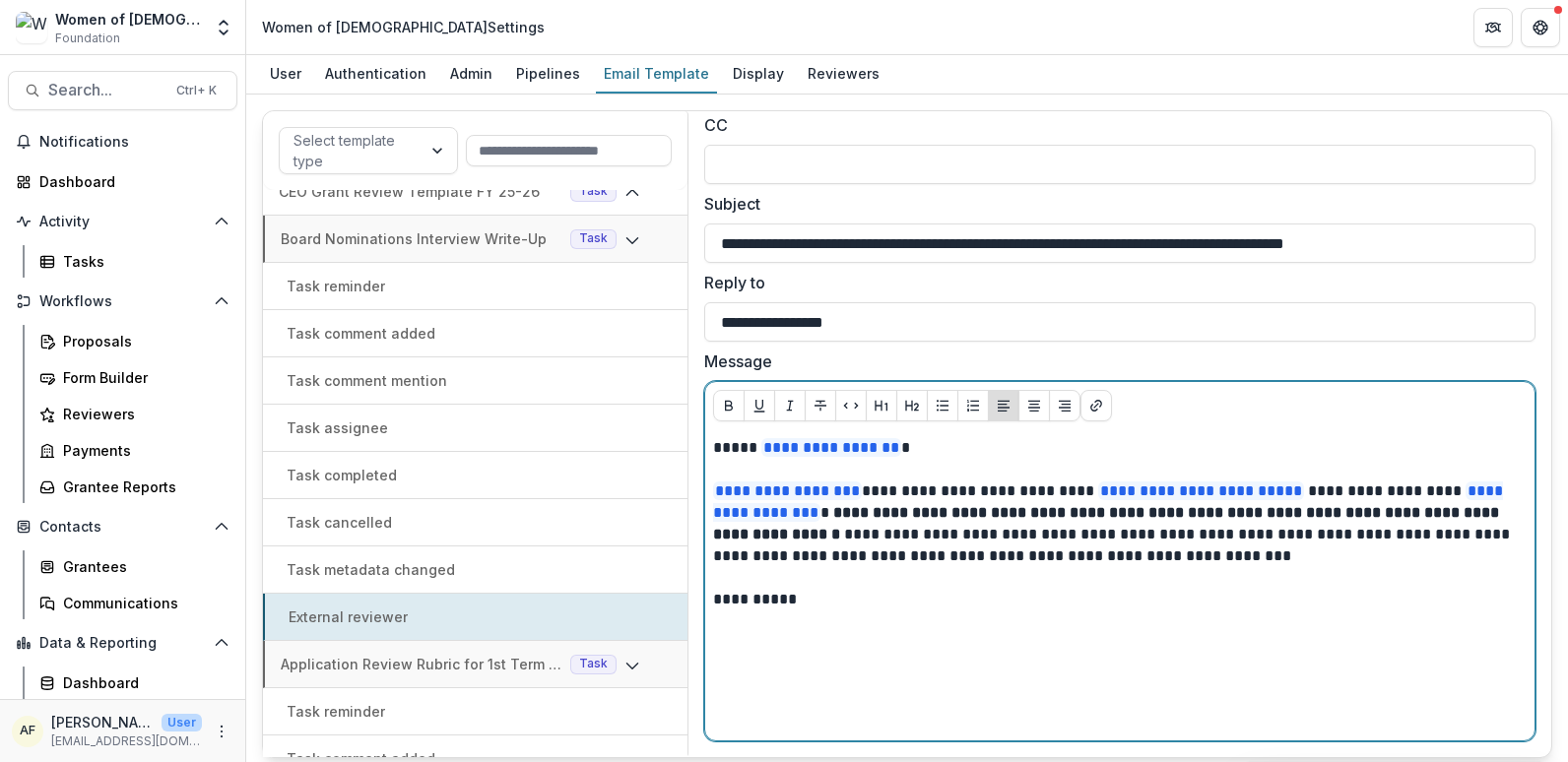 click on "**********" at bounding box center (1115, 524) 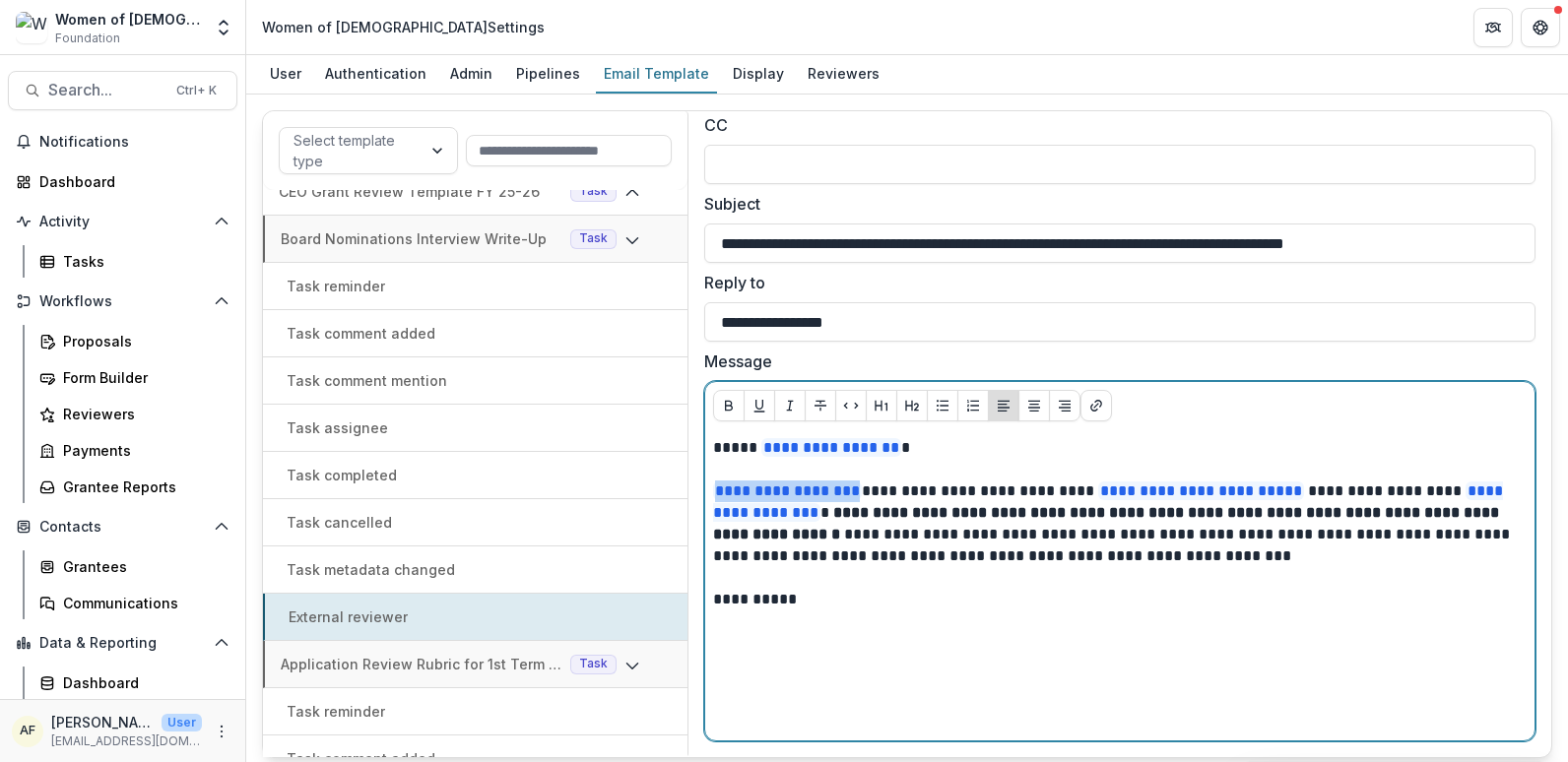 drag, startPoint x: 866, startPoint y: 489, endPoint x: 699, endPoint y: 486, distance: 167.02694 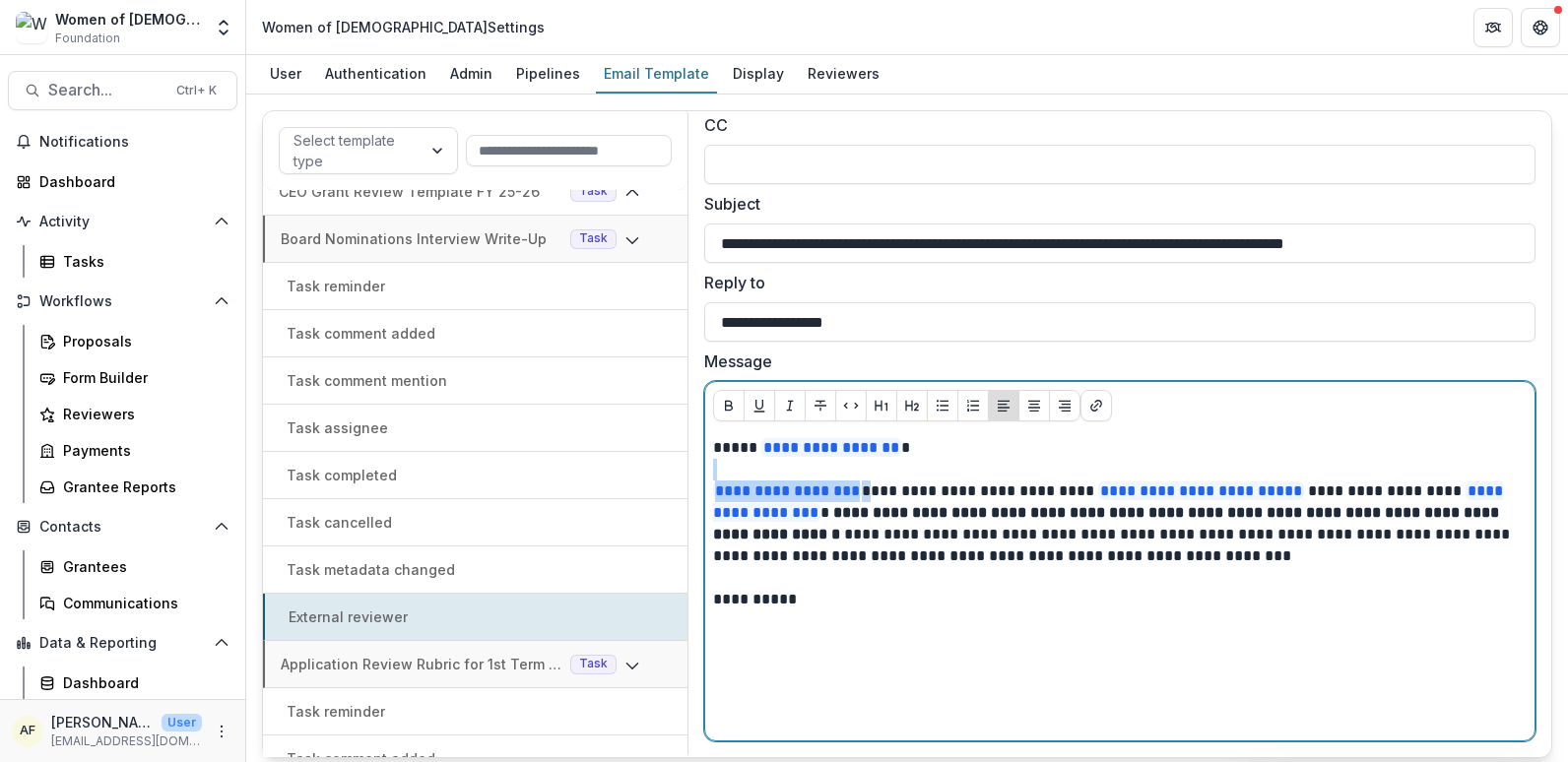 drag, startPoint x: 815, startPoint y: 467, endPoint x: 879, endPoint y: 486, distance: 66.760767 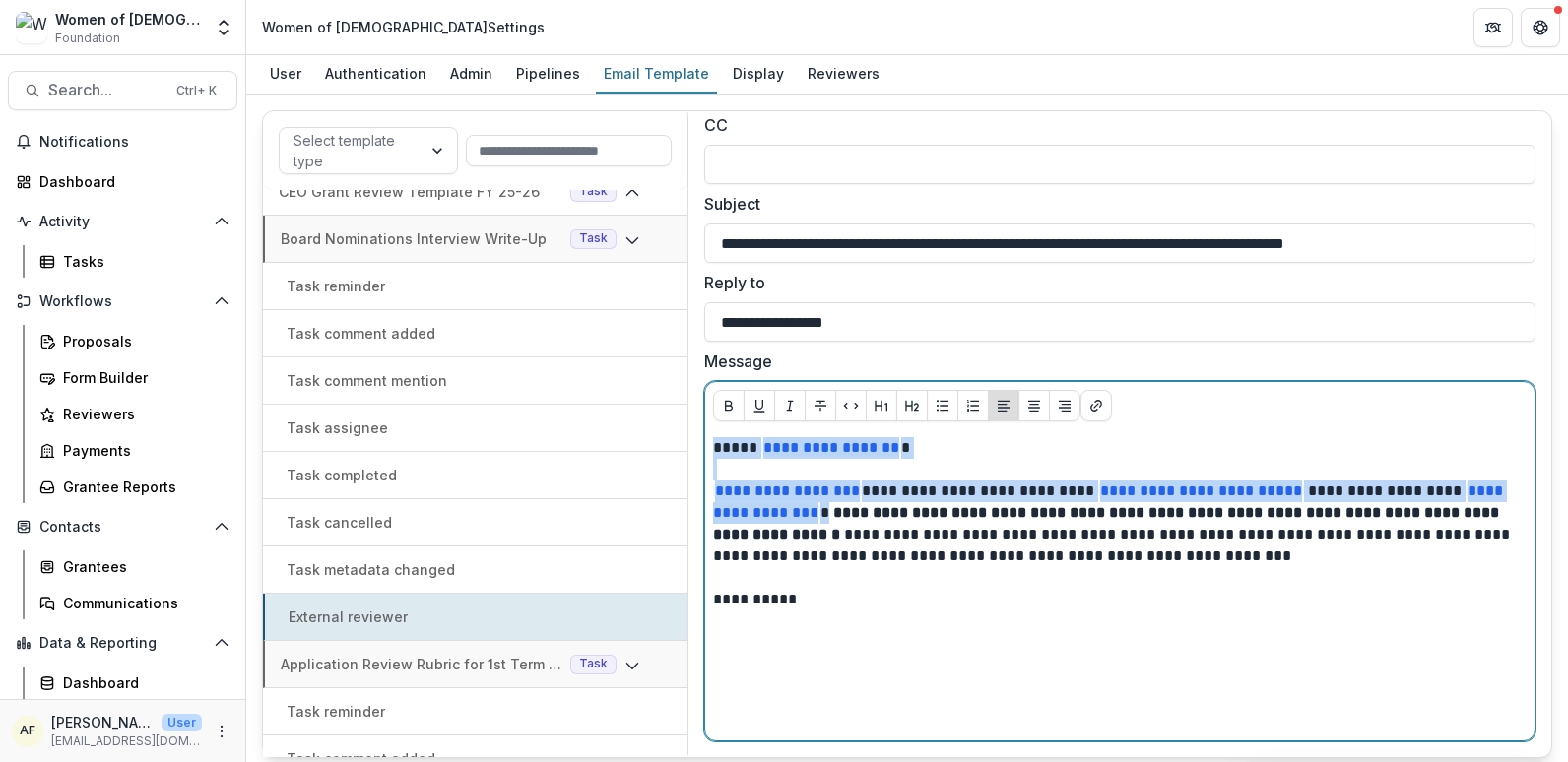 drag, startPoint x: 878, startPoint y: 510, endPoint x: 701, endPoint y: 515, distance: 177.07061 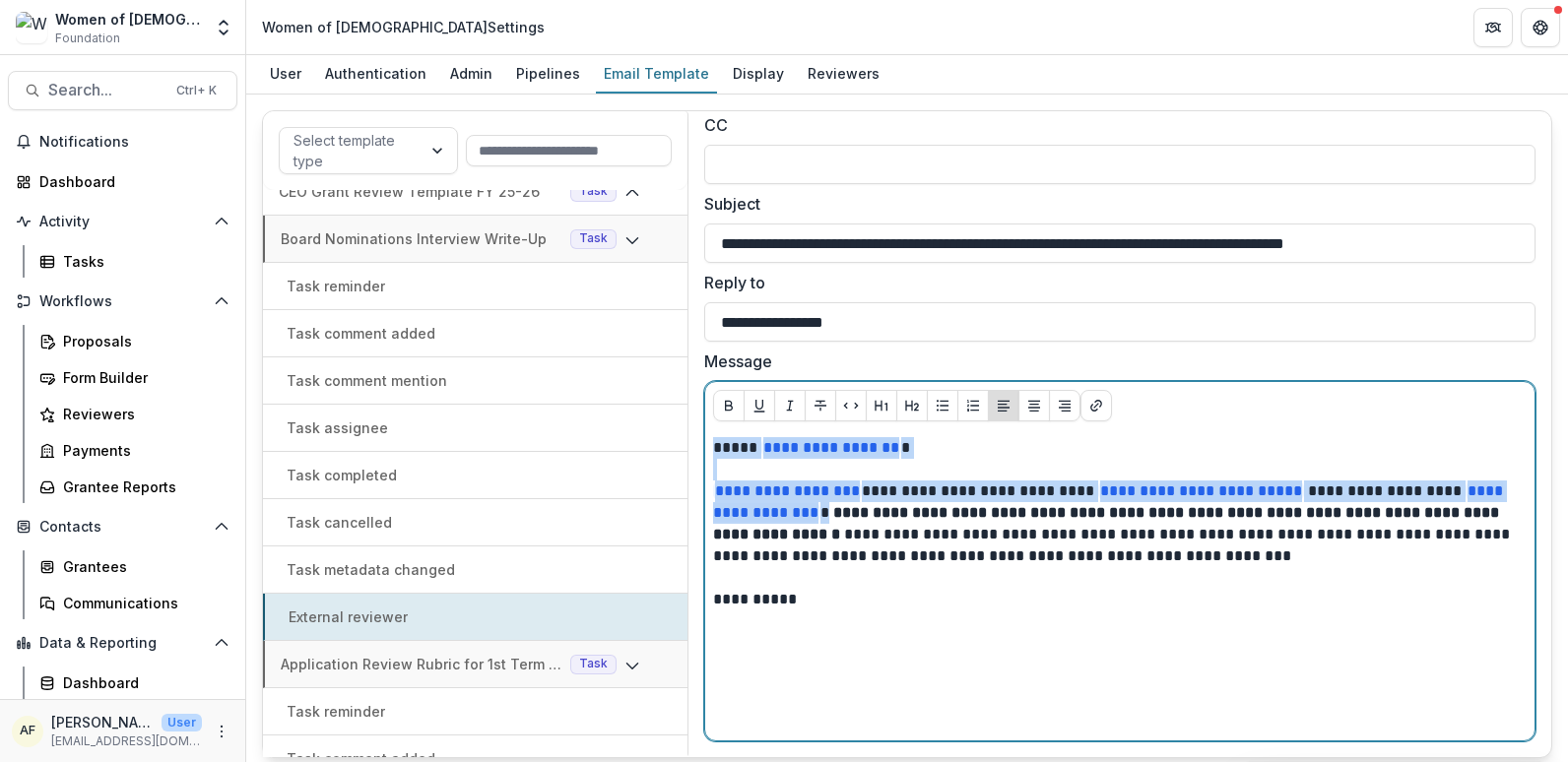 click on "**********" at bounding box center [1120, 561] 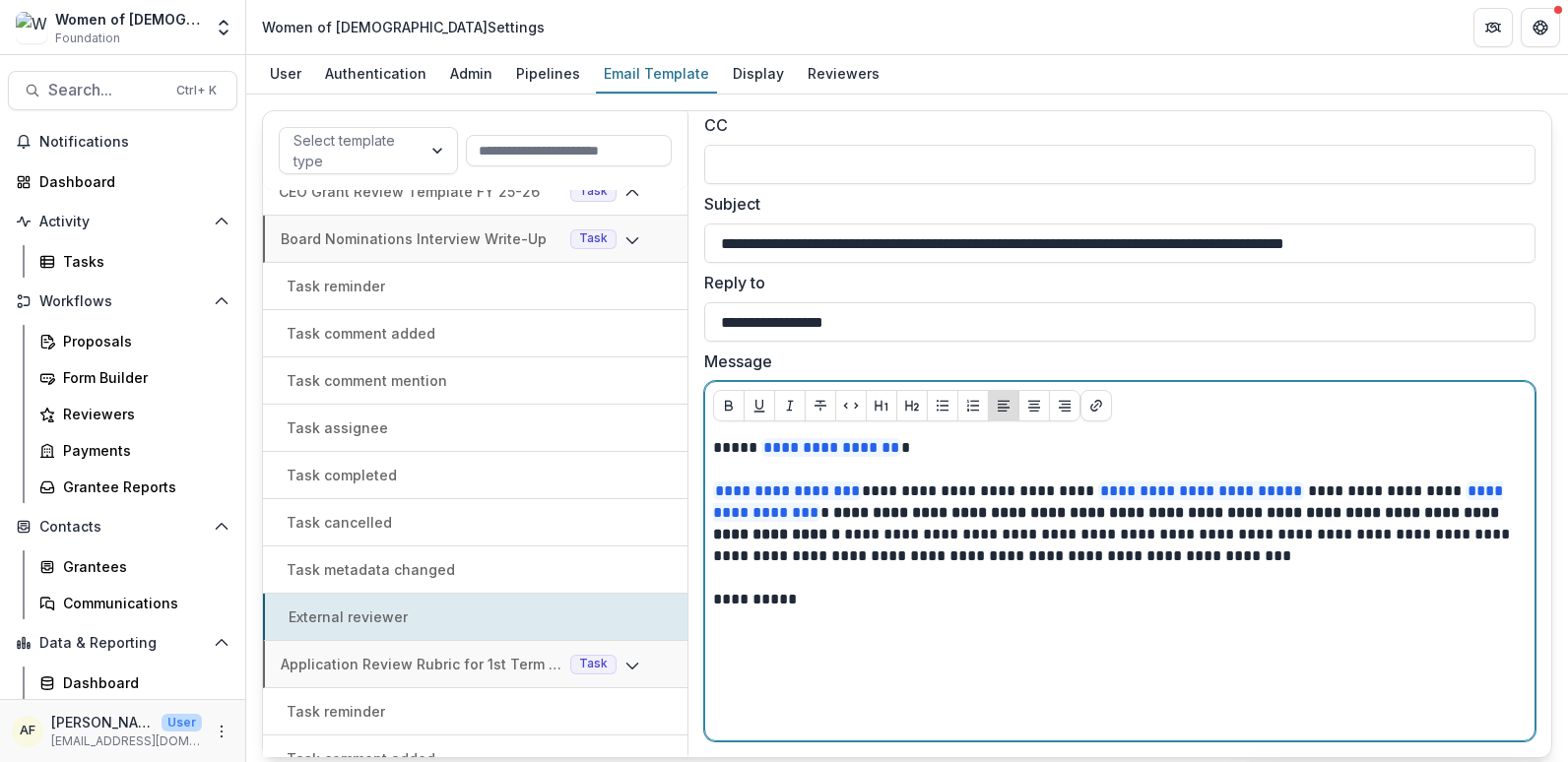 click on "**********" at bounding box center [1115, 524] 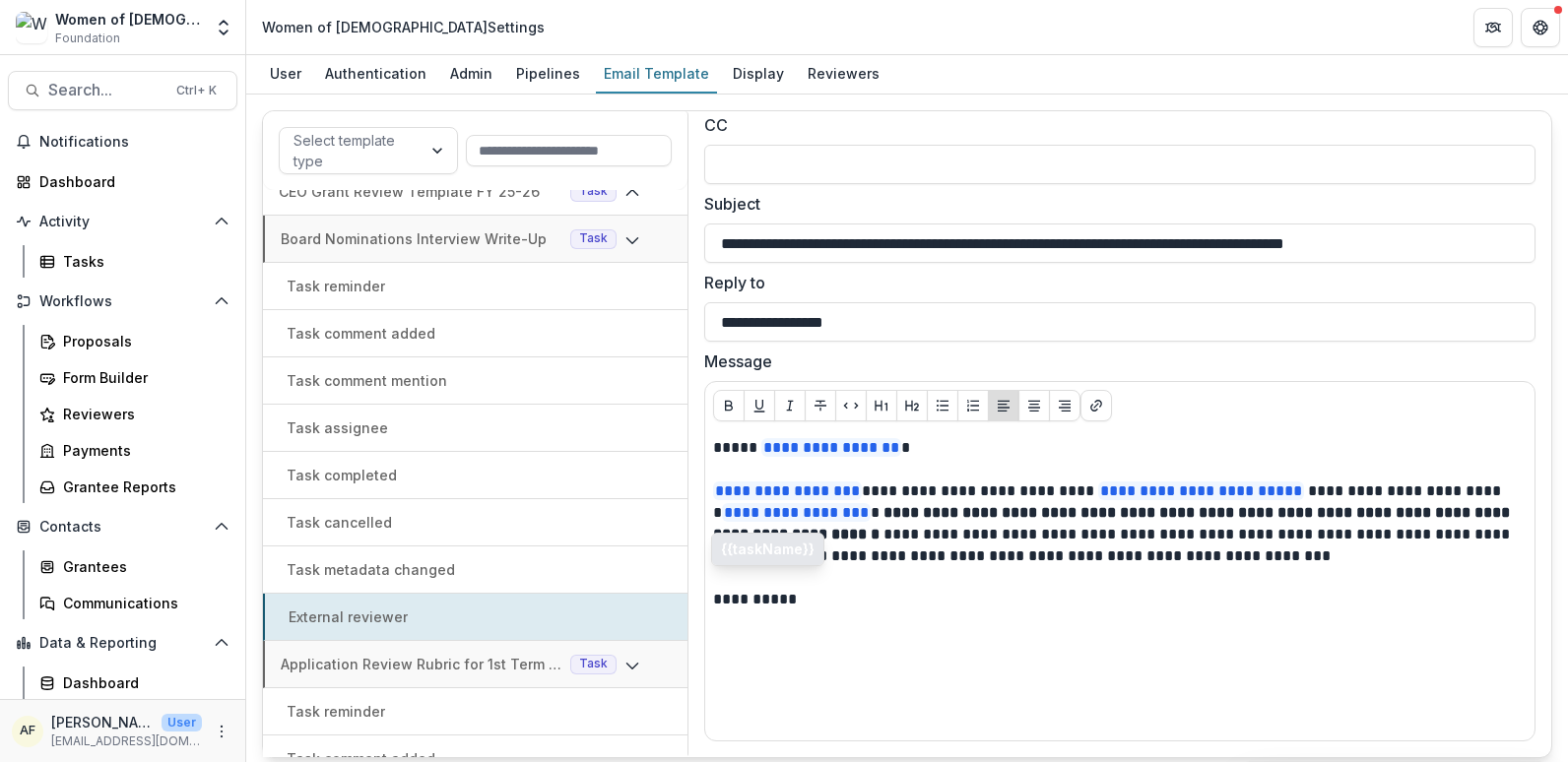 click on "{{taskName}}" at bounding box center [767, 549] 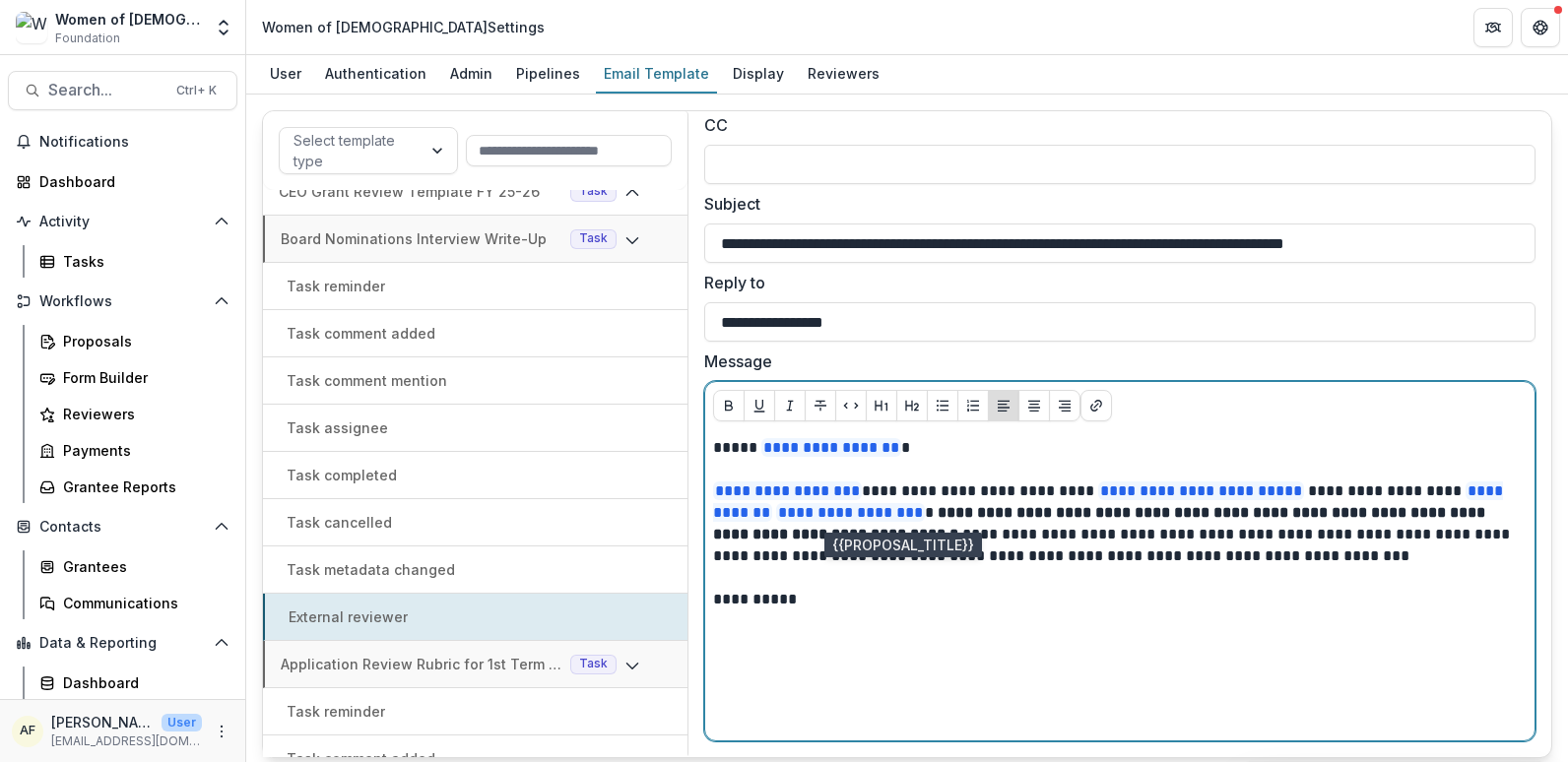 click on "**********" at bounding box center [850, 512] 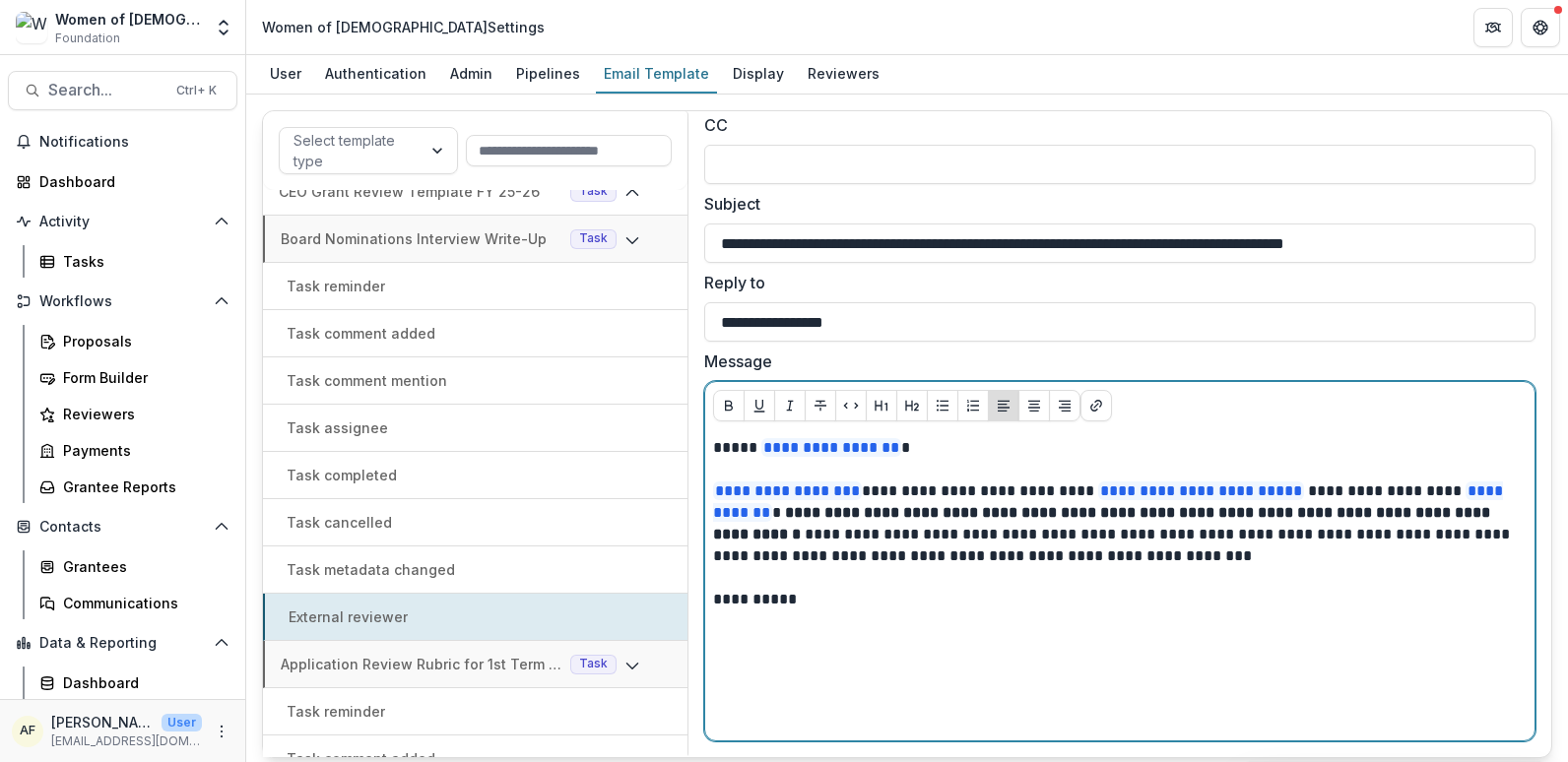 click at bounding box center (1120, 578) 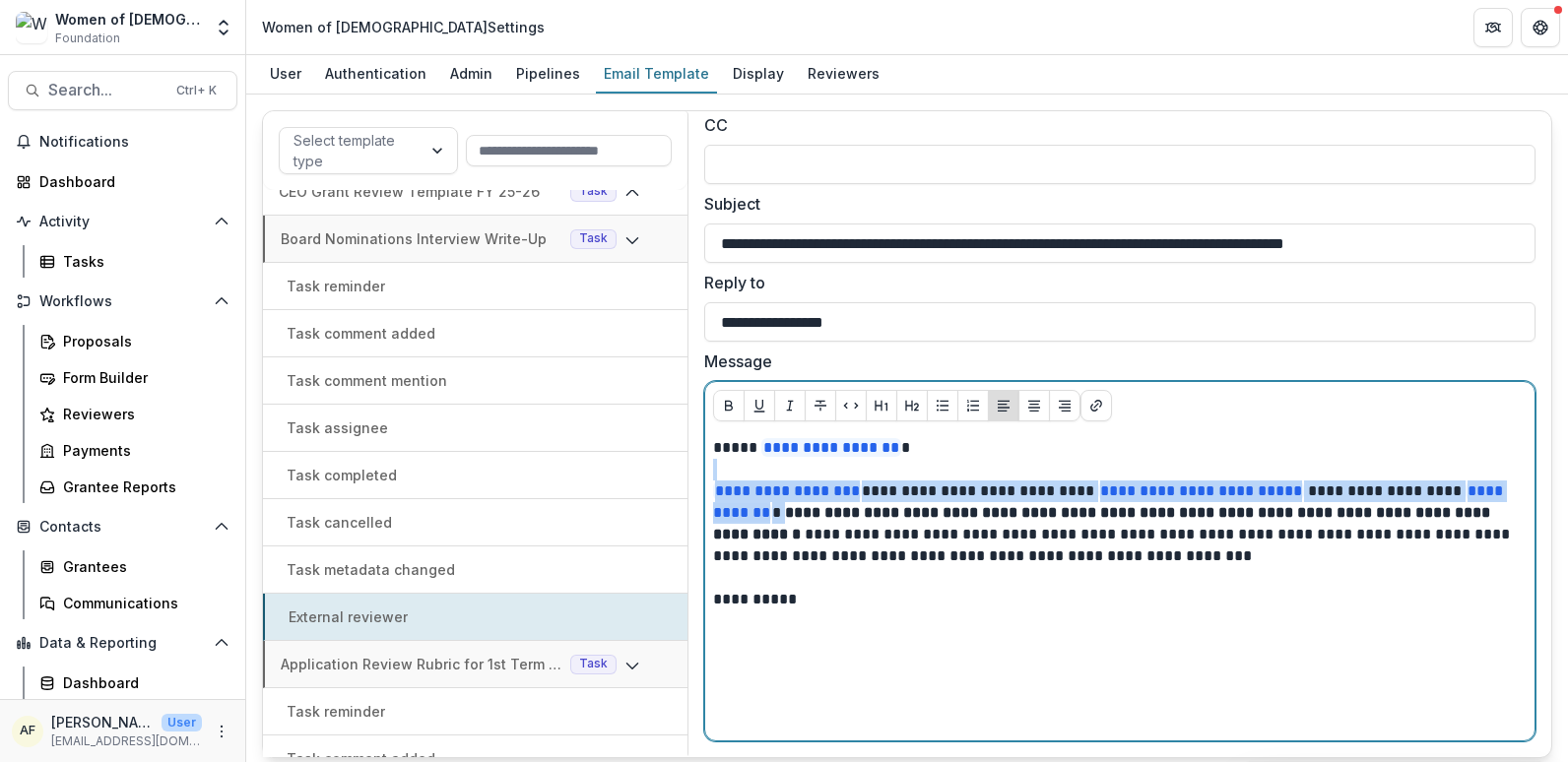 drag, startPoint x: 723, startPoint y: 466, endPoint x: 826, endPoint y: 510, distance: 112.004464 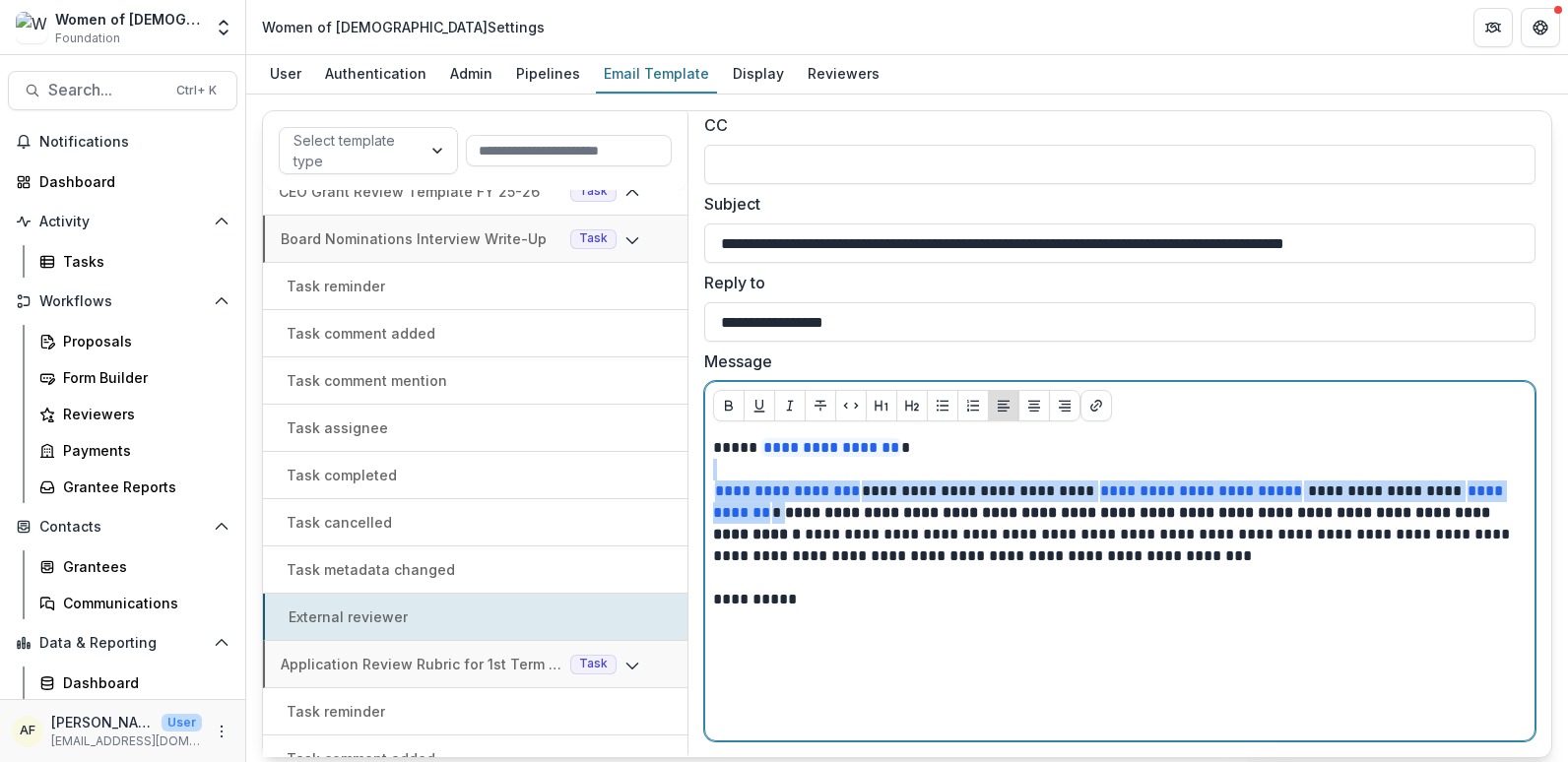 click on "**********" at bounding box center (1120, 585) 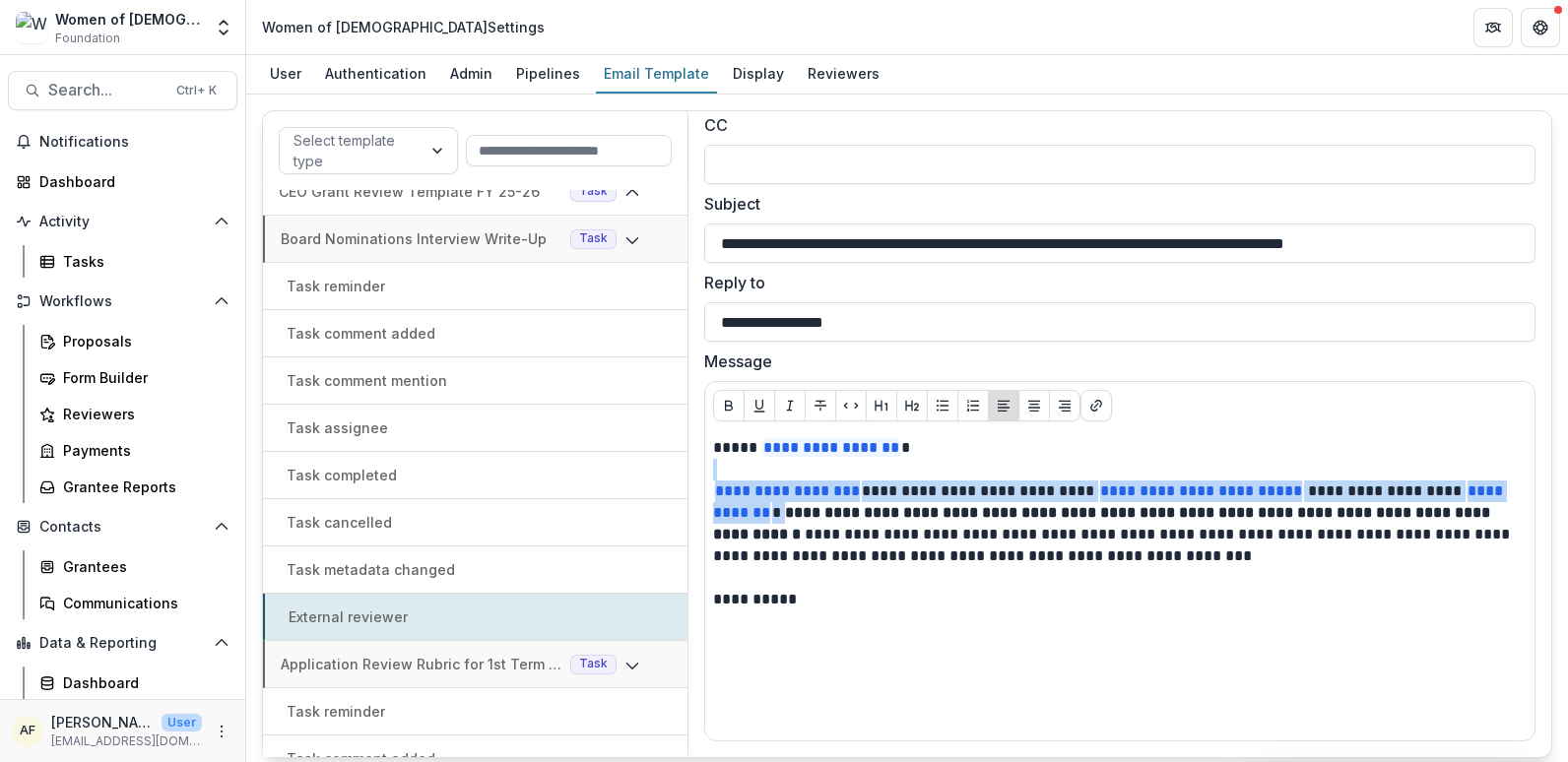click on "Task metadata changed" at bounding box center [475, 569] 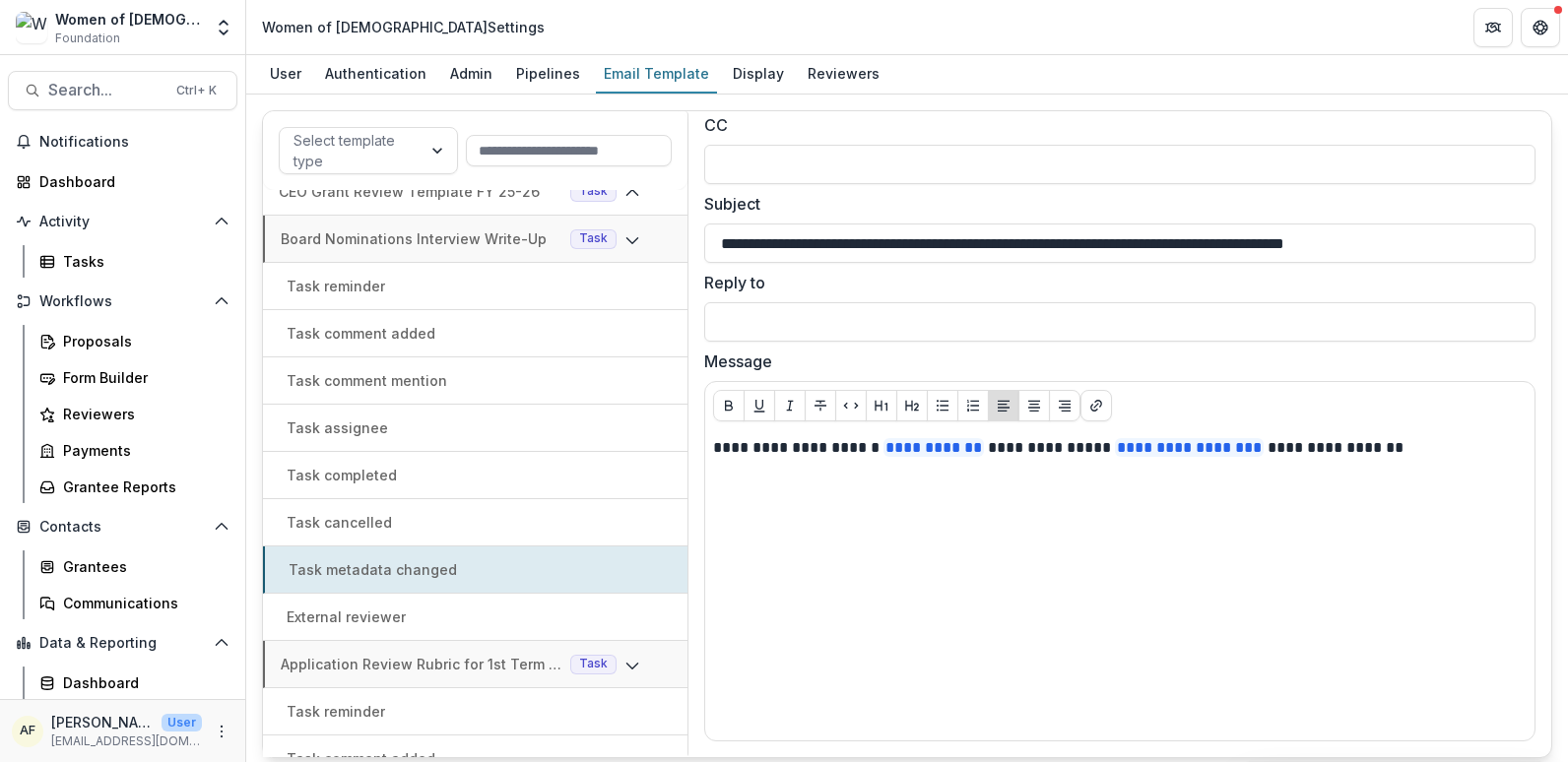 type on "**********" 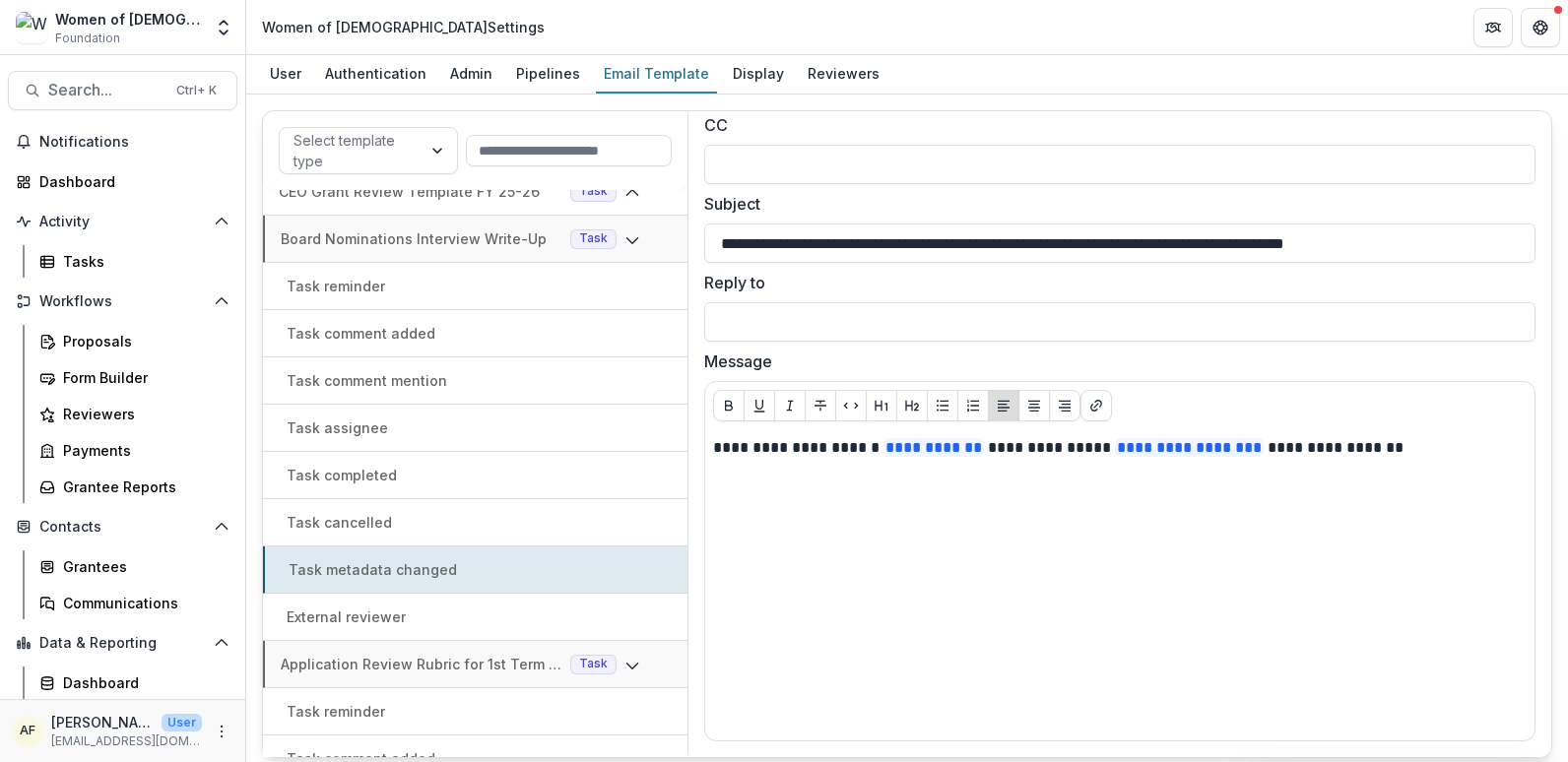 type 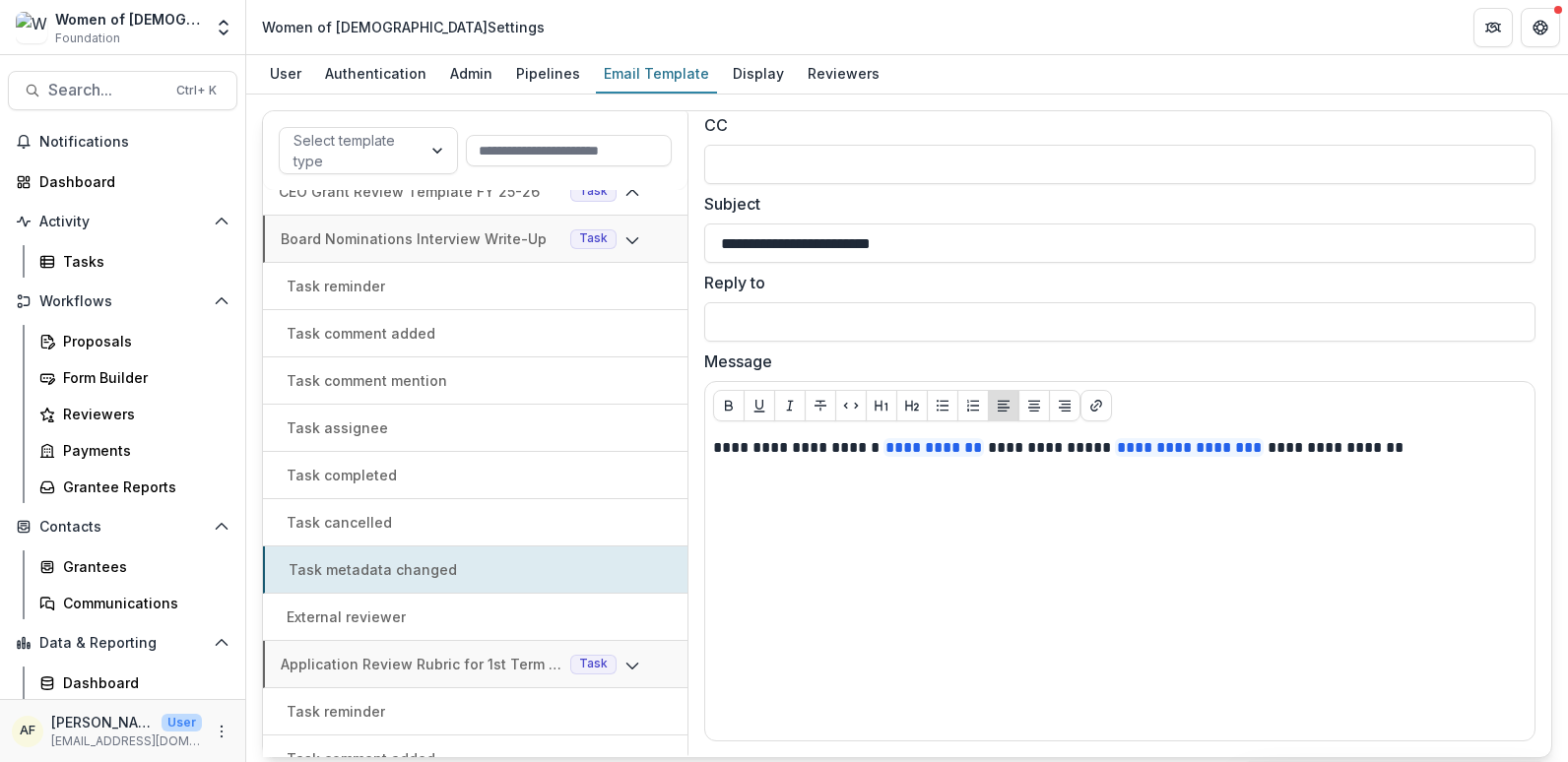 click on "Task cancelled" at bounding box center [475, 522] 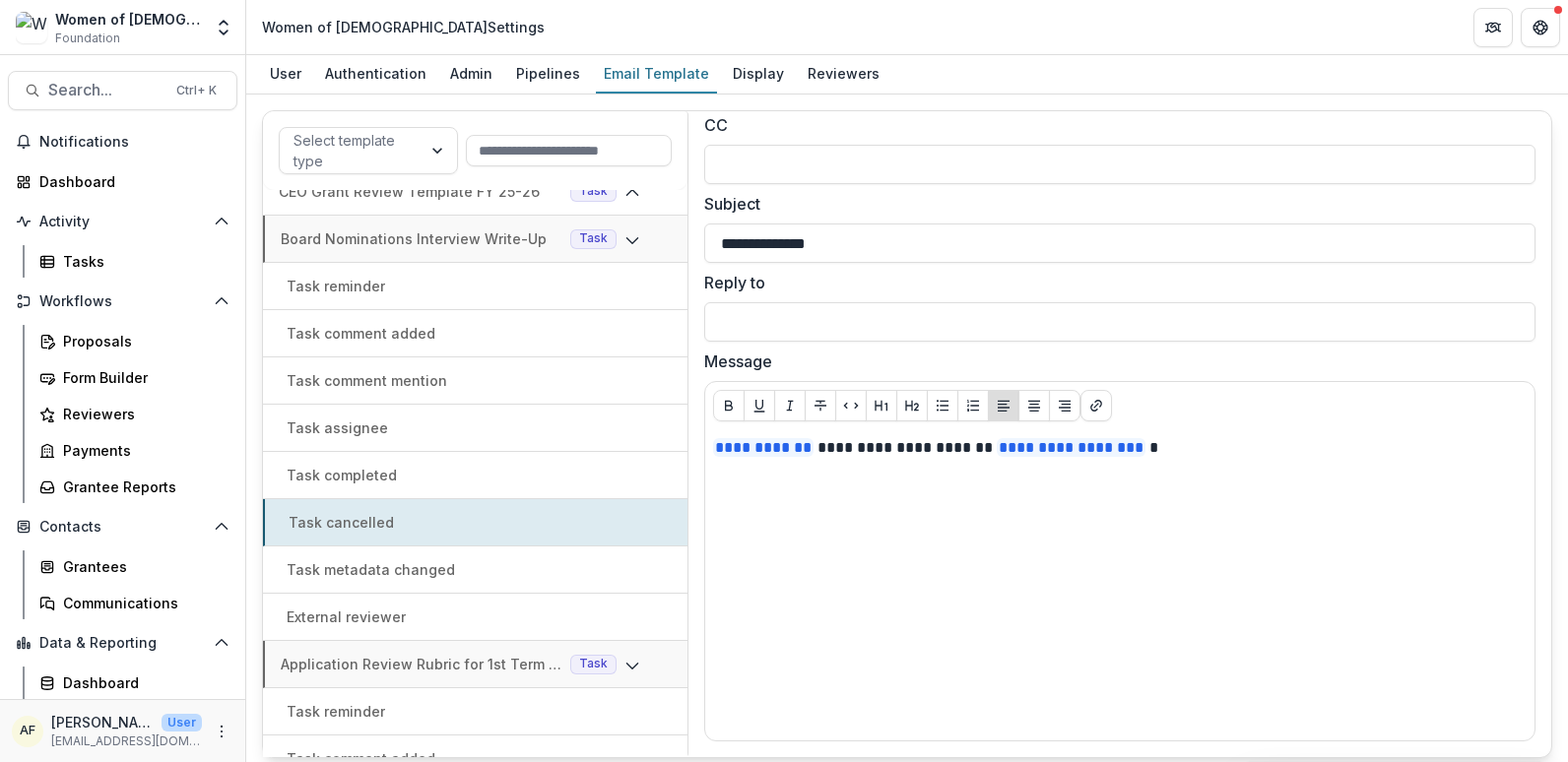 click on "Task reminder" at bounding box center (475, 286) 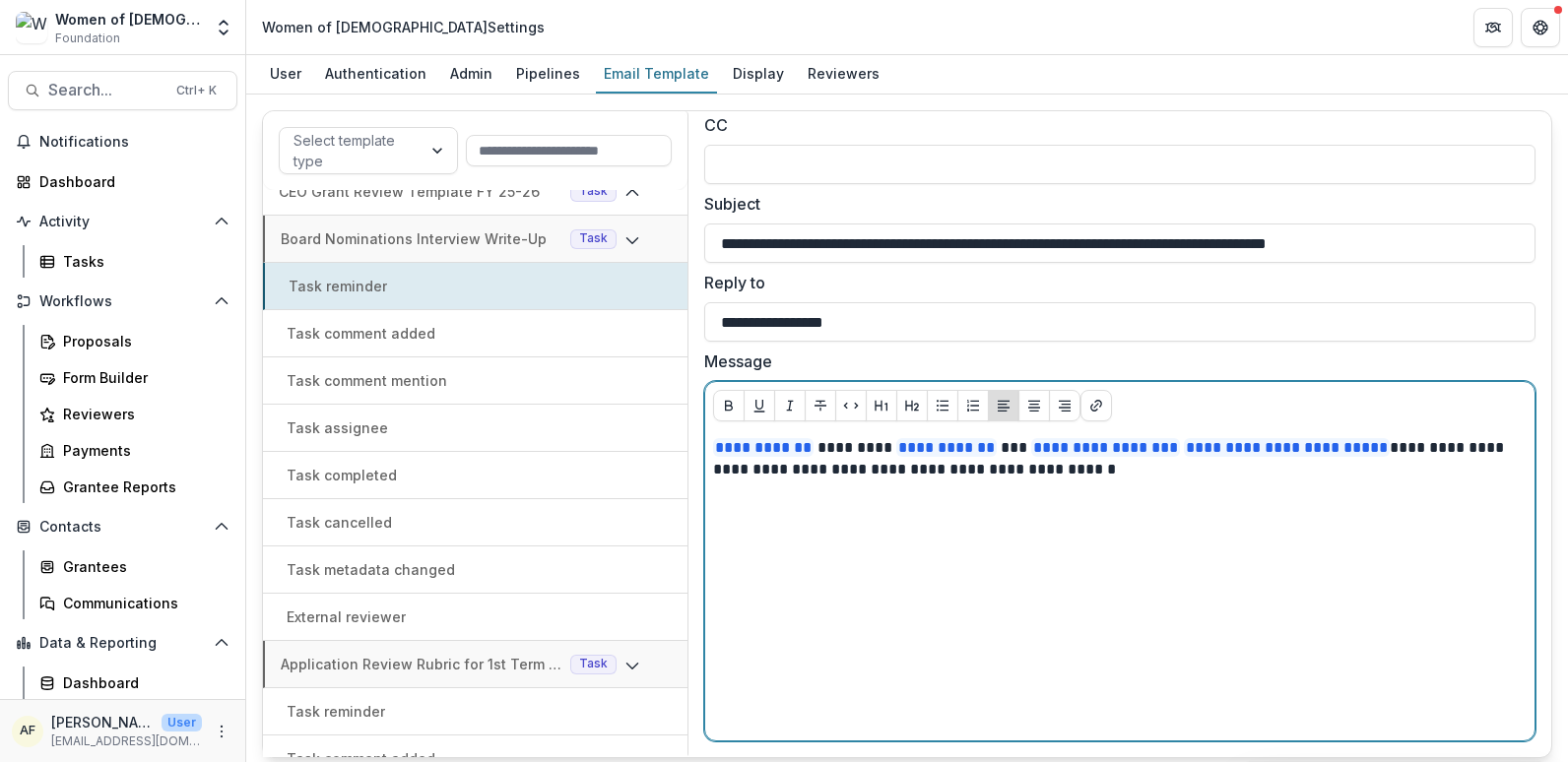 click on "**********" at bounding box center (1115, 459) 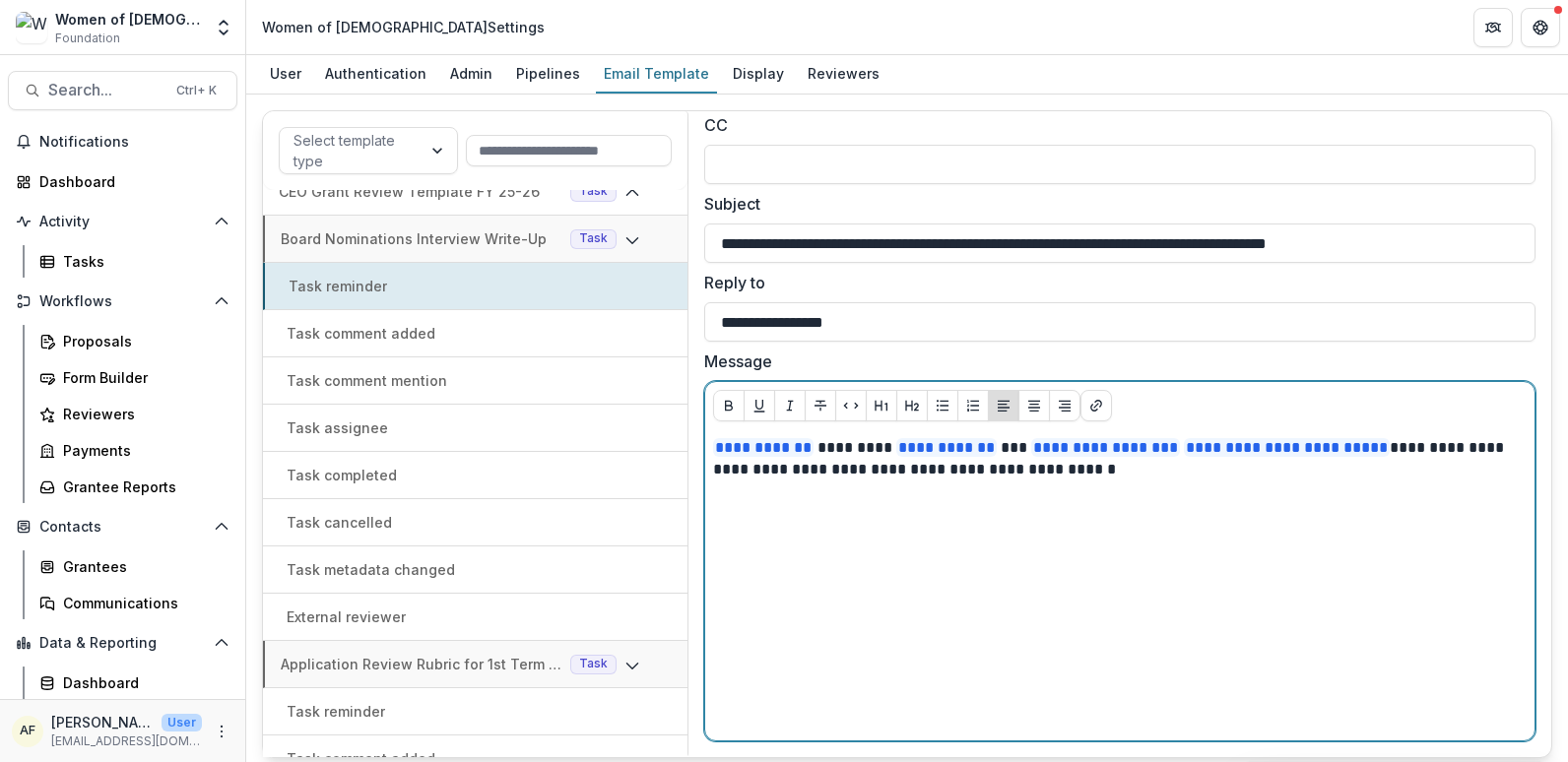 type 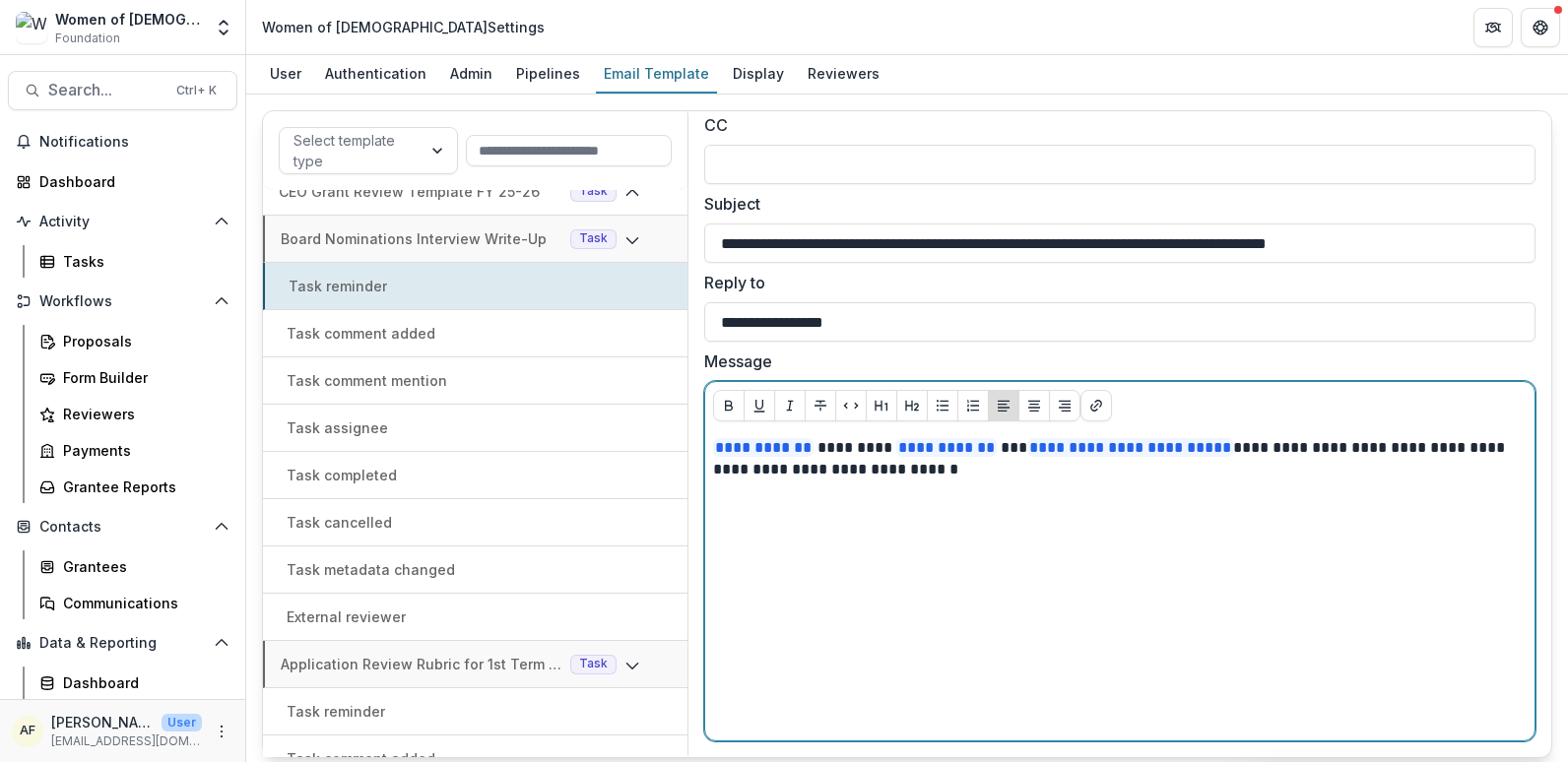 click at bounding box center [1120, 491] 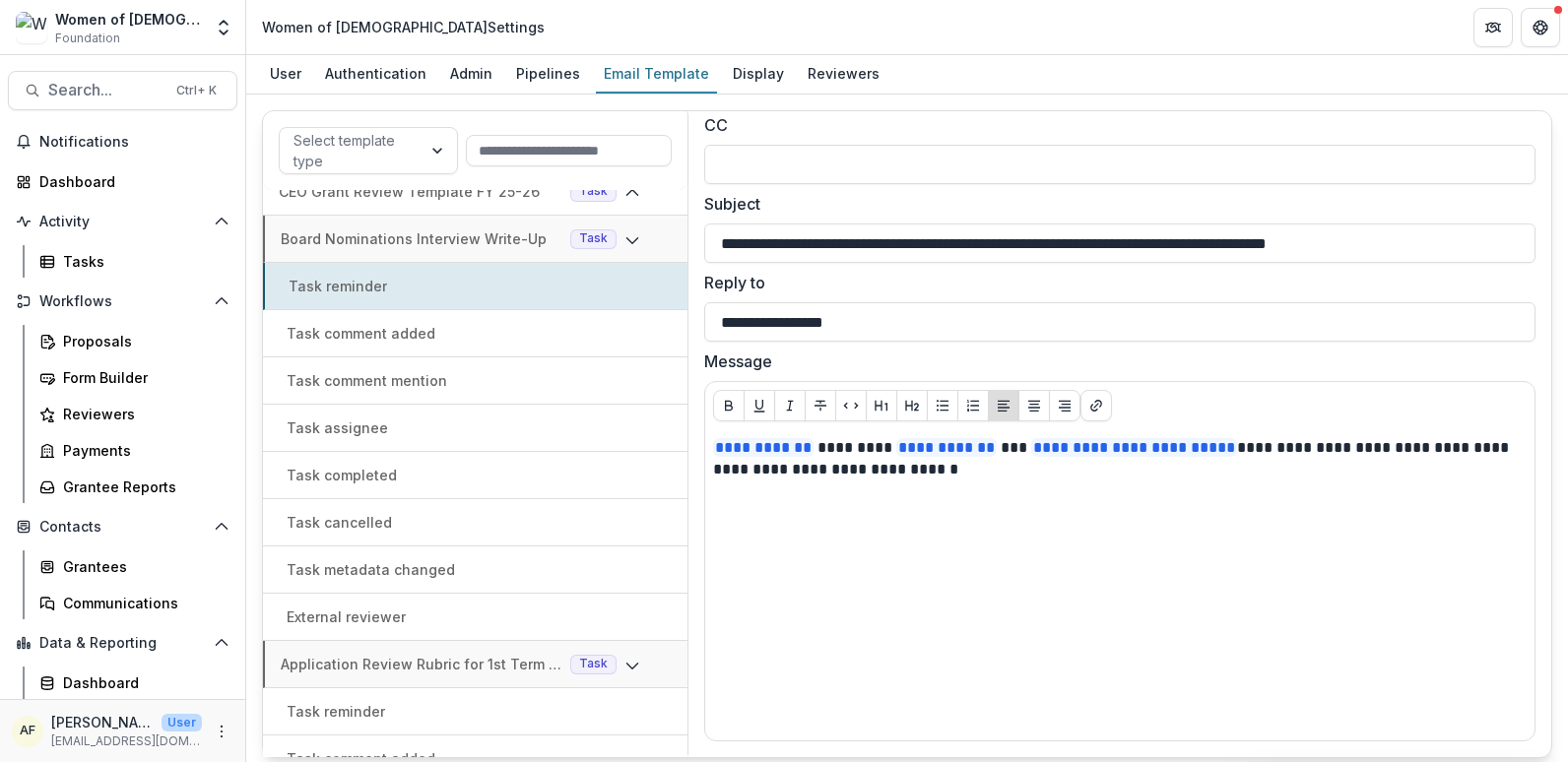 click on "Task comment added" at bounding box center [360, 333] 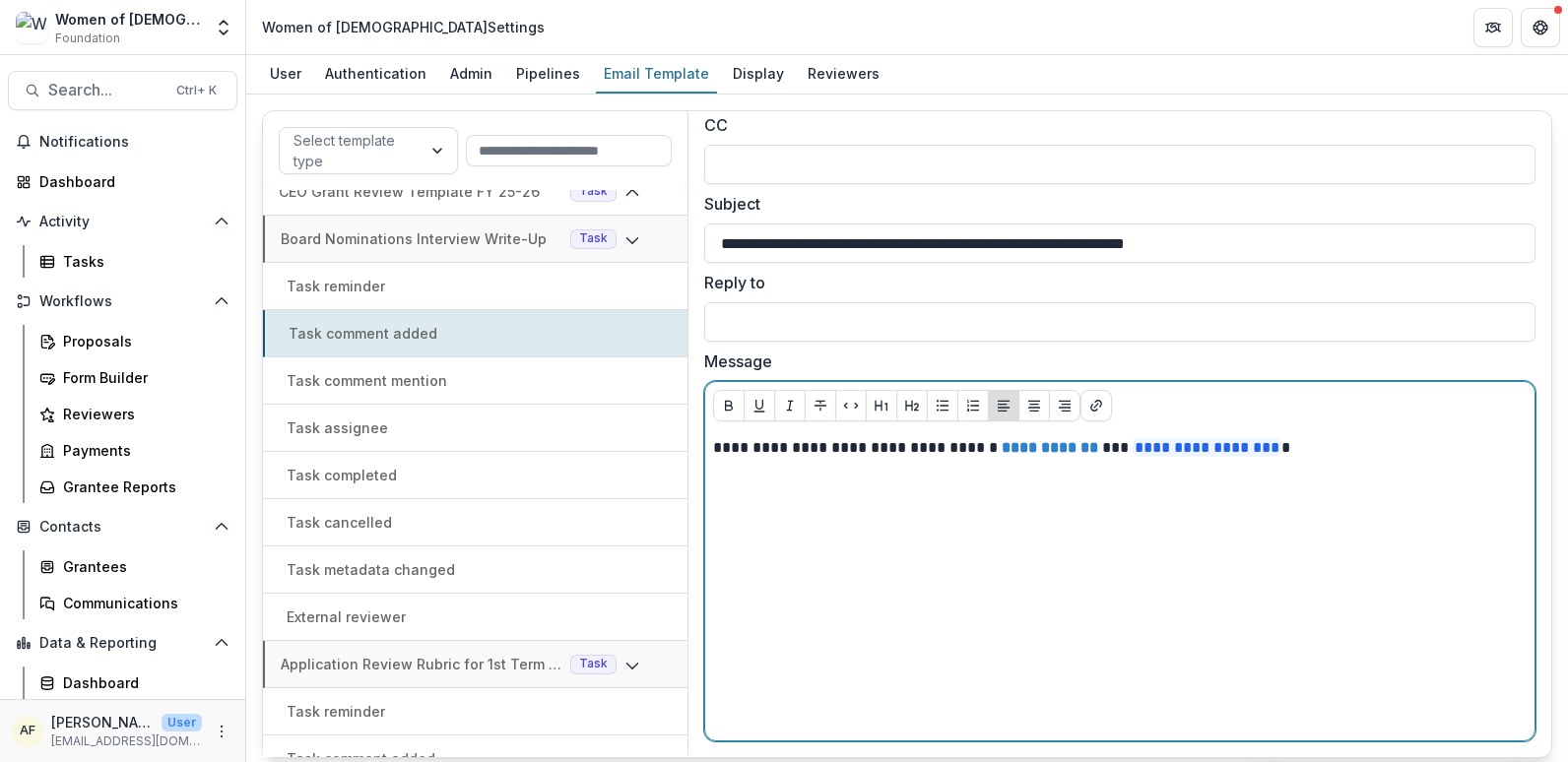 click on "**********" at bounding box center [1050, 447] 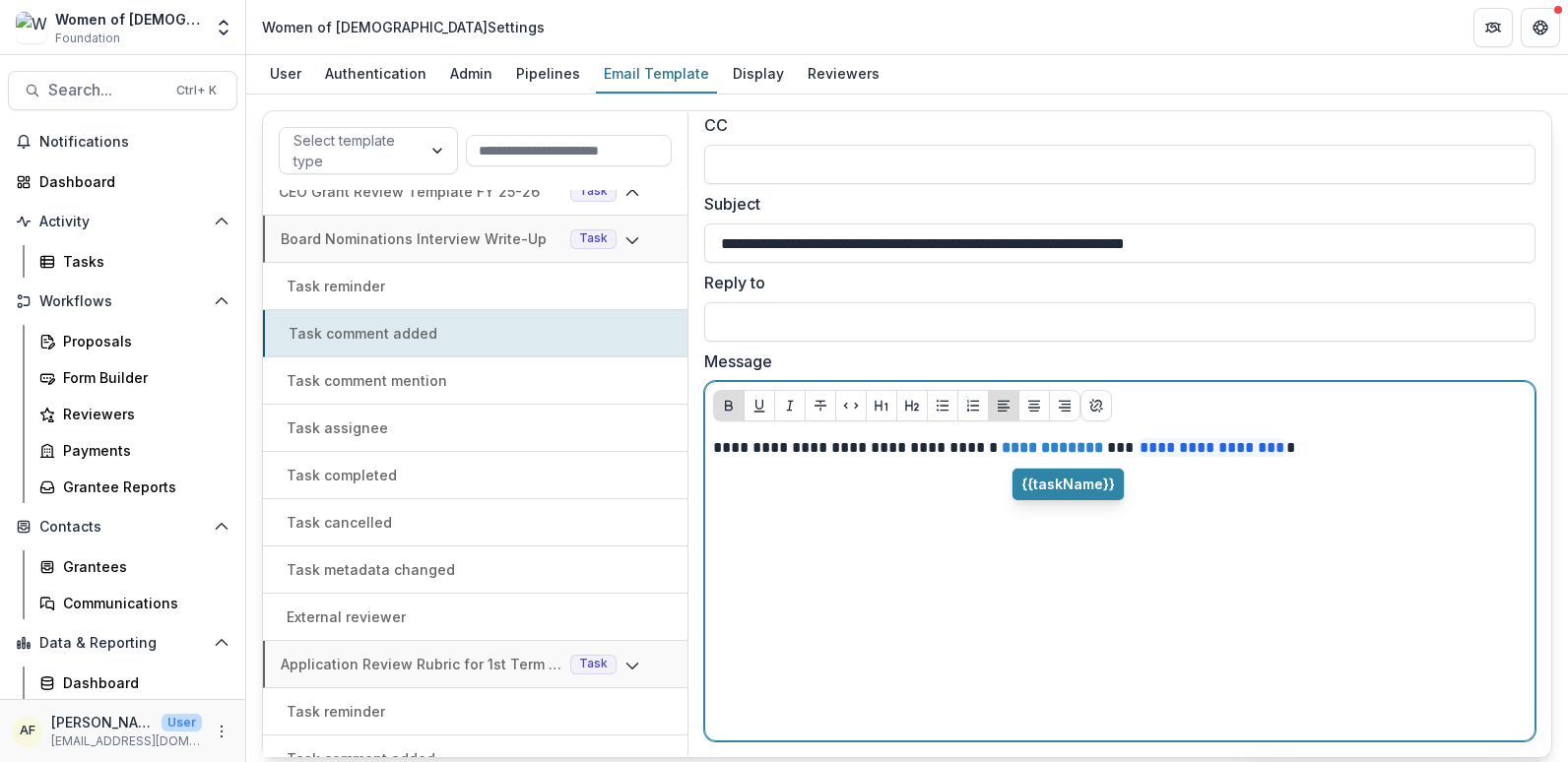 click on "********* ***" at bounding box center (1052, 447) 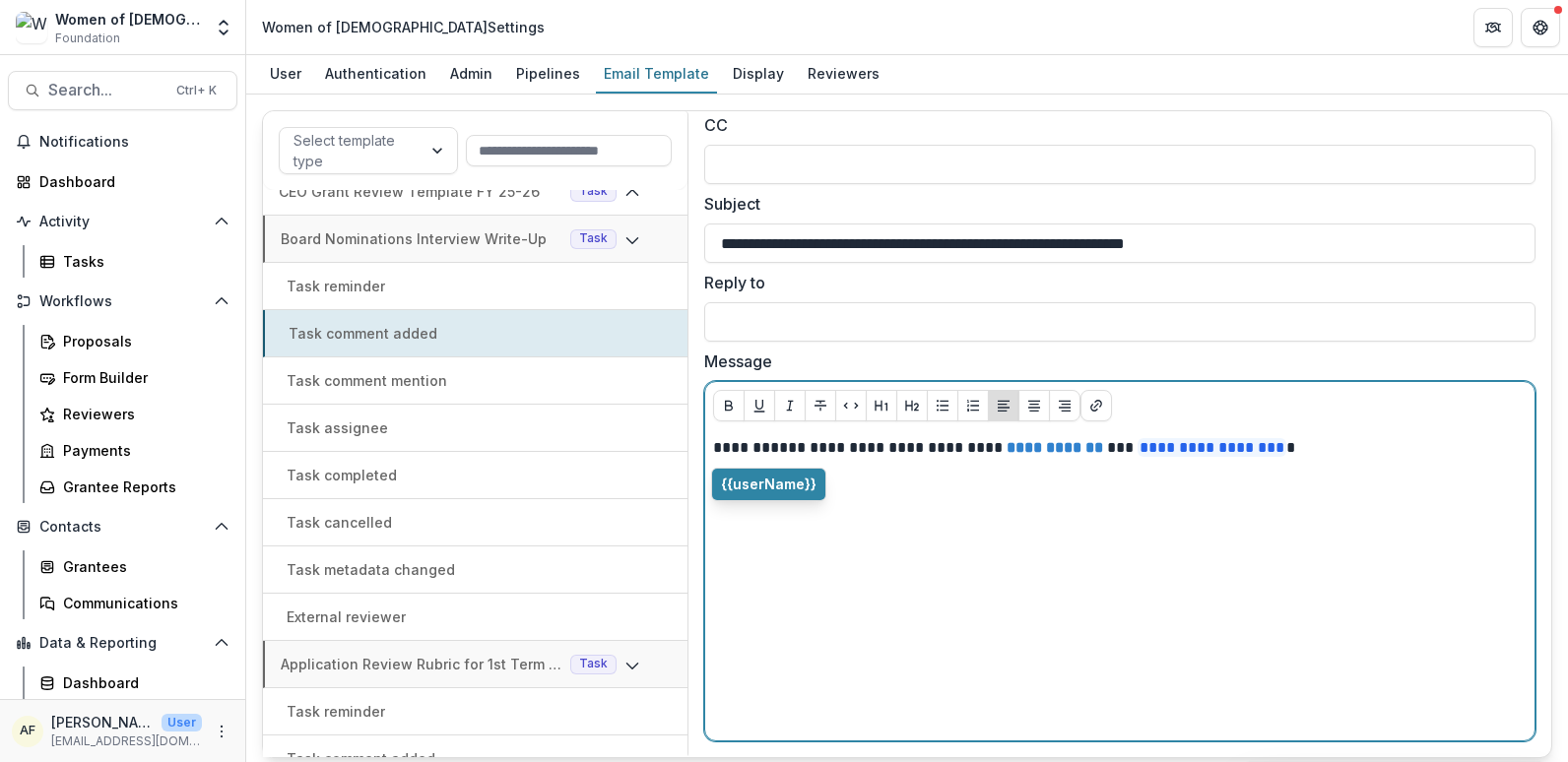 click on "**********" at bounding box center [1115, 448] 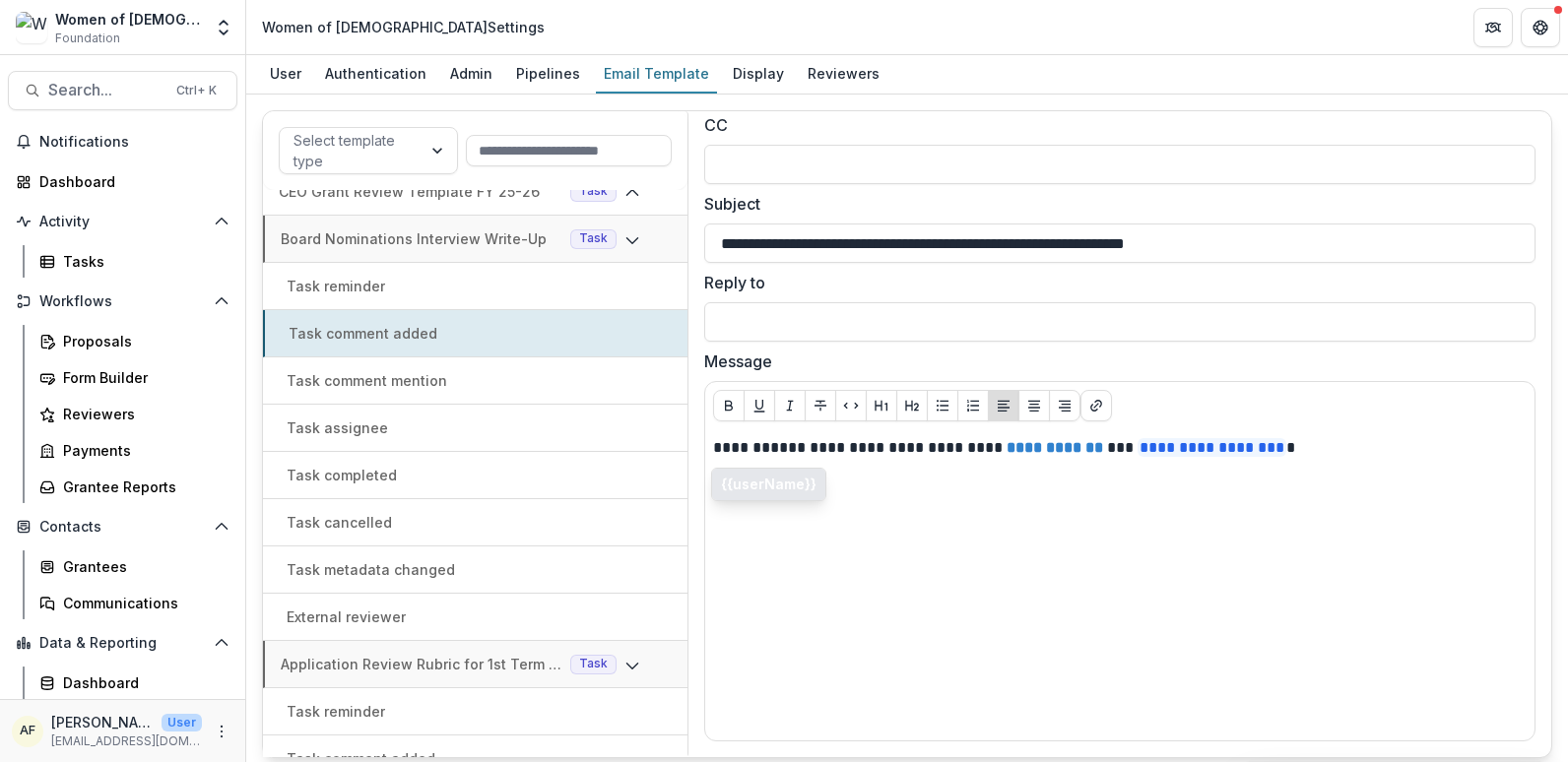 click on "{{userName}}" at bounding box center [768, 484] 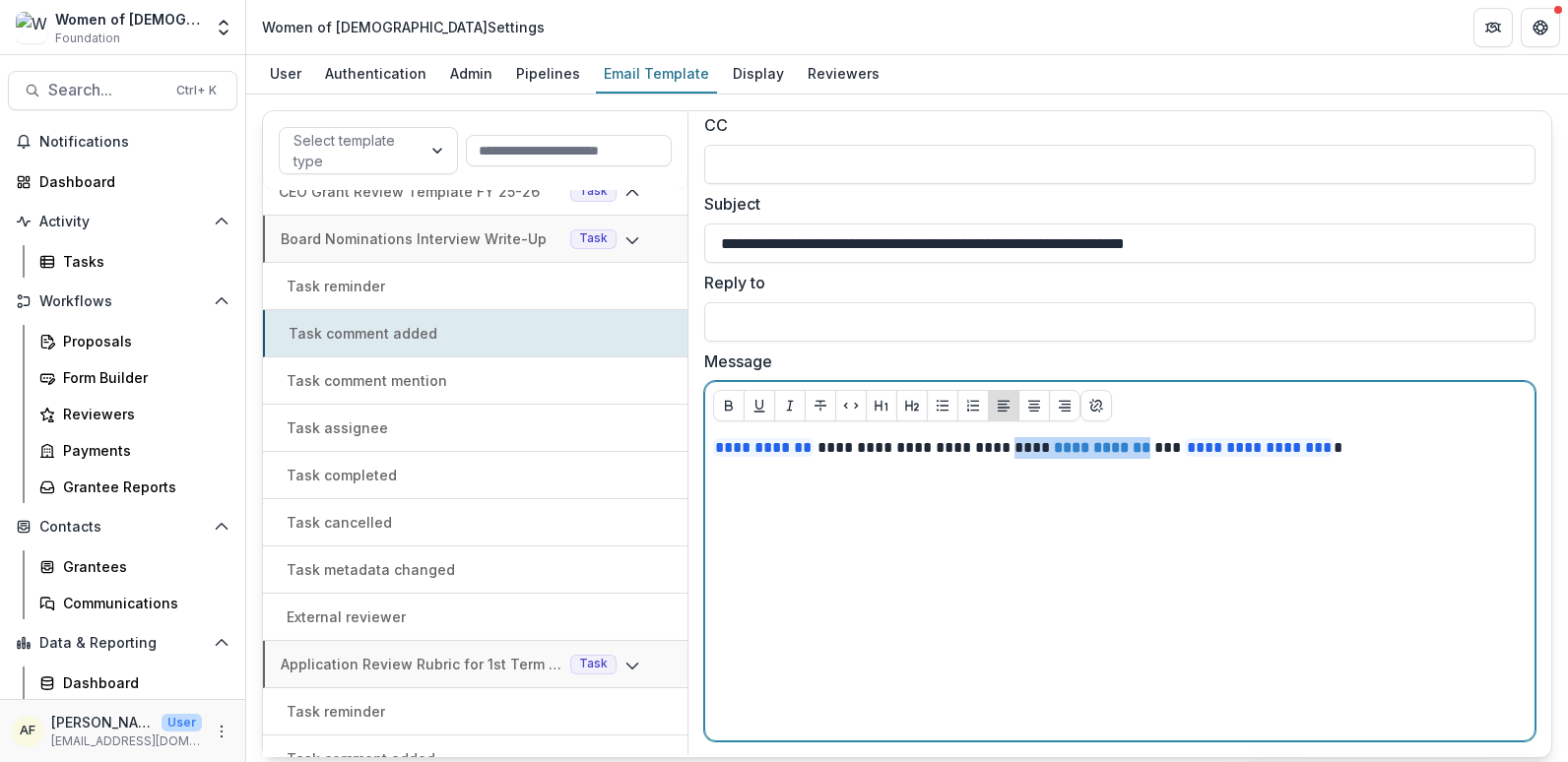 drag, startPoint x: 1171, startPoint y: 453, endPoint x: 1030, endPoint y: 449, distance: 141.05673 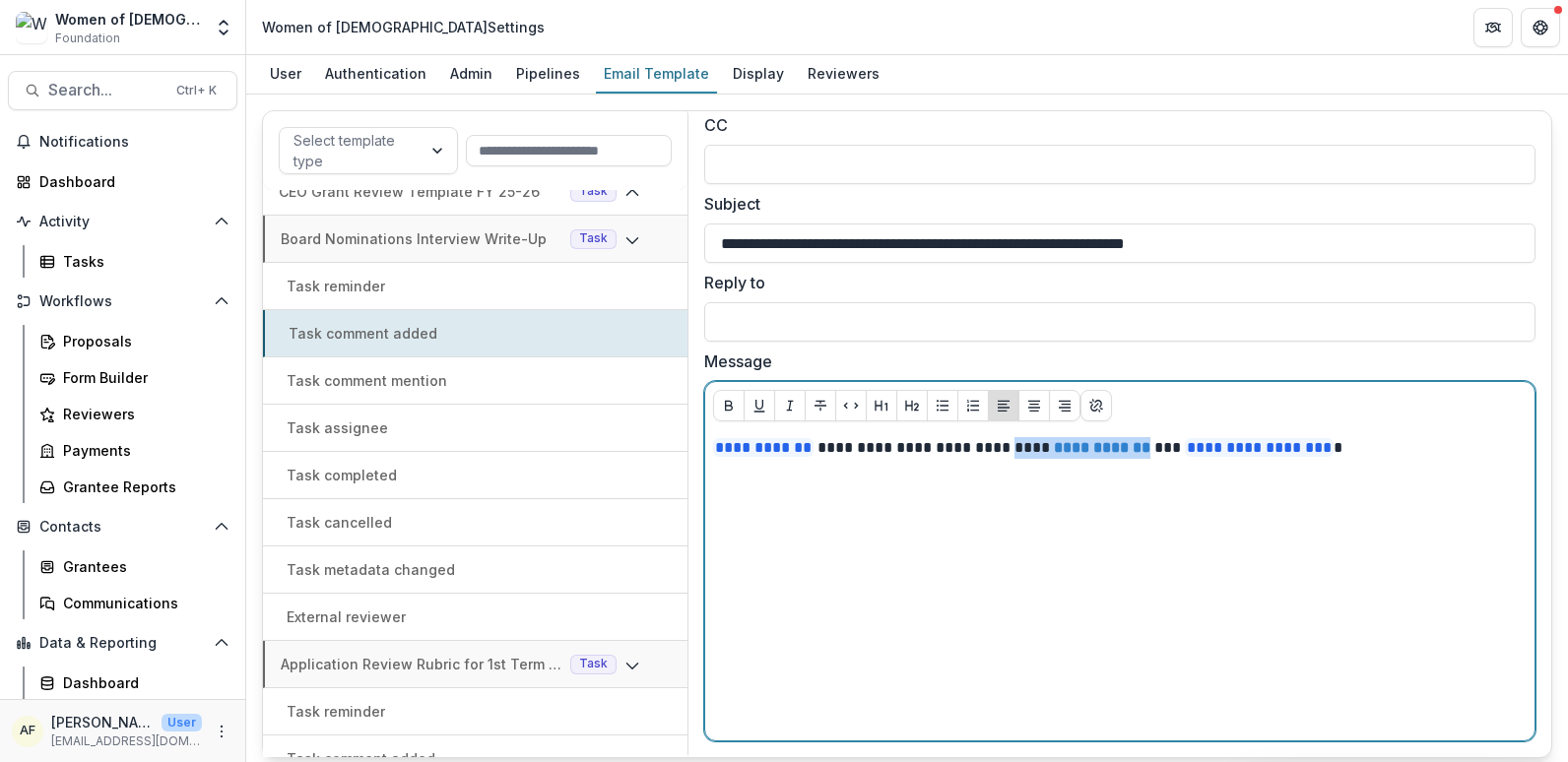 click on "**********" at bounding box center [1115, 448] 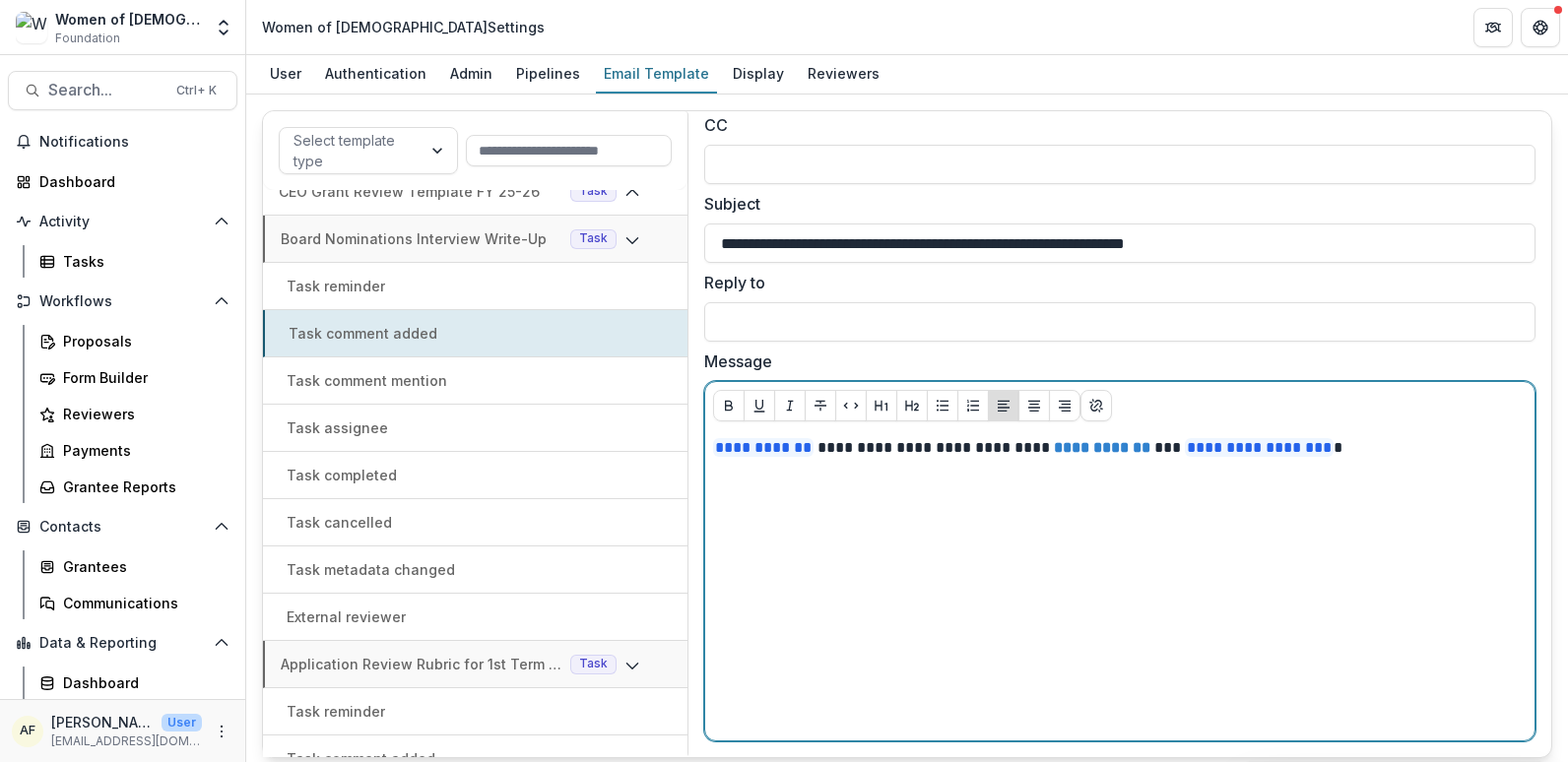 click on "**********" at bounding box center (1115, 448) 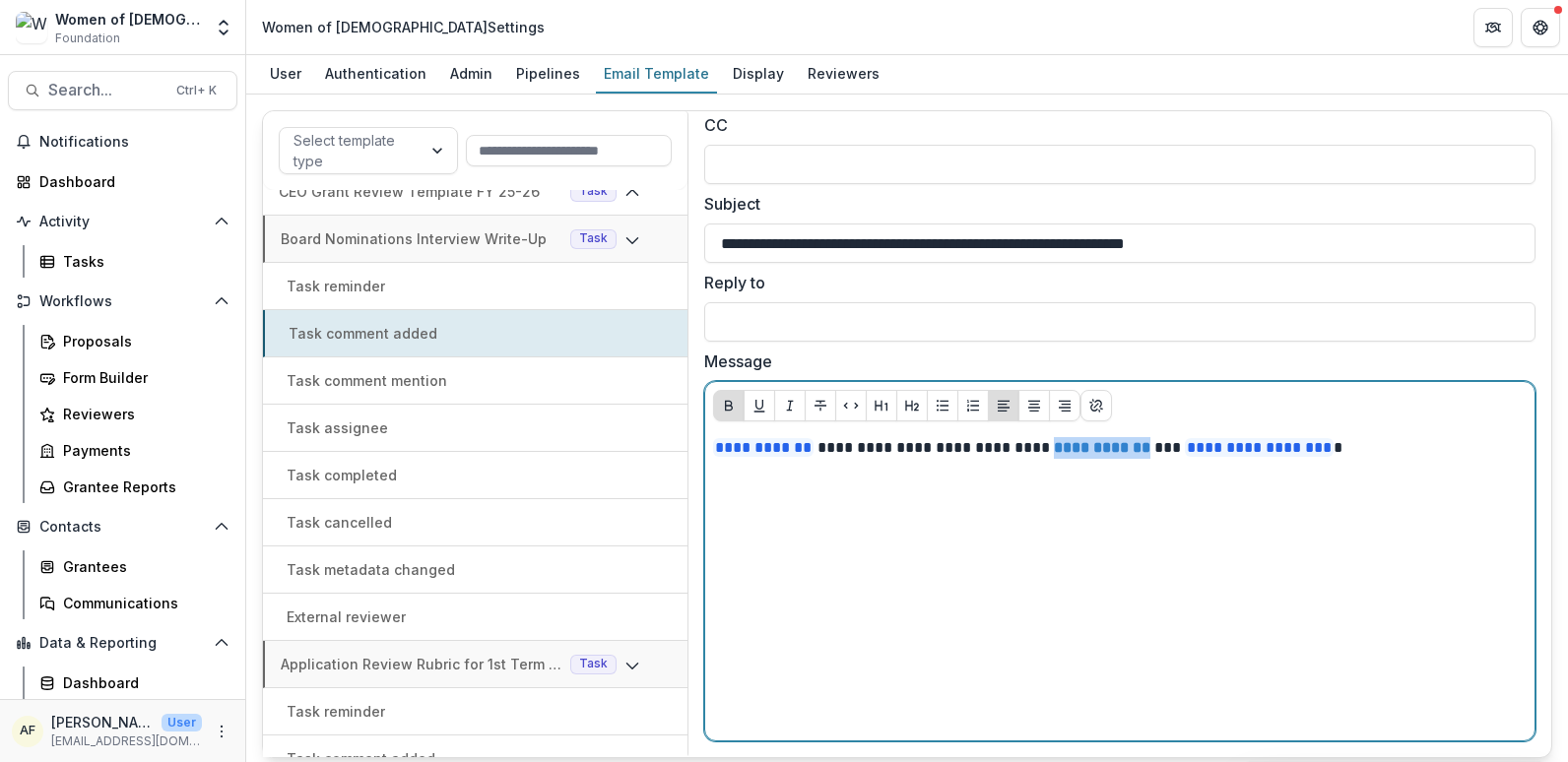 drag, startPoint x: 1152, startPoint y: 446, endPoint x: 1065, endPoint y: 446, distance: 87 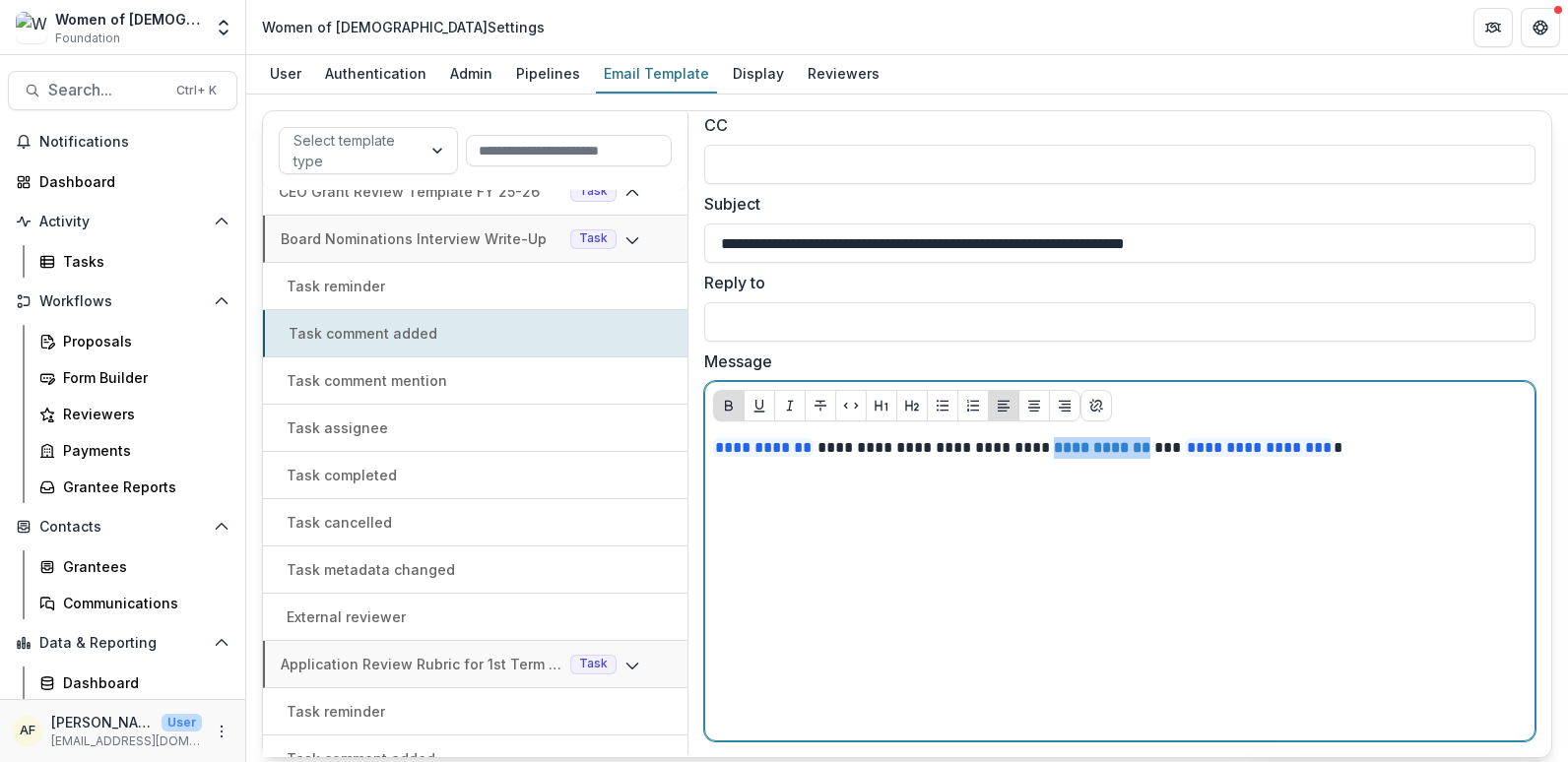 click on "**********" at bounding box center [1102, 447] 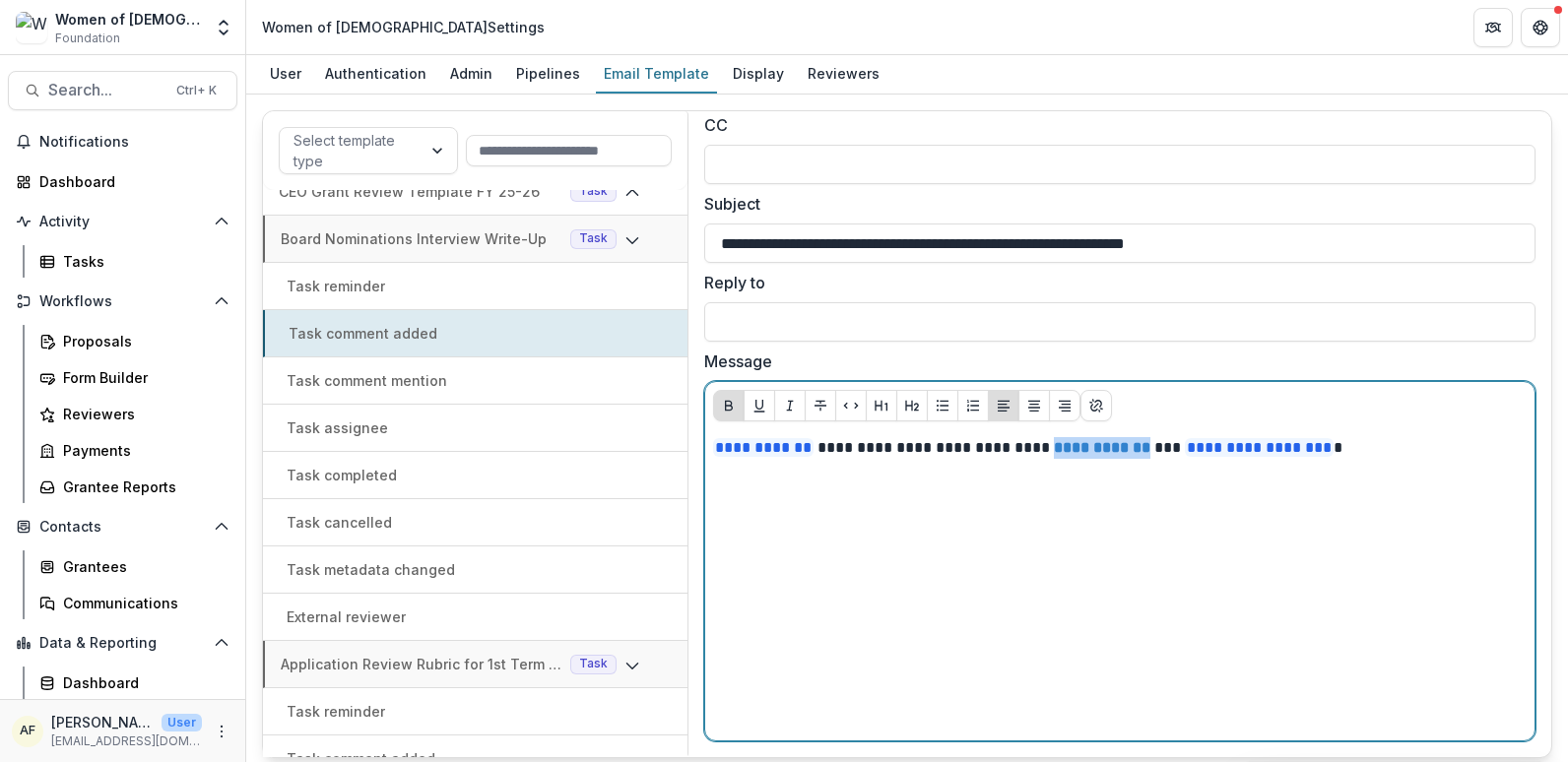 type 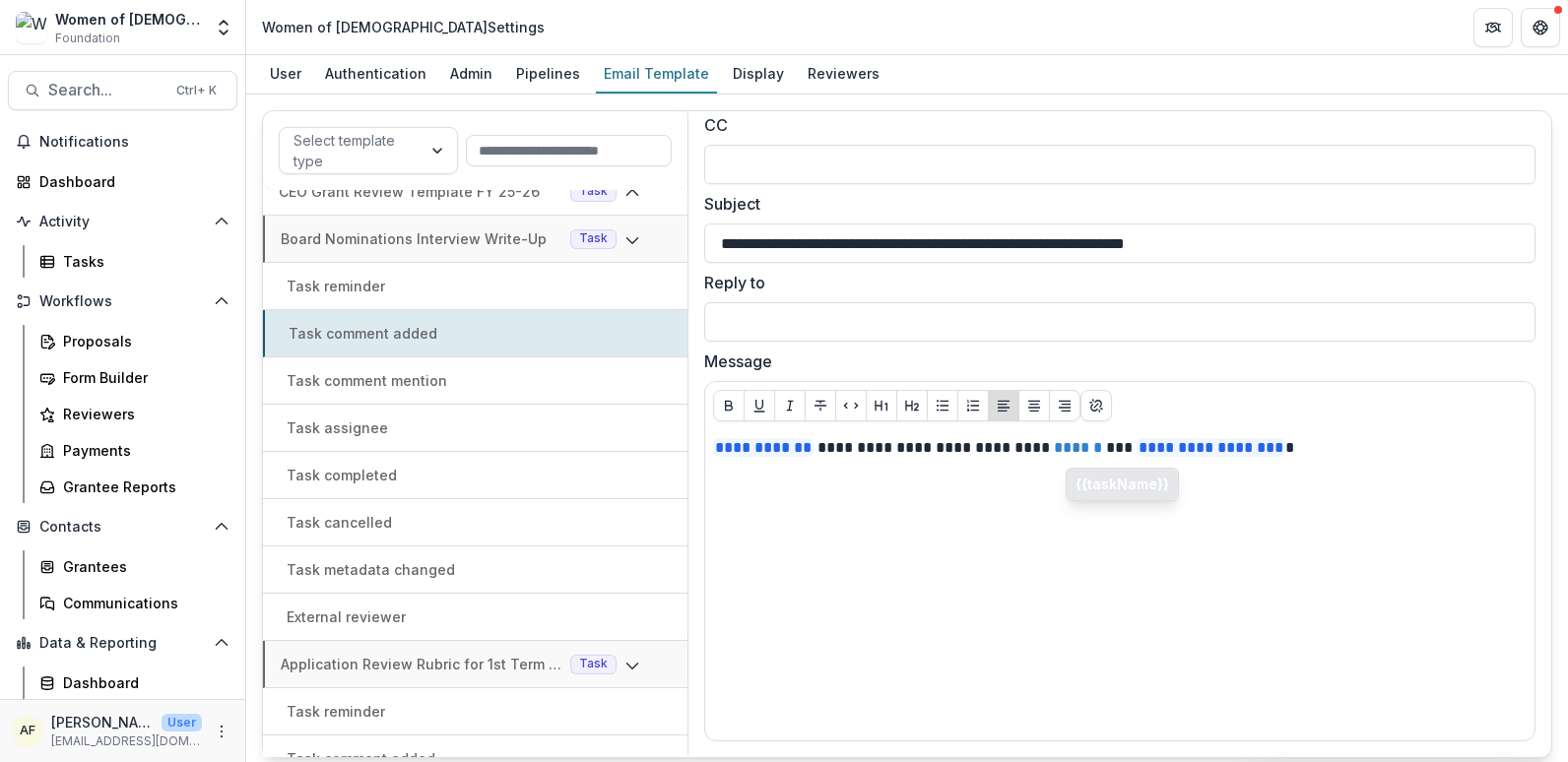 click on "{{taskName}}" at bounding box center (1122, 484) 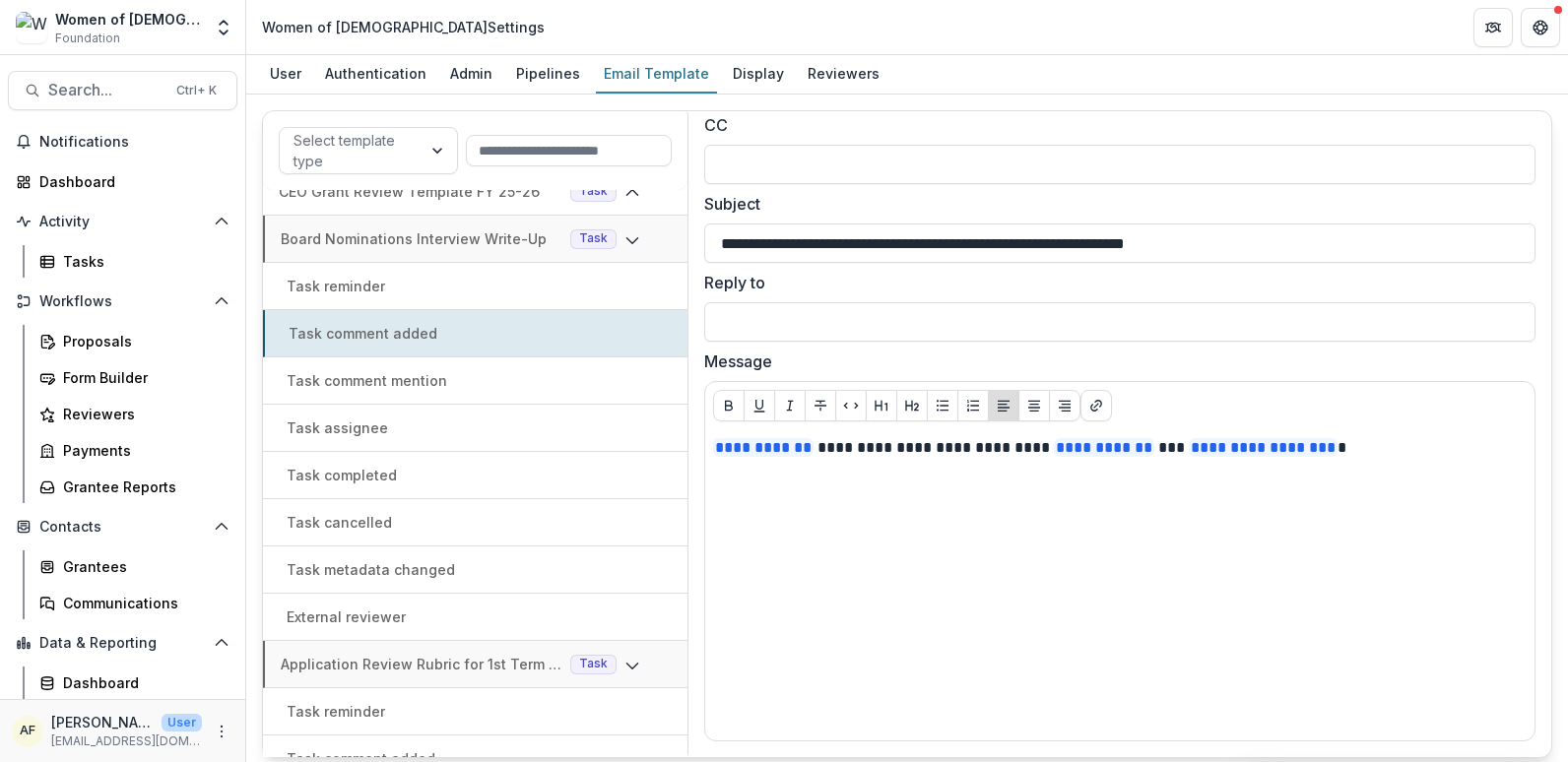 click on "Task comment mention" at bounding box center [475, 381] 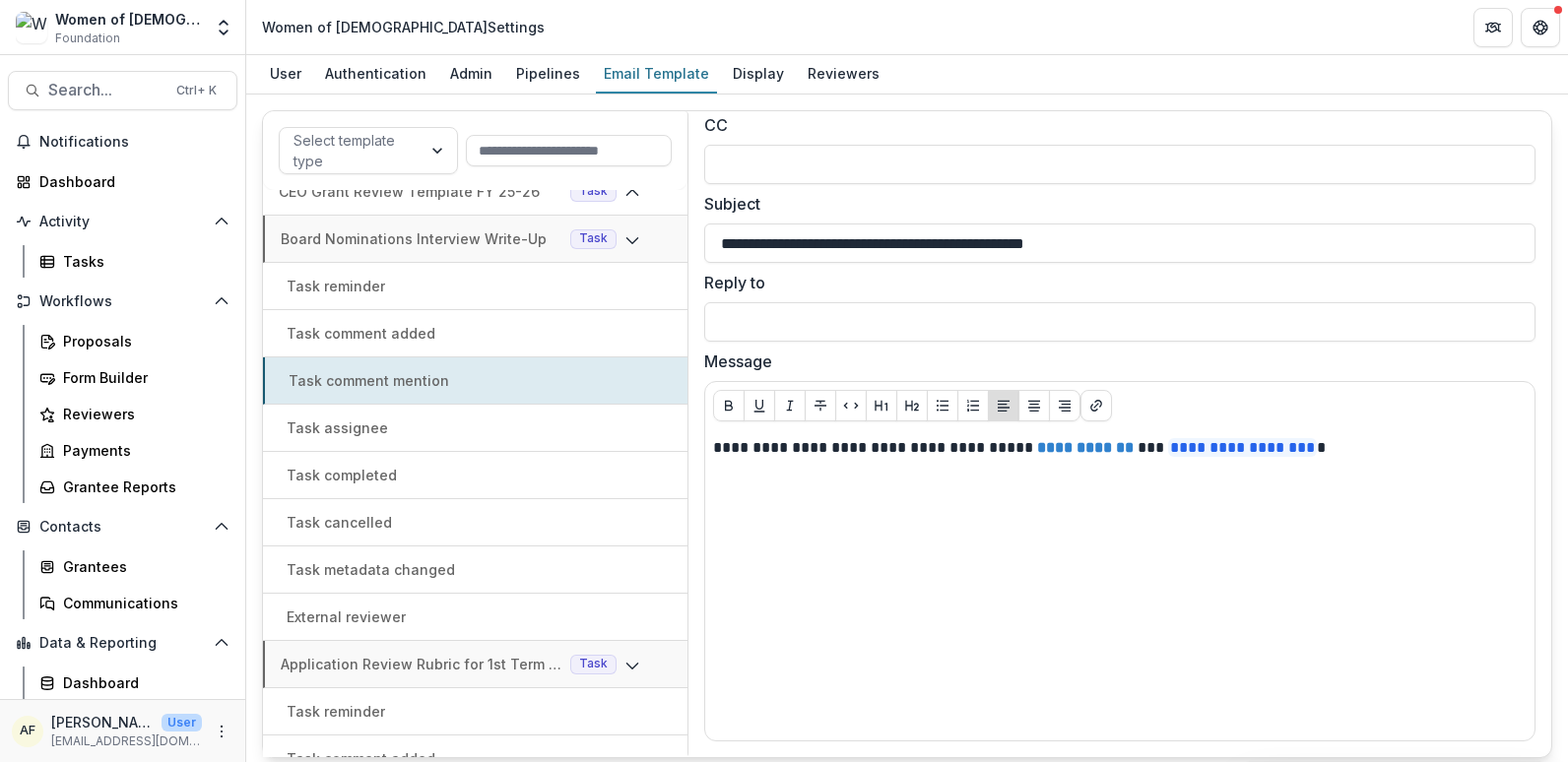 click on "Task assignee" at bounding box center [475, 427] 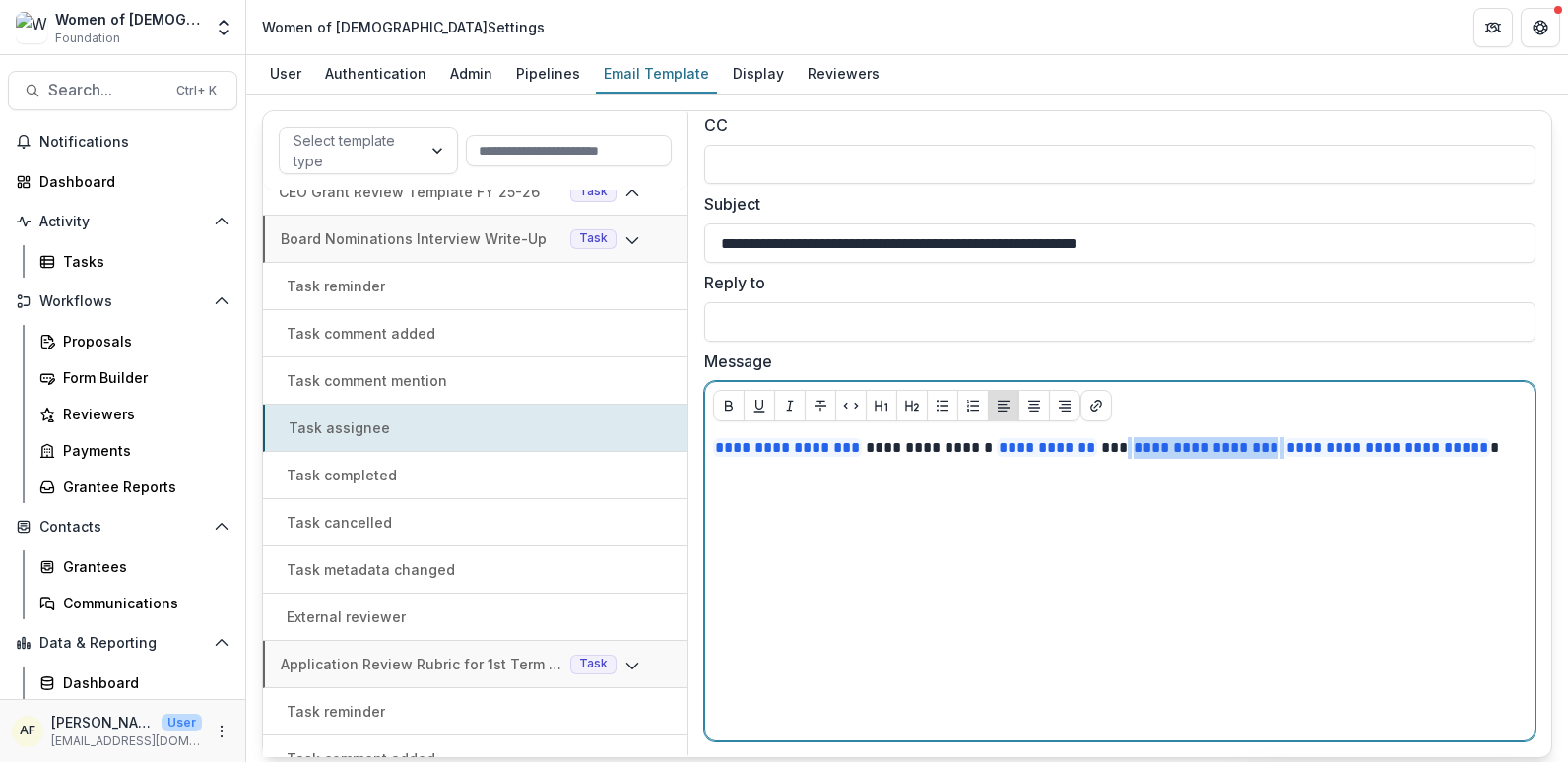 drag, startPoint x: 1330, startPoint y: 446, endPoint x: 1135, endPoint y: 440, distance: 195.09229 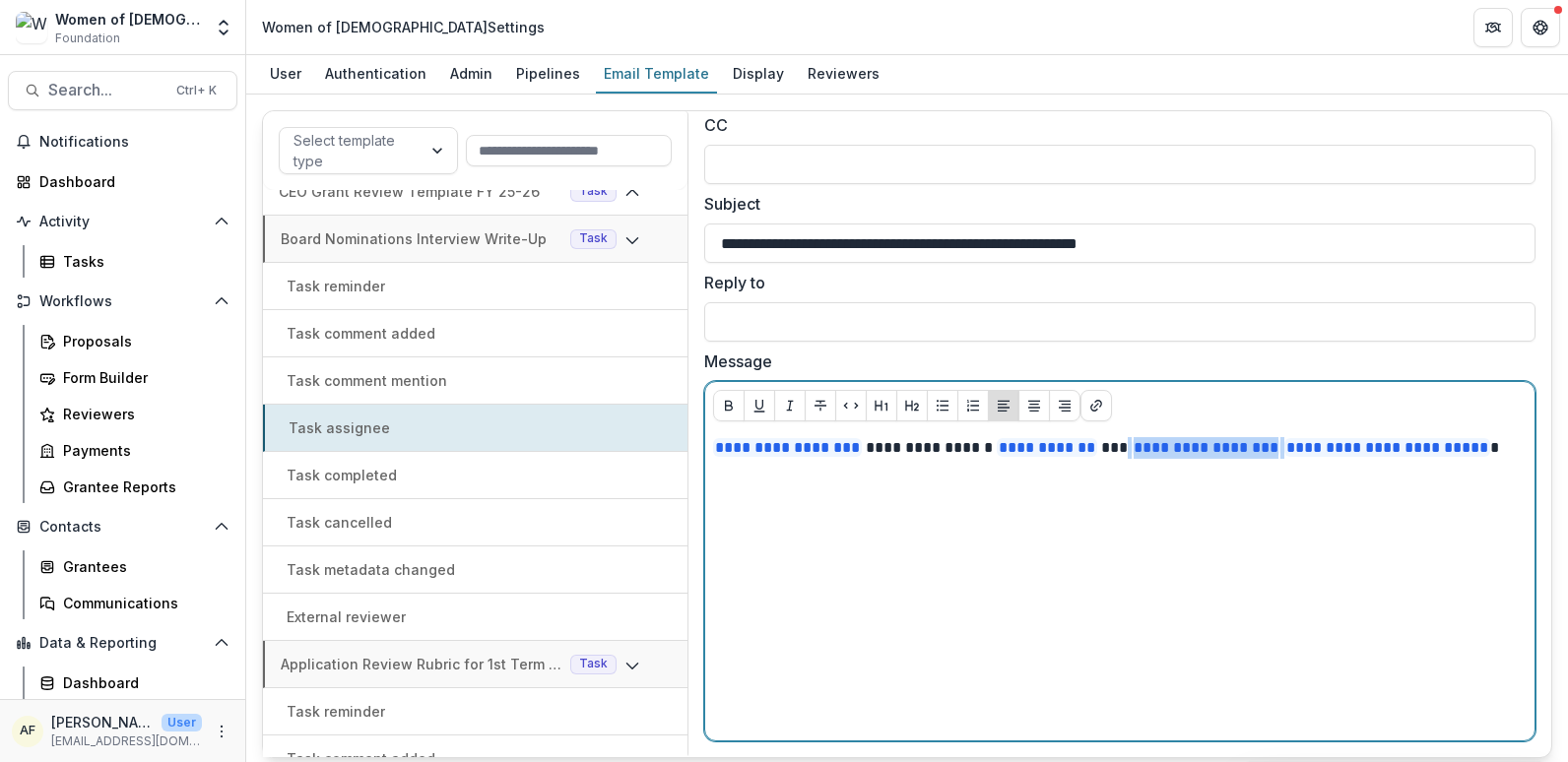 click on "**********" at bounding box center (1115, 459) 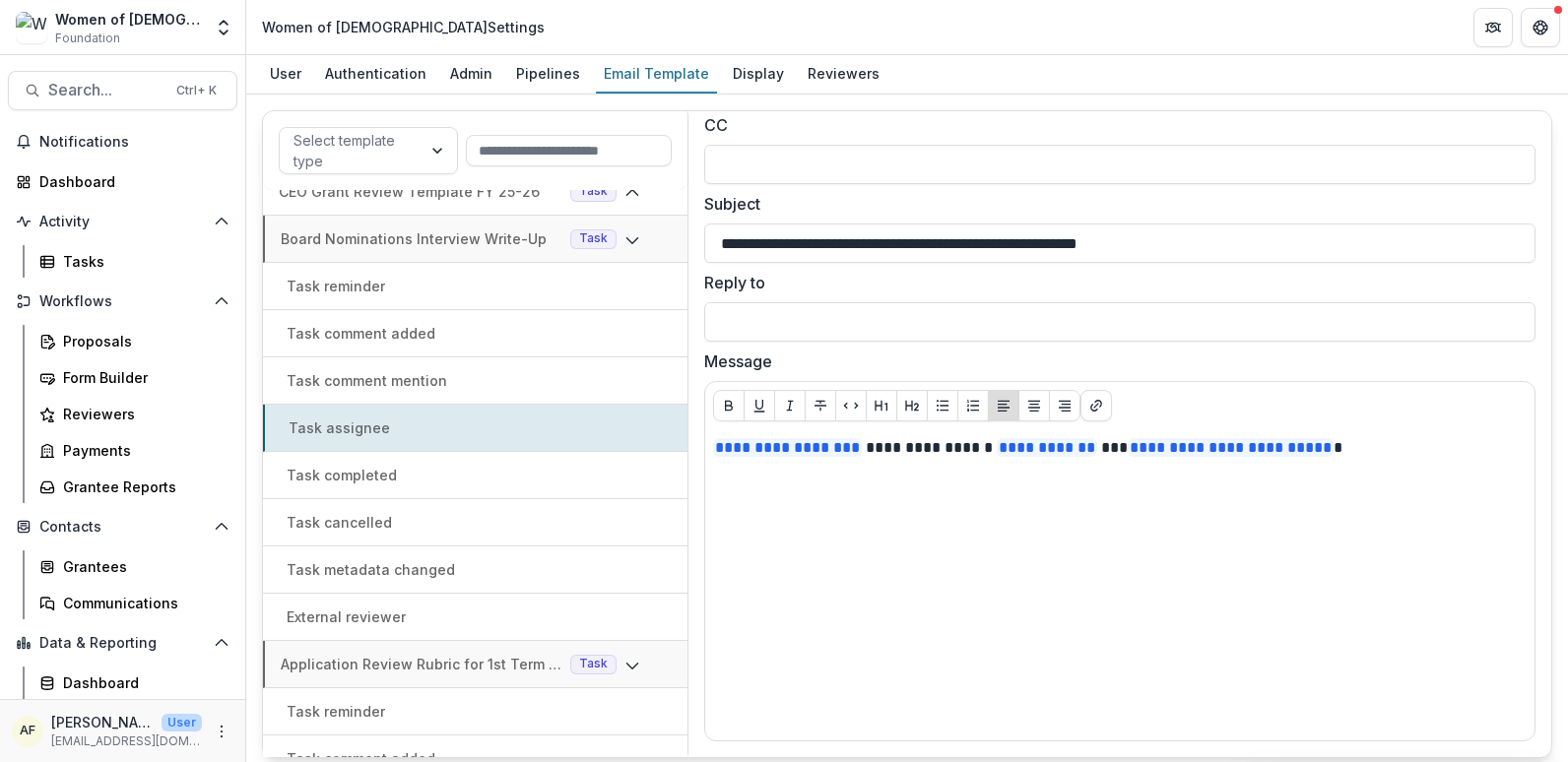 click on "Task completed" at bounding box center [475, 475] 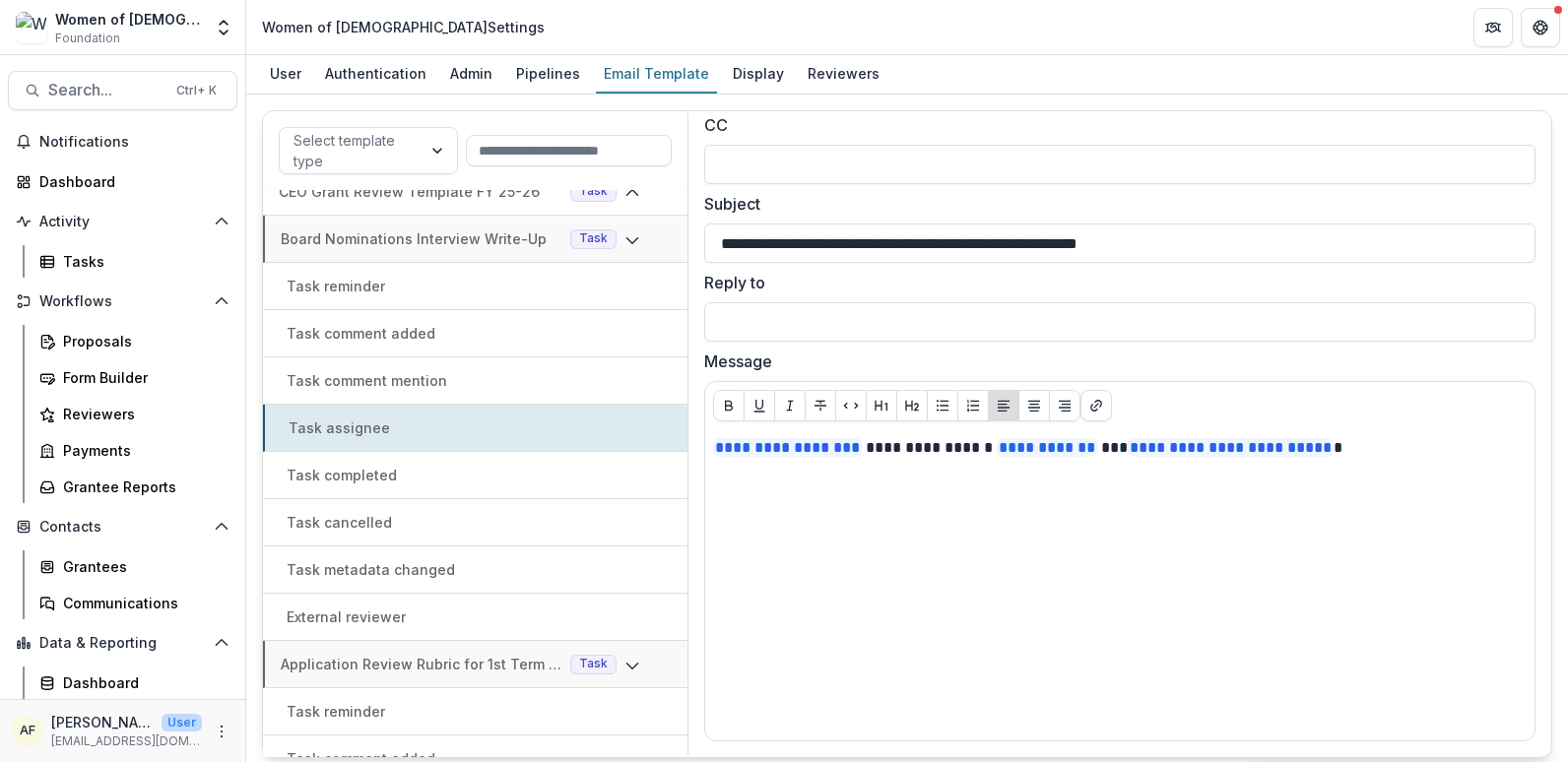 type on "**********" 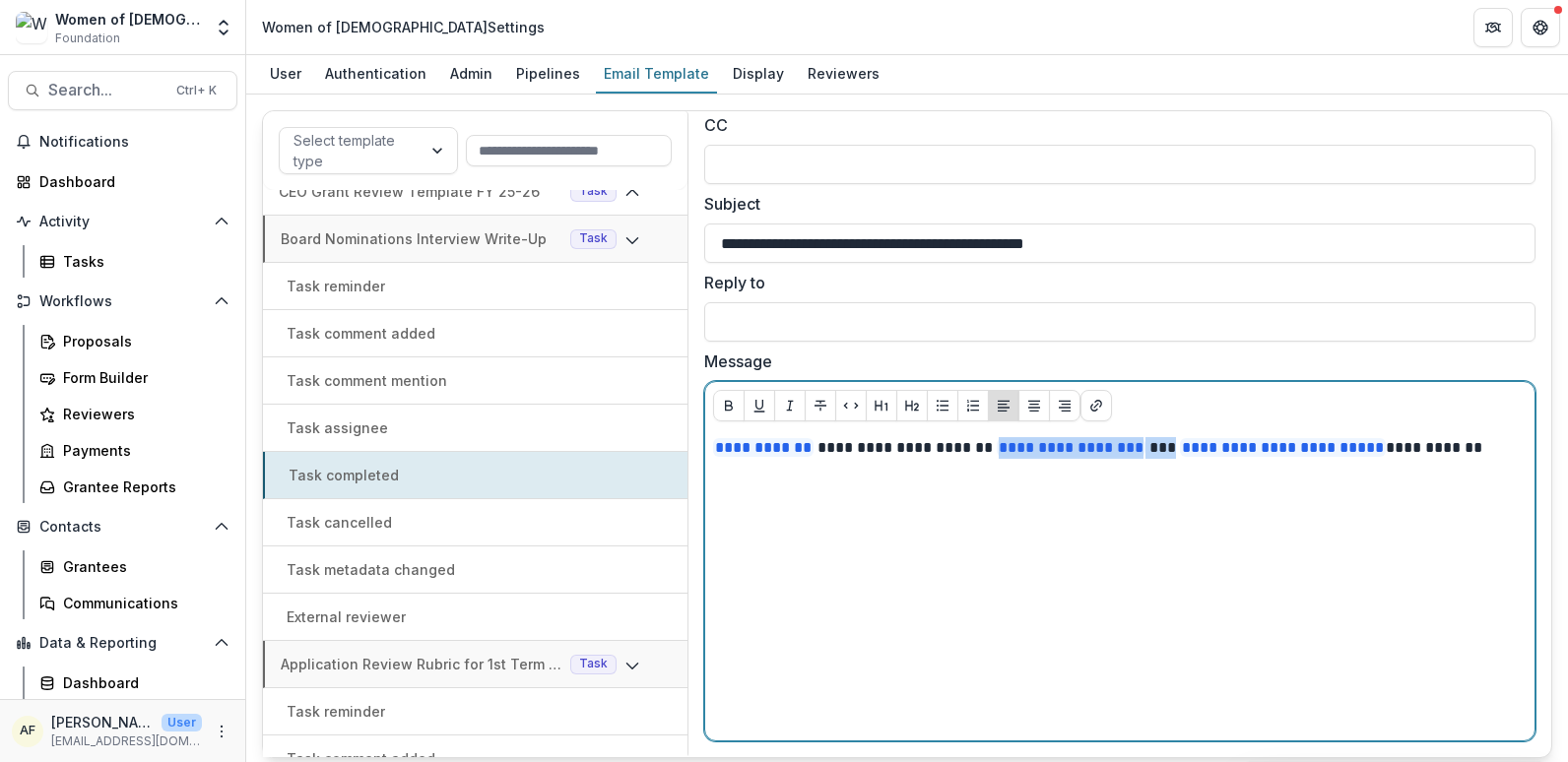 drag, startPoint x: 1000, startPoint y: 441, endPoint x: 1189, endPoint y: 450, distance: 189.21416 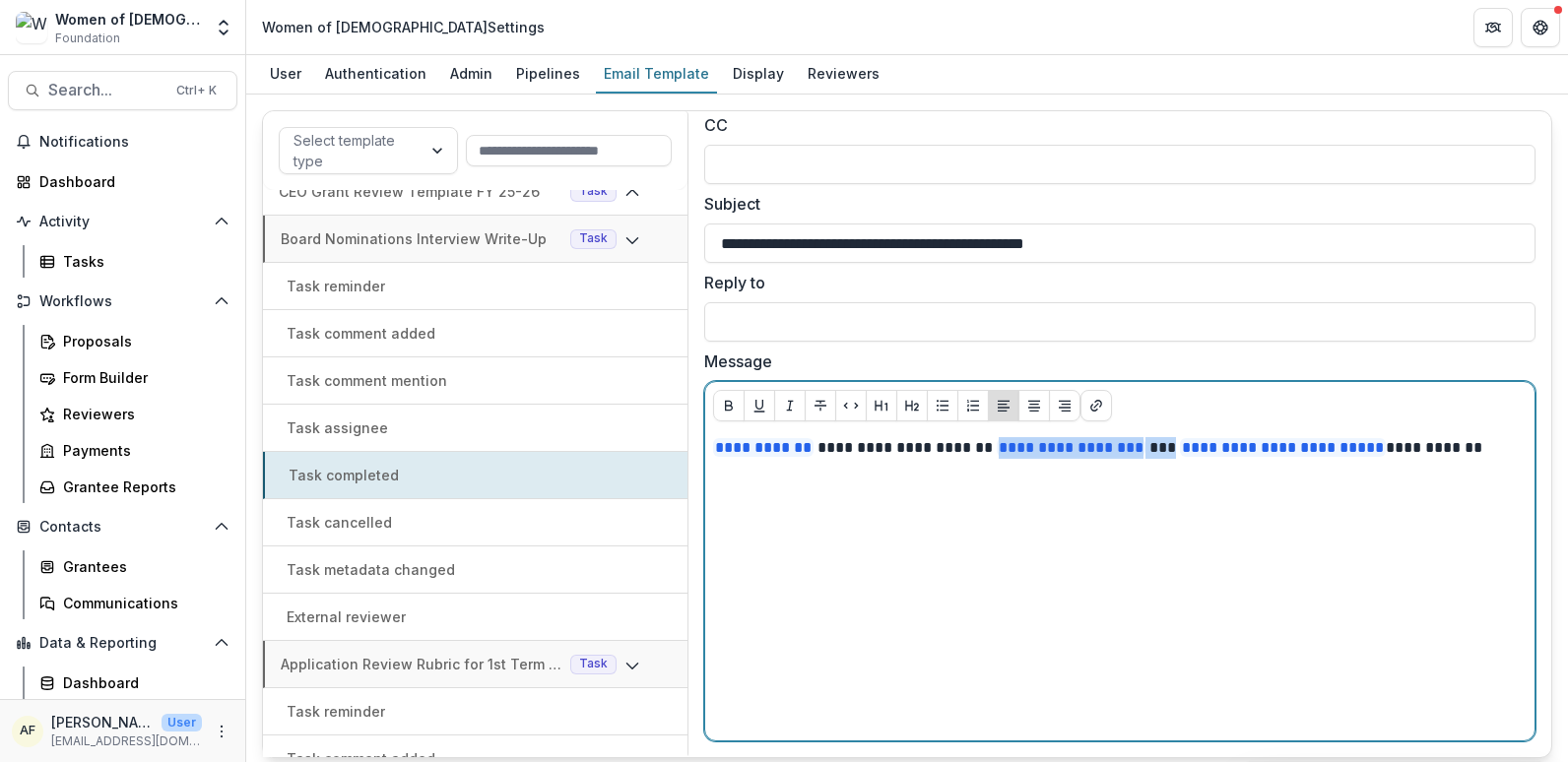 click on "**********" at bounding box center (1115, 459) 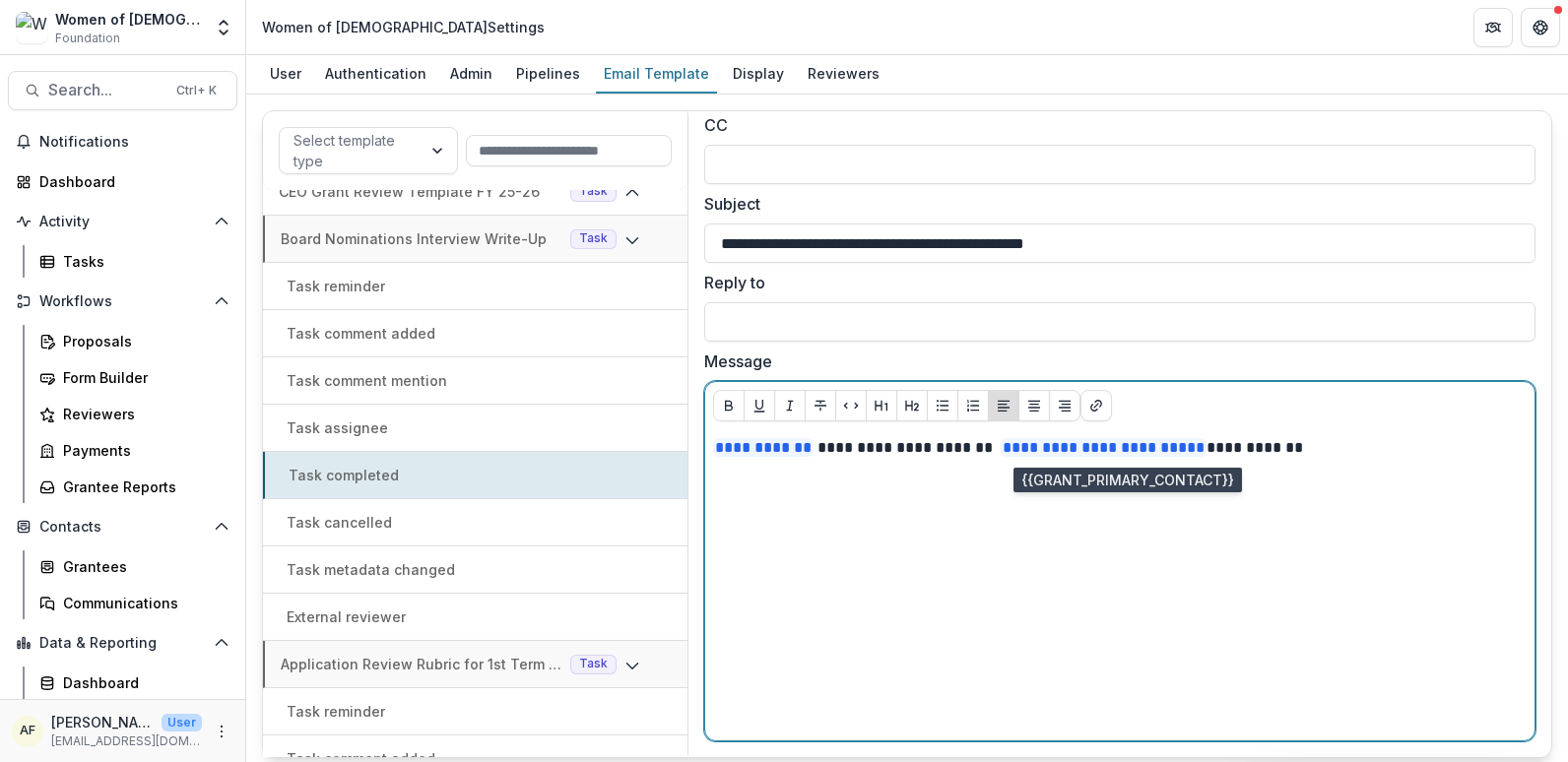 type 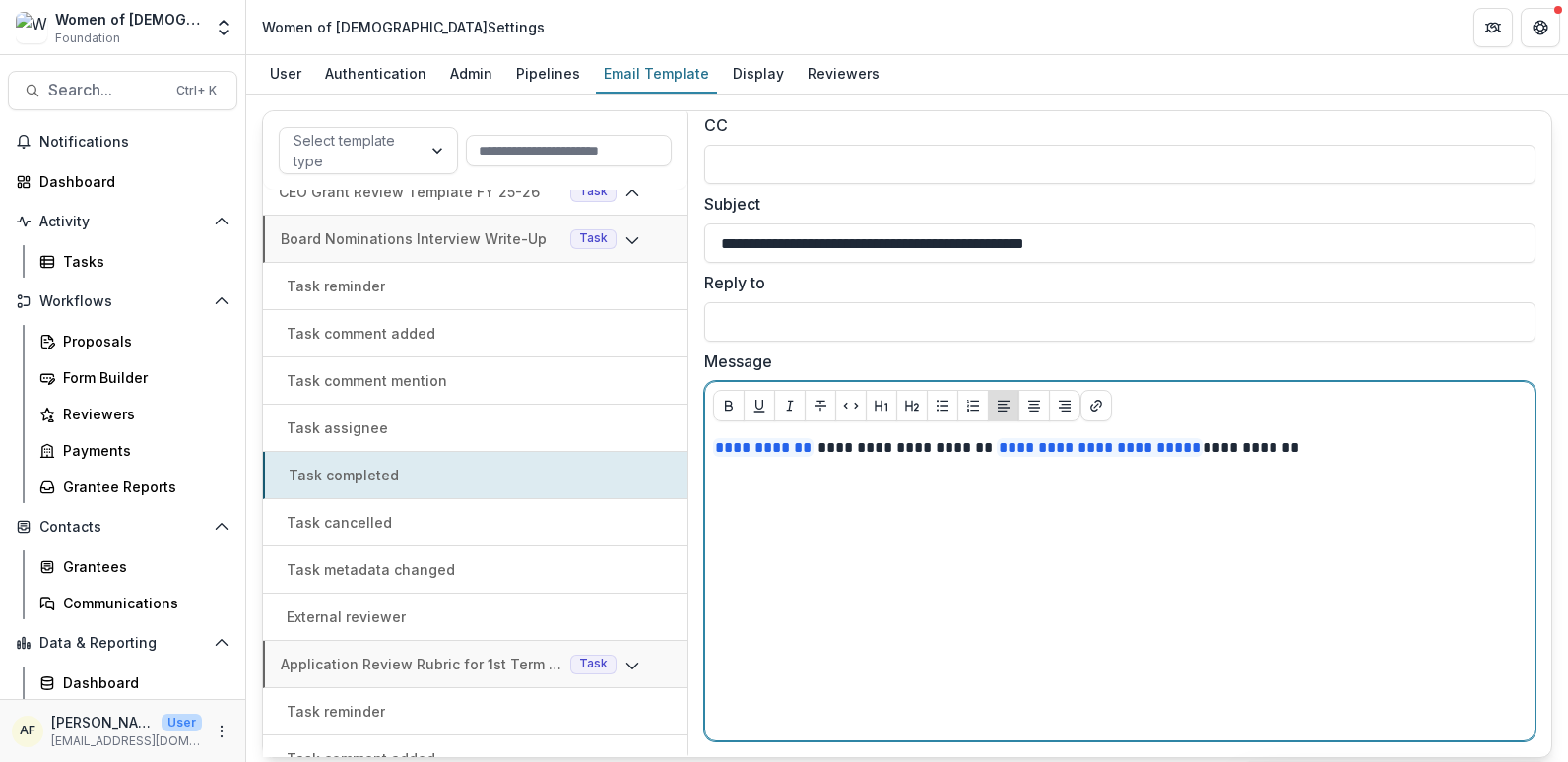 drag, startPoint x: 1235, startPoint y: 582, endPoint x: 1422, endPoint y: 508, distance: 201.10942 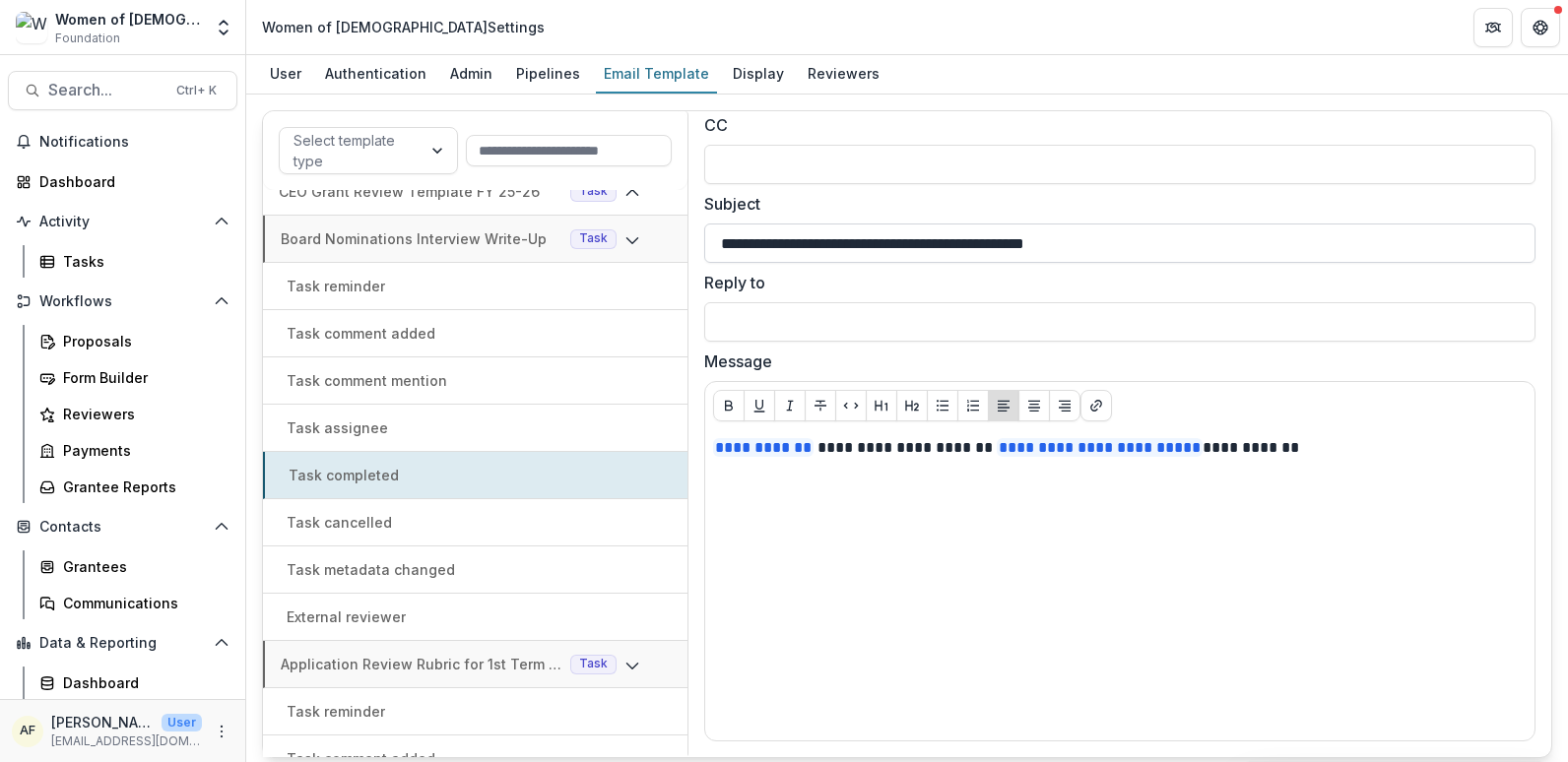 click on "**********" at bounding box center (1120, 243) 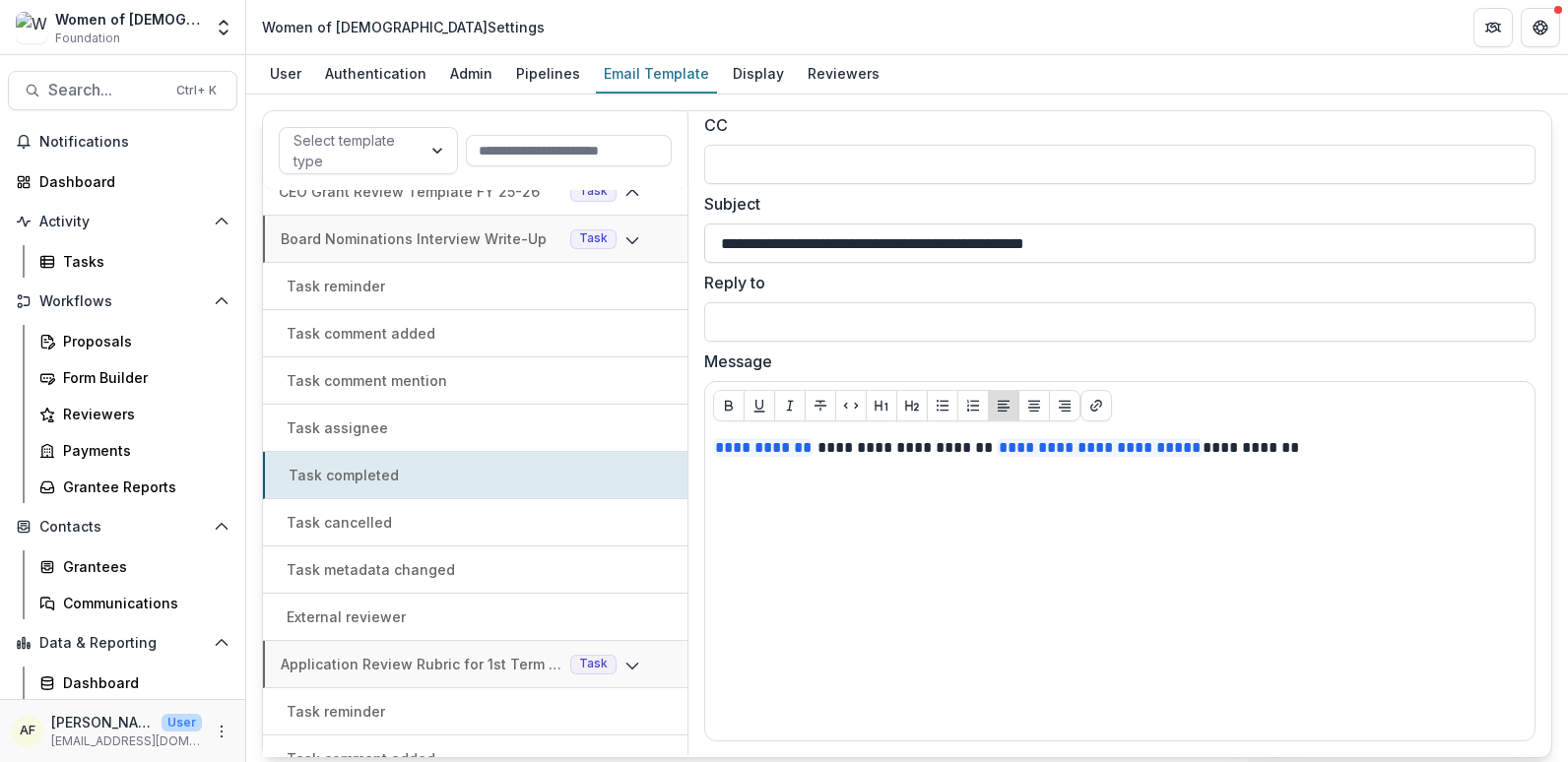 drag, startPoint x: 1169, startPoint y: 236, endPoint x: 1072, endPoint y: 230, distance: 97.18539 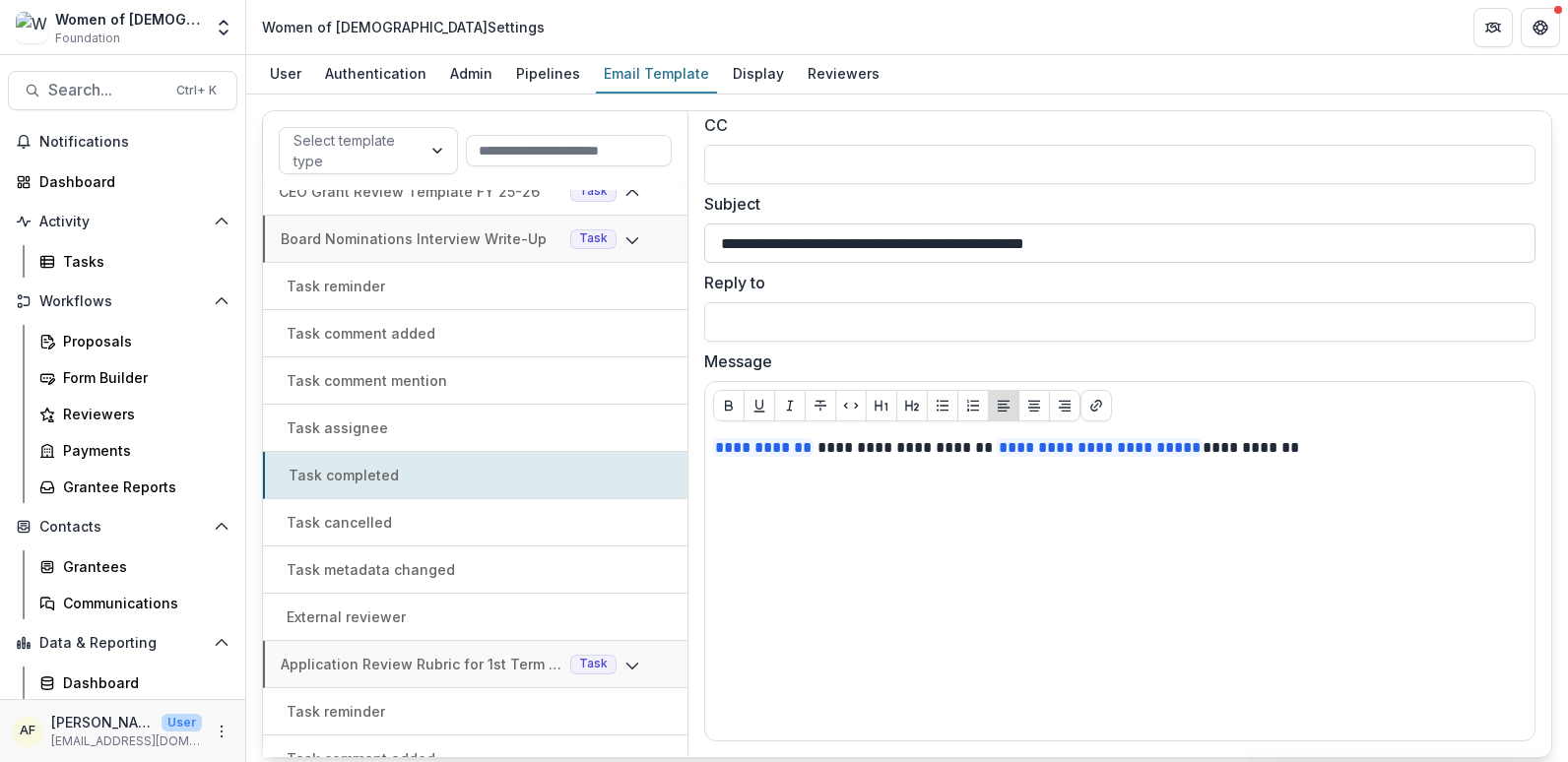 click on "**********" at bounding box center [1120, 243] 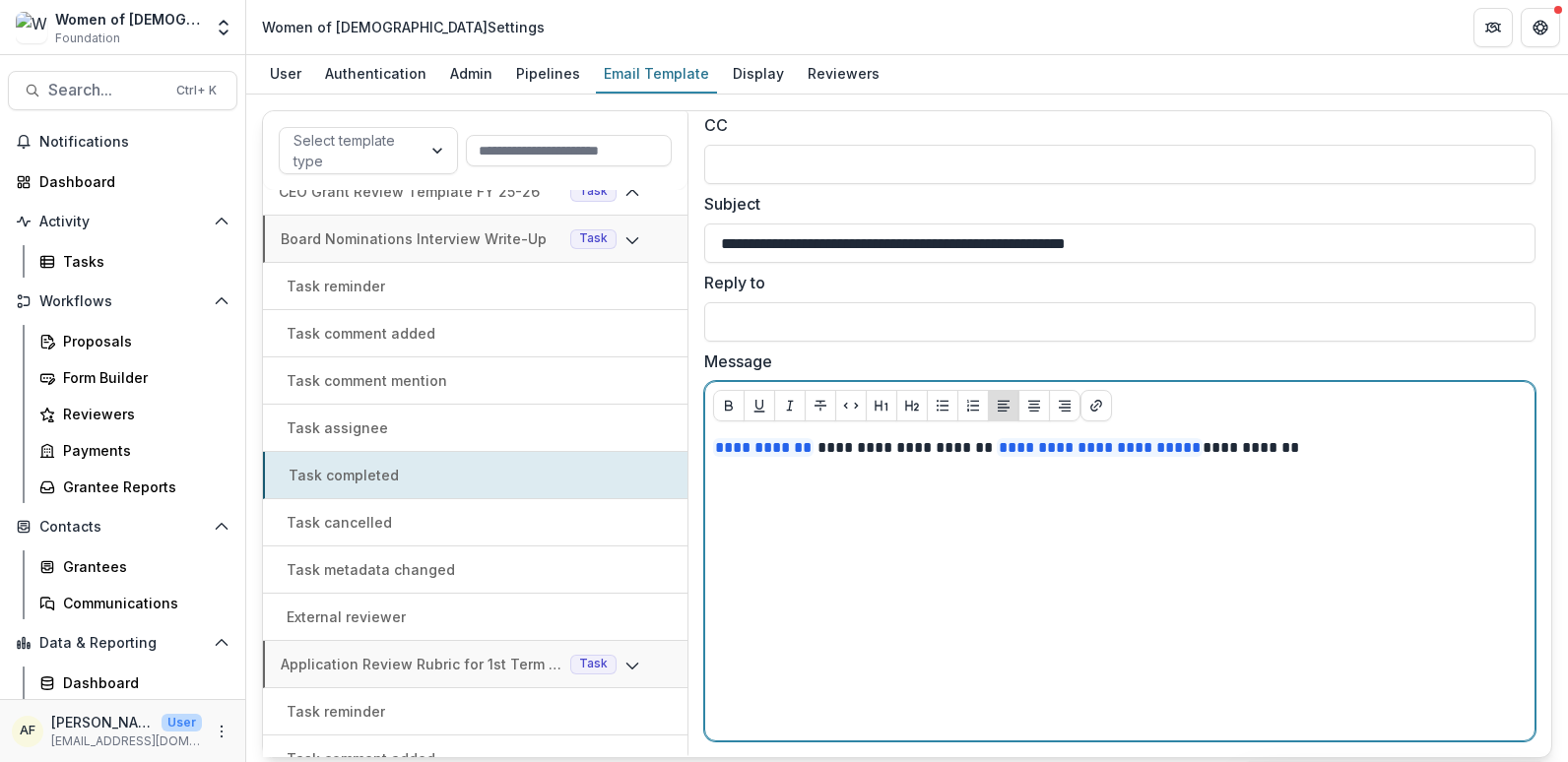 click on "**********" at bounding box center (1120, 585) 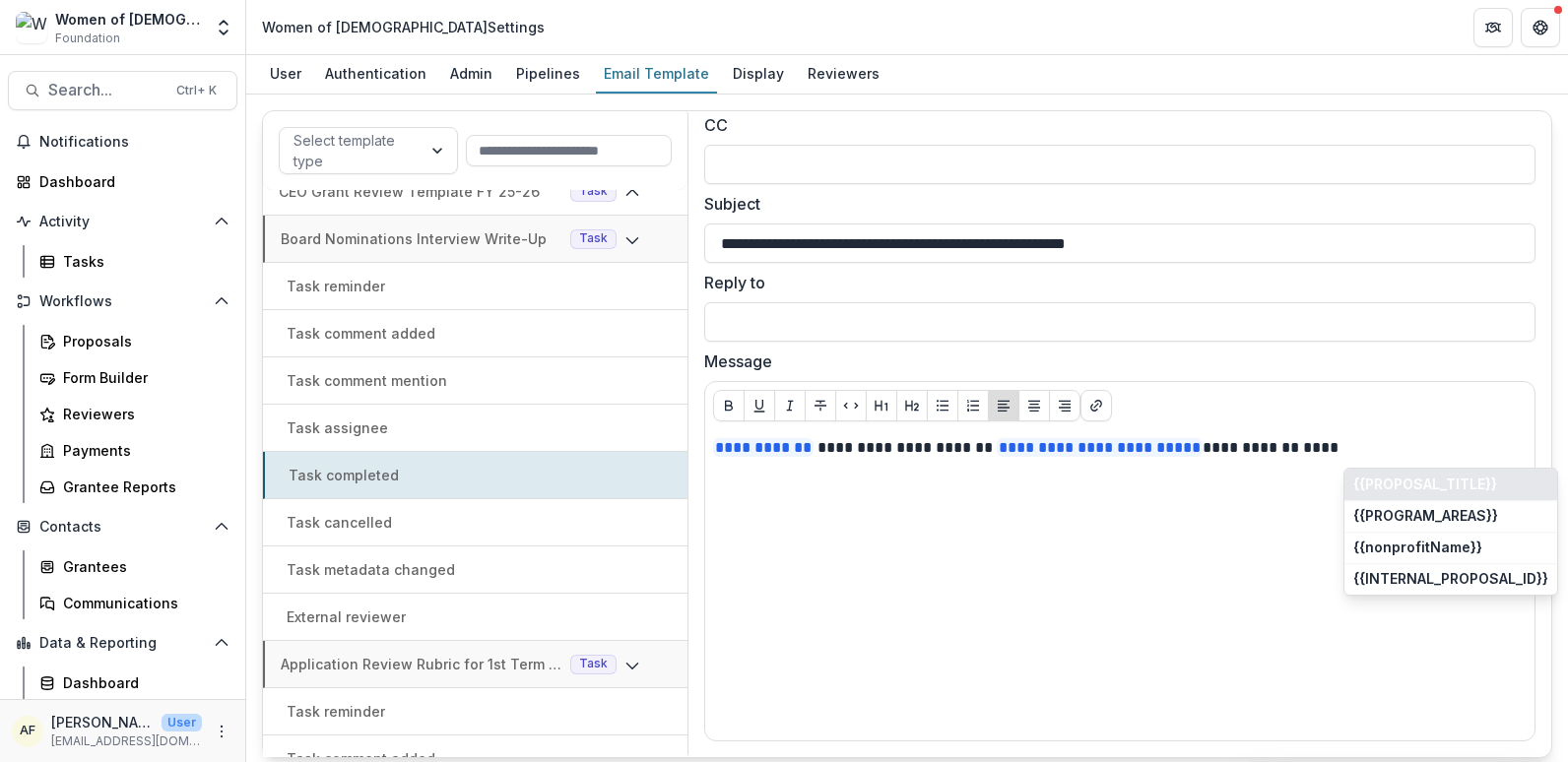 click on "{{PROPOSAL_TITLE}}" at bounding box center (1451, 484) 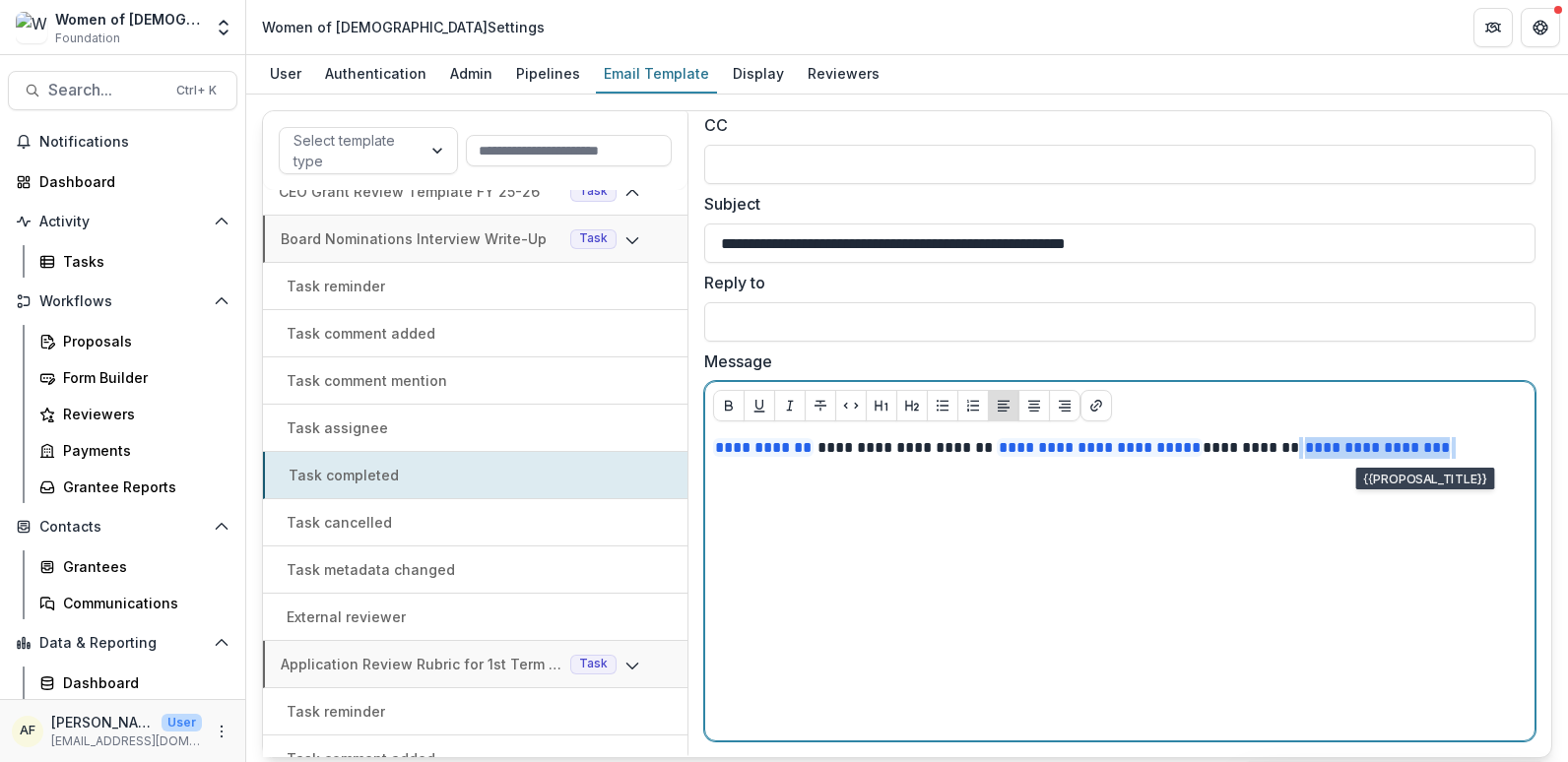 drag, startPoint x: 1340, startPoint y: 450, endPoint x: 1515, endPoint y: 448, distance: 175.01143 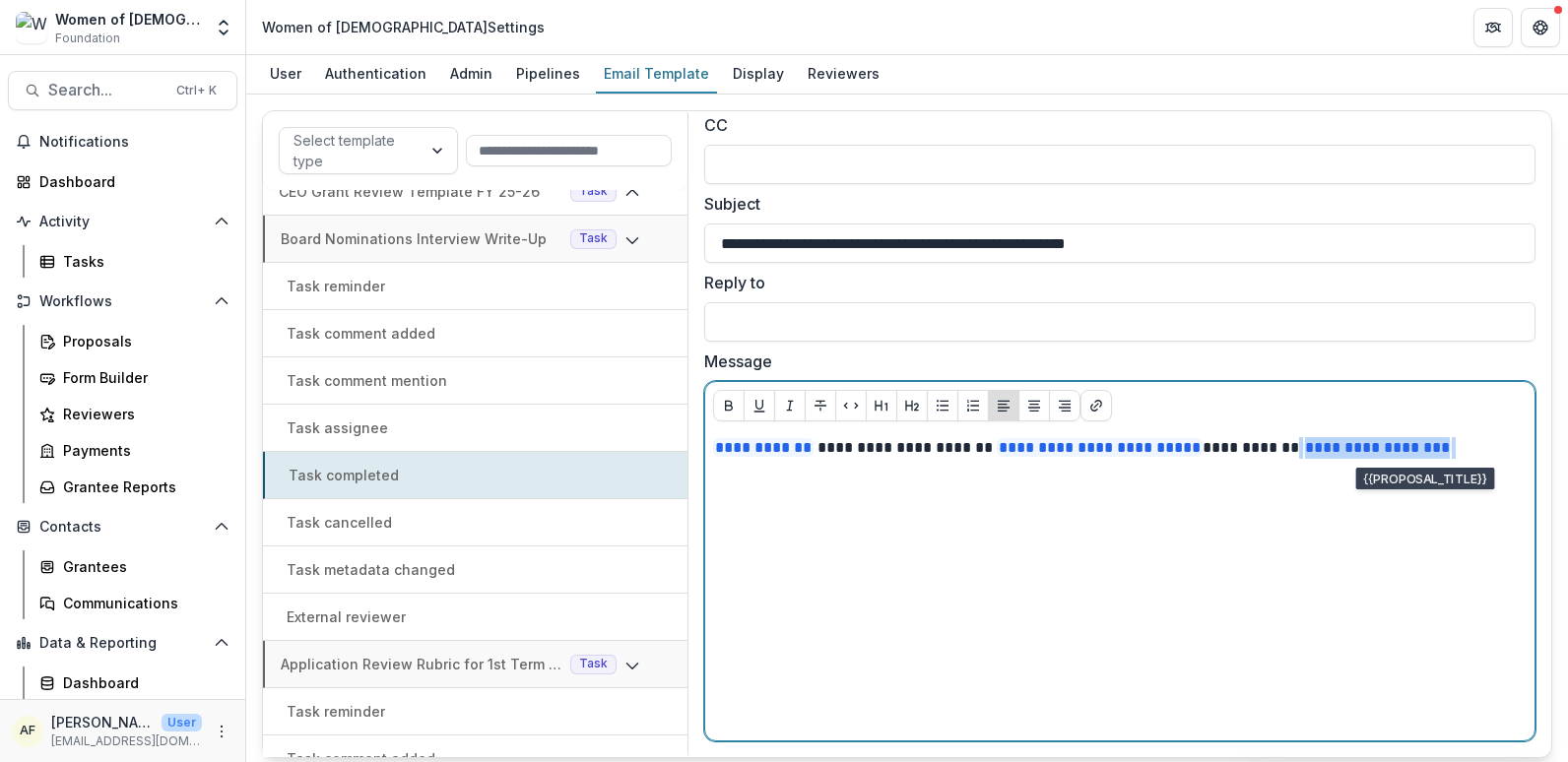 click on "**********" at bounding box center (1120, 585) 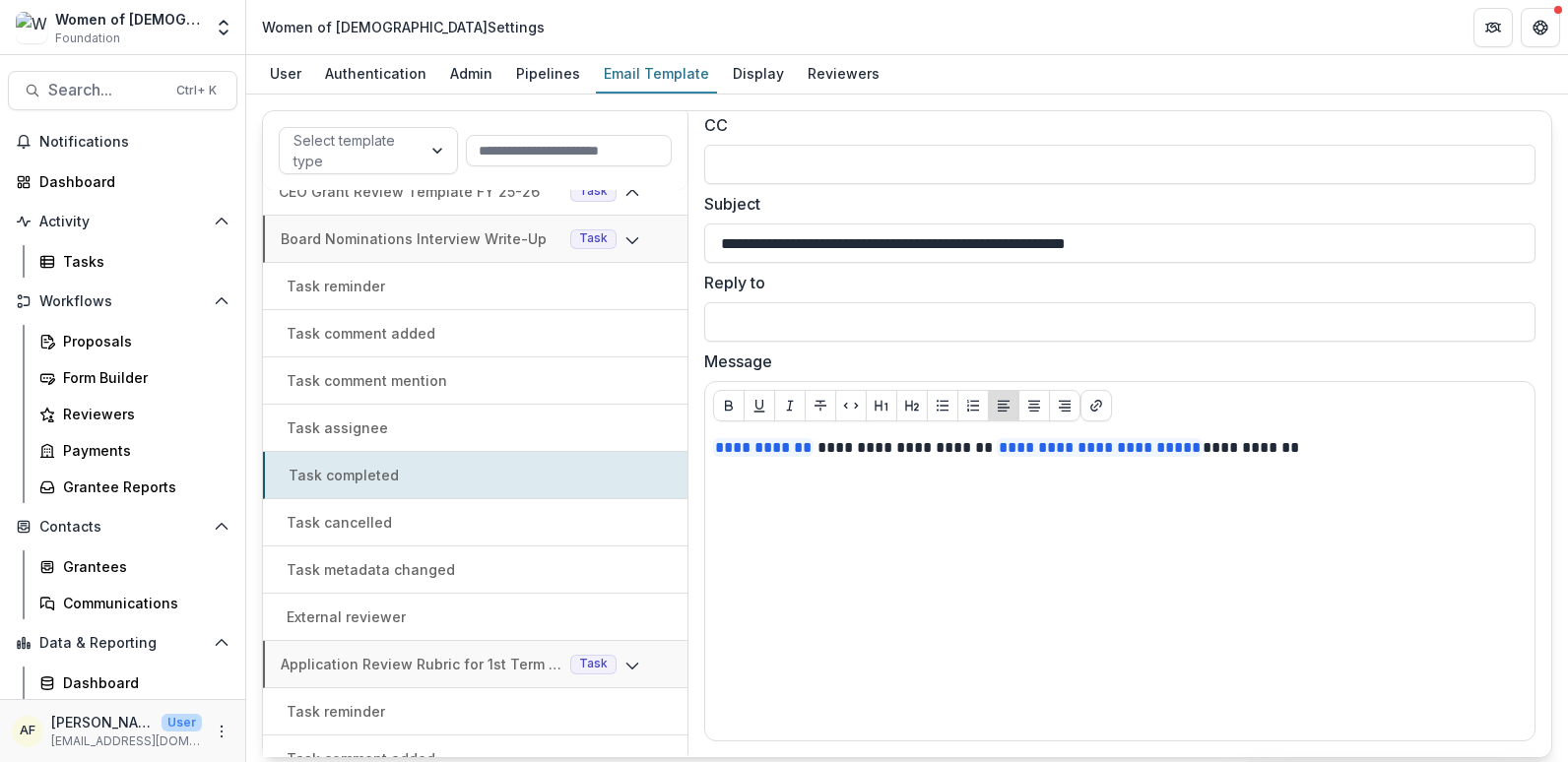click on "Task assignee" at bounding box center (475, 427) 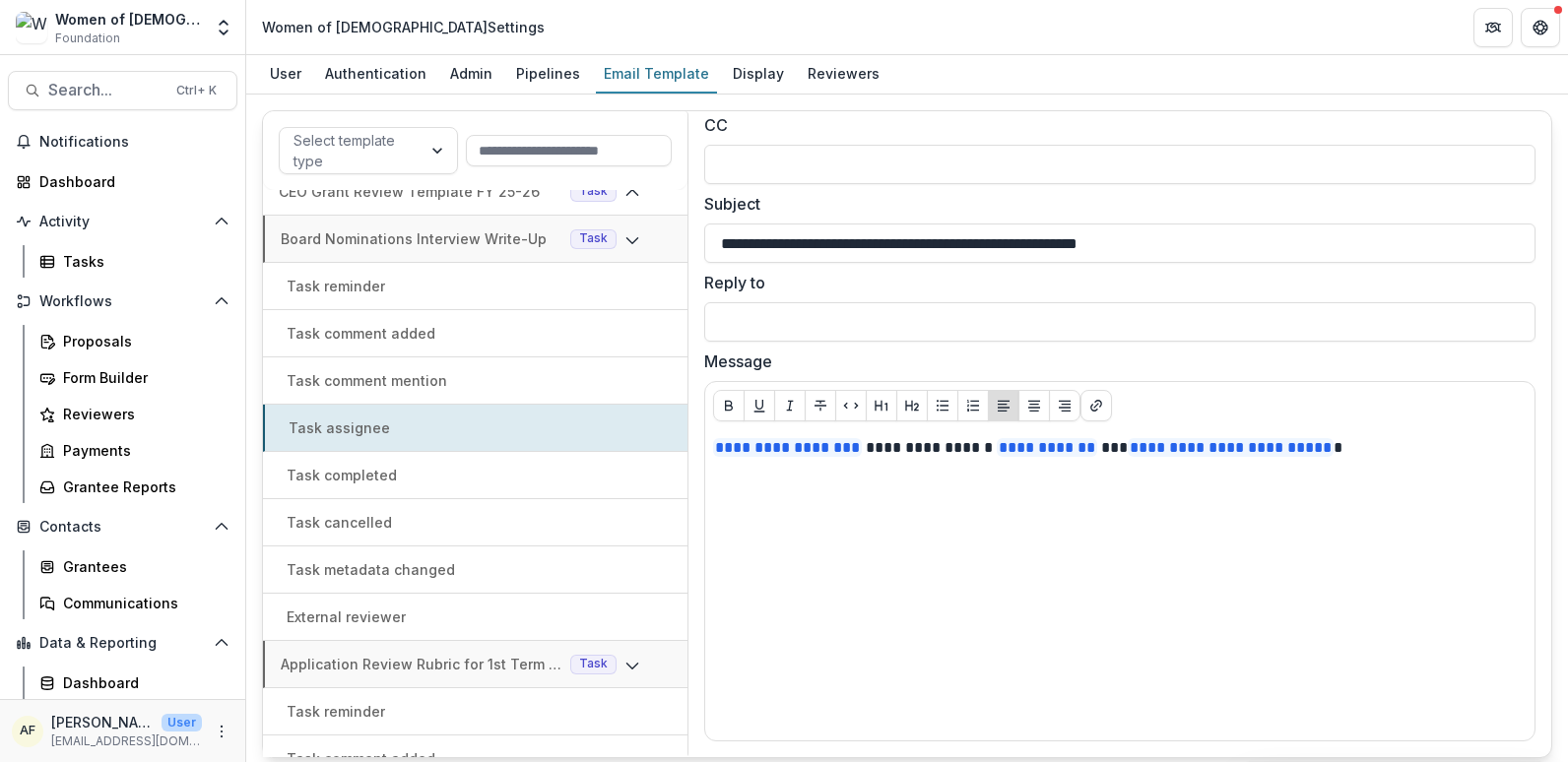 click on "Task completed" at bounding box center [475, 476] 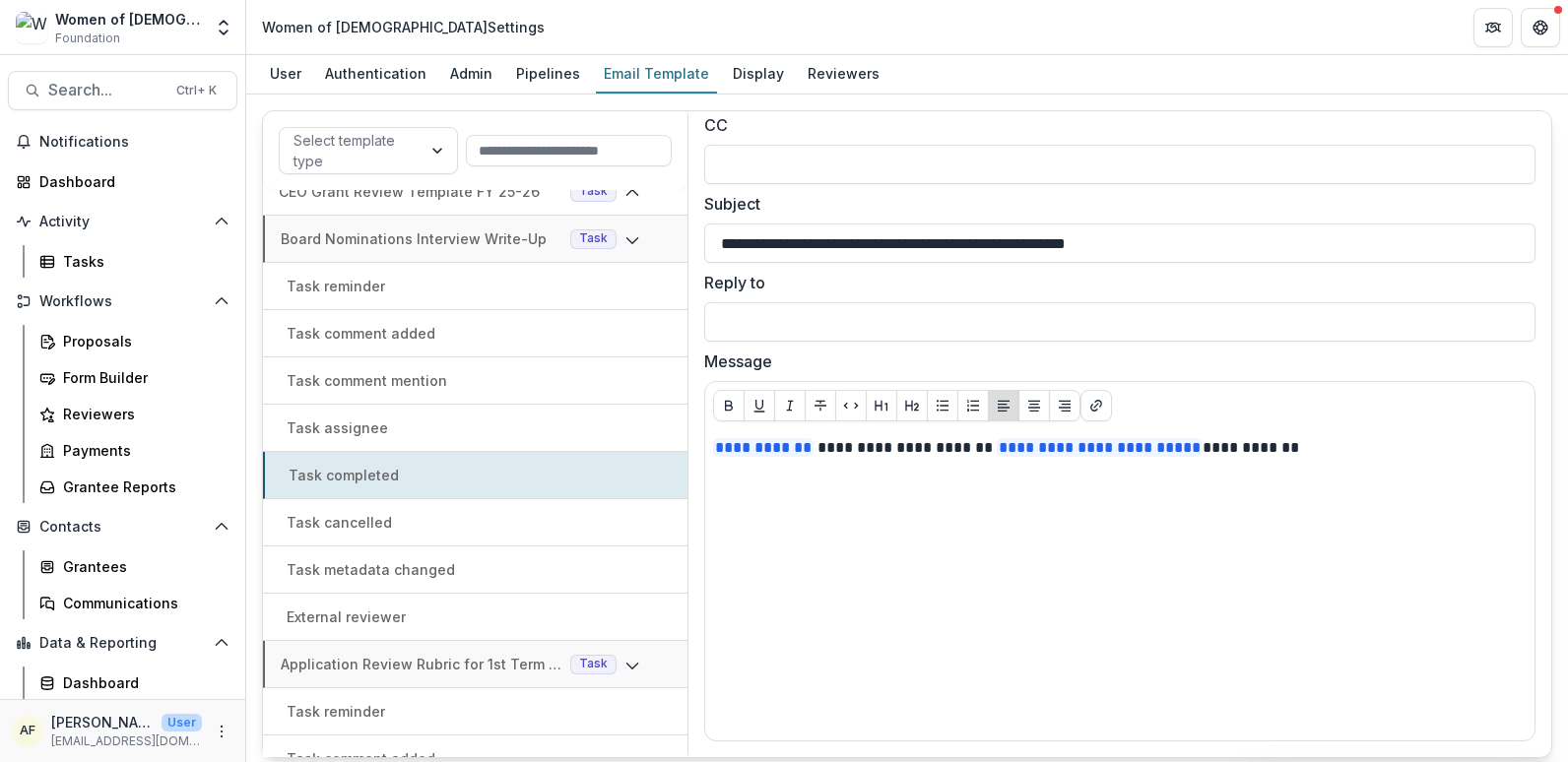 click on "Task cancelled" at bounding box center [475, 522] 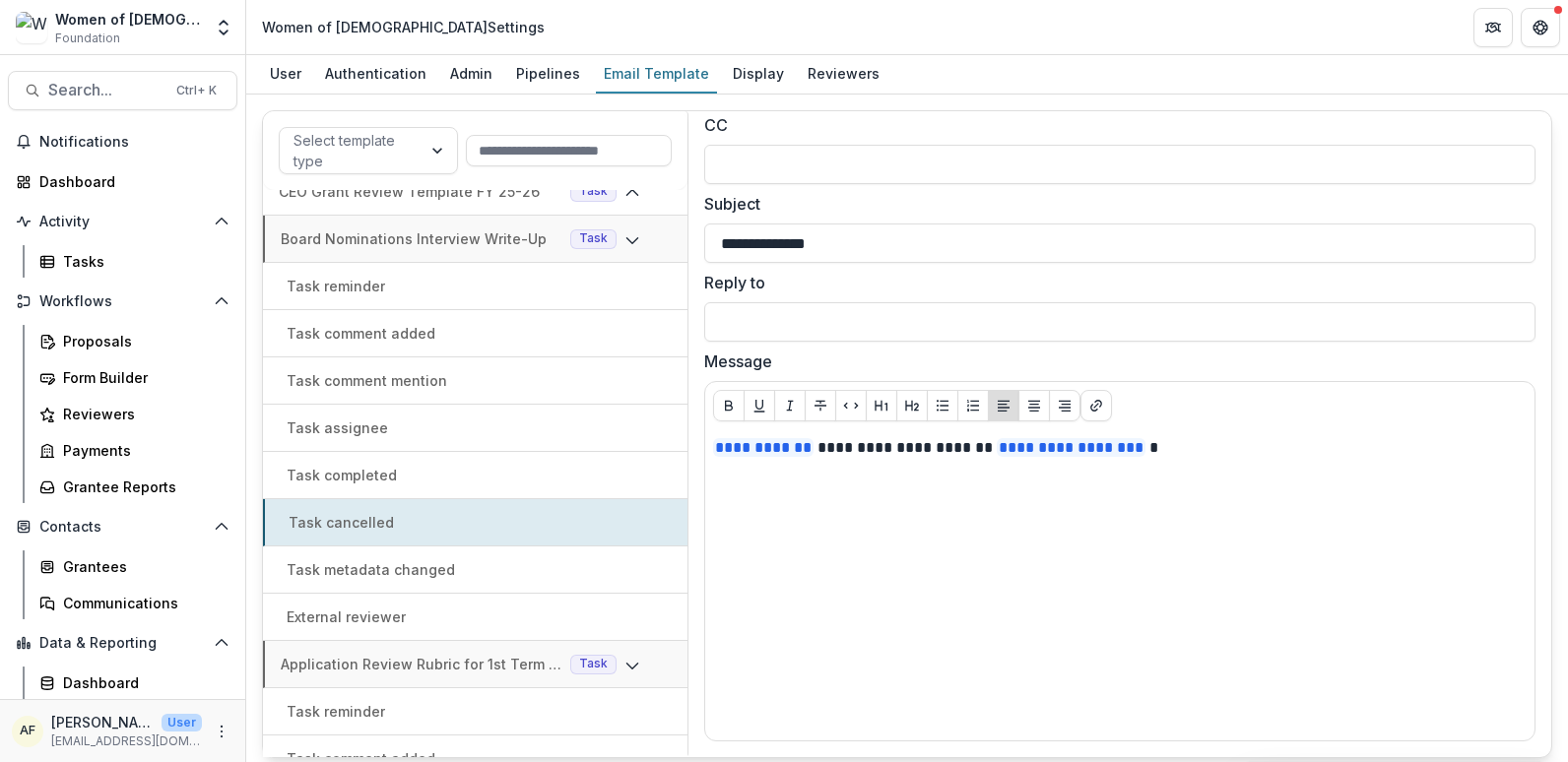 click on "Task cancelled" at bounding box center [475, 523] 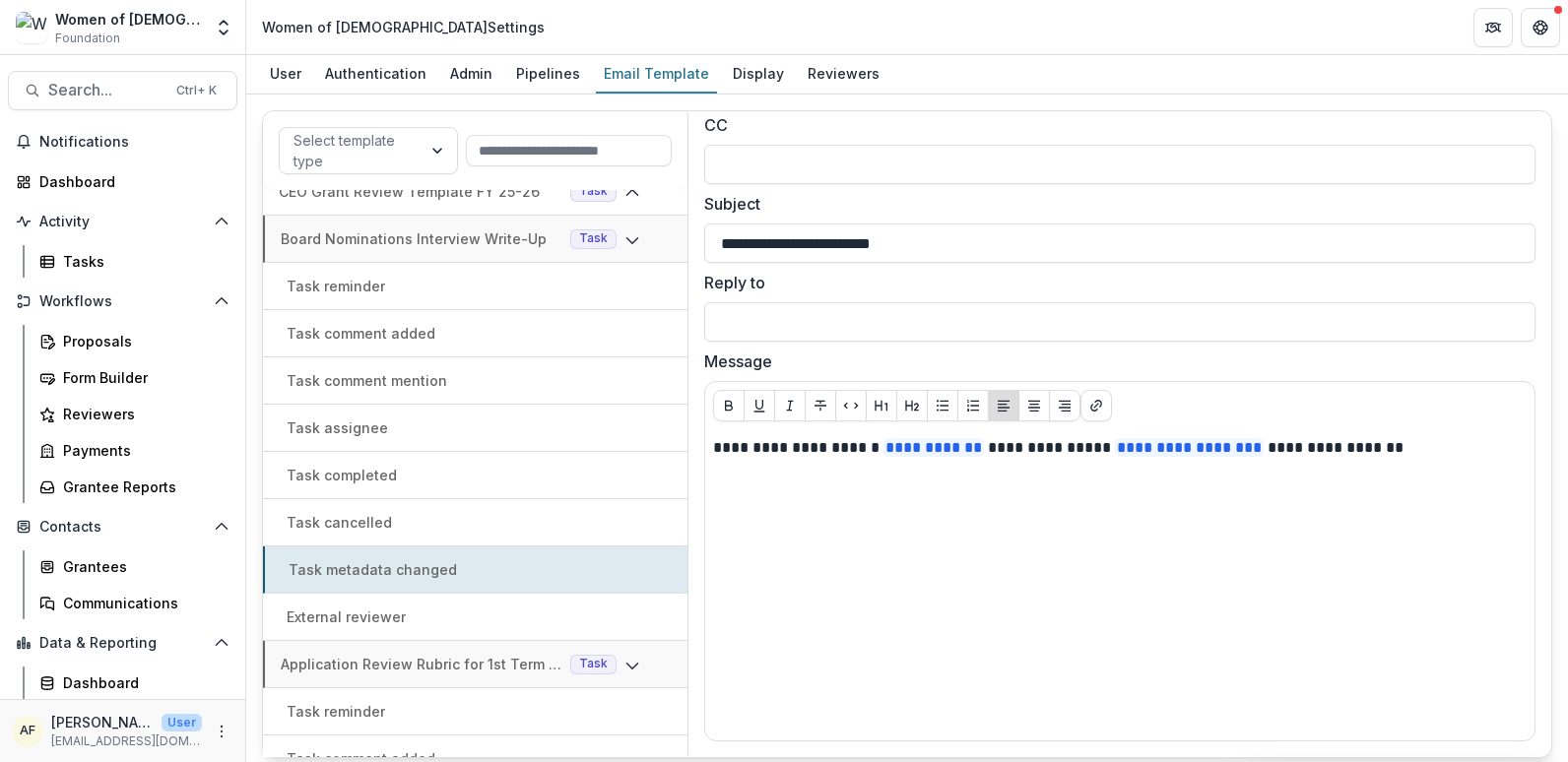 click on "External reviewer" at bounding box center (475, 616) 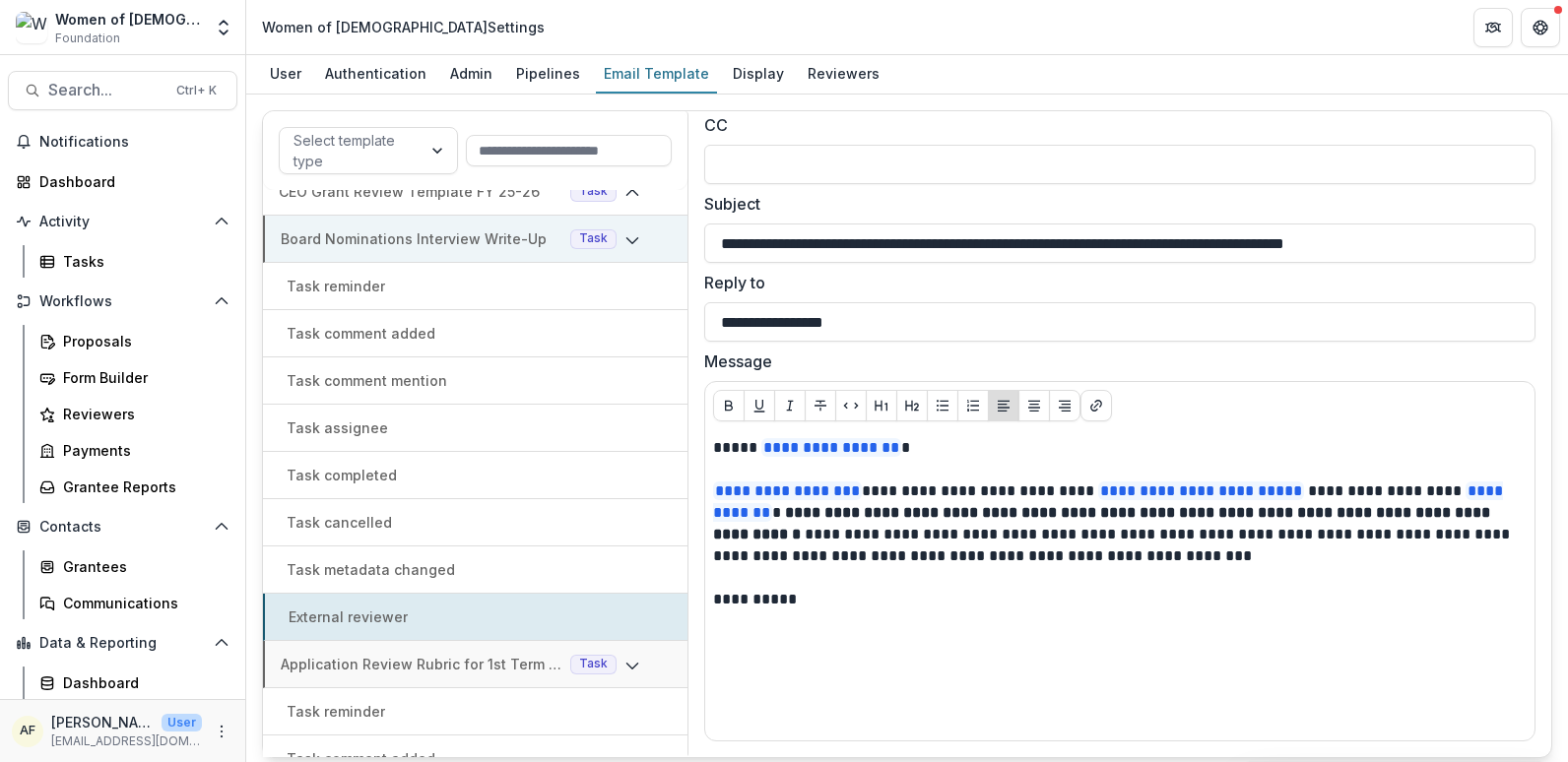 click on "Board Nominations Interview Write-Up Task" at bounding box center [475, 239] 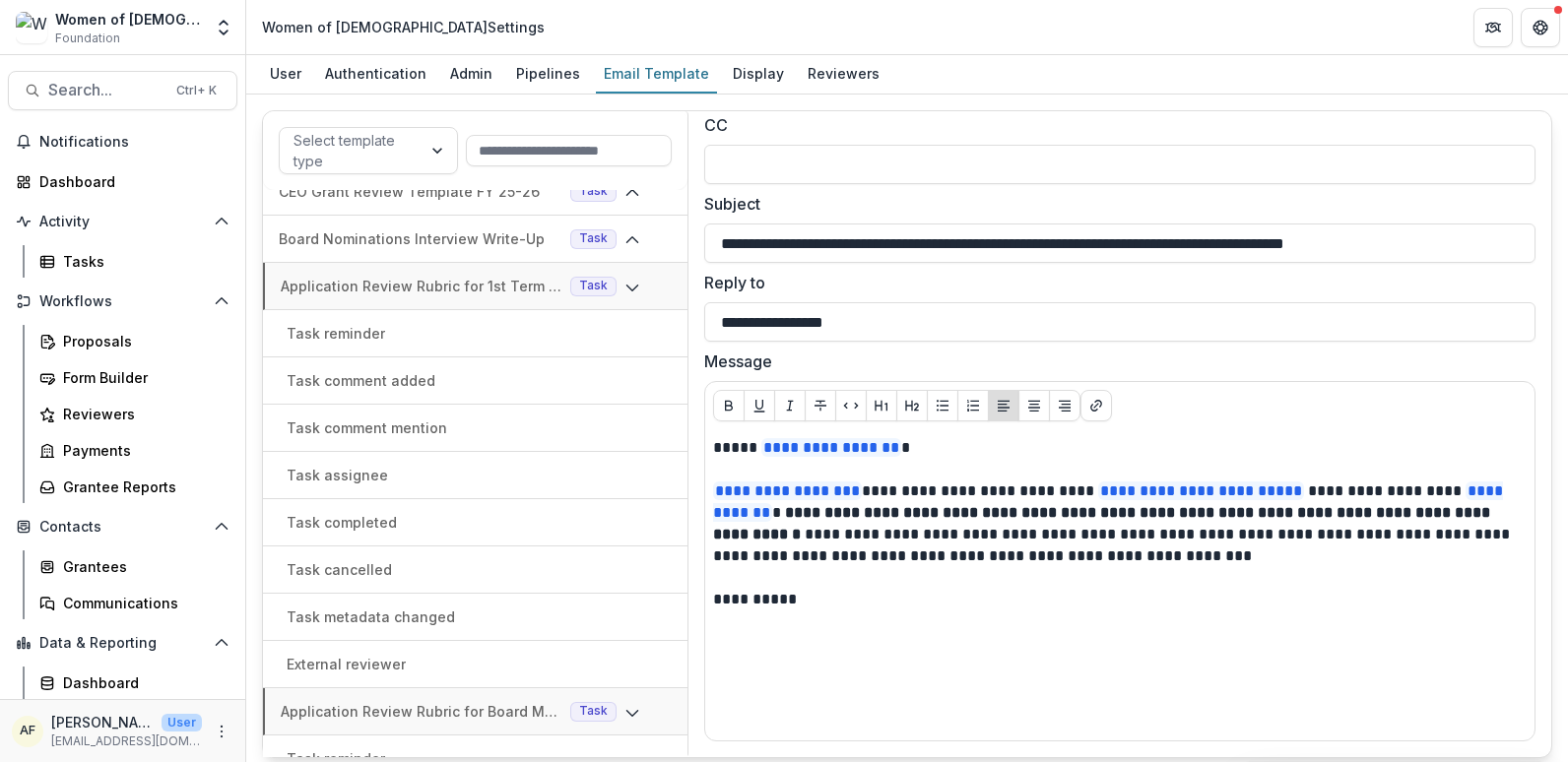 click on "Task reminder" at bounding box center [475, 333] 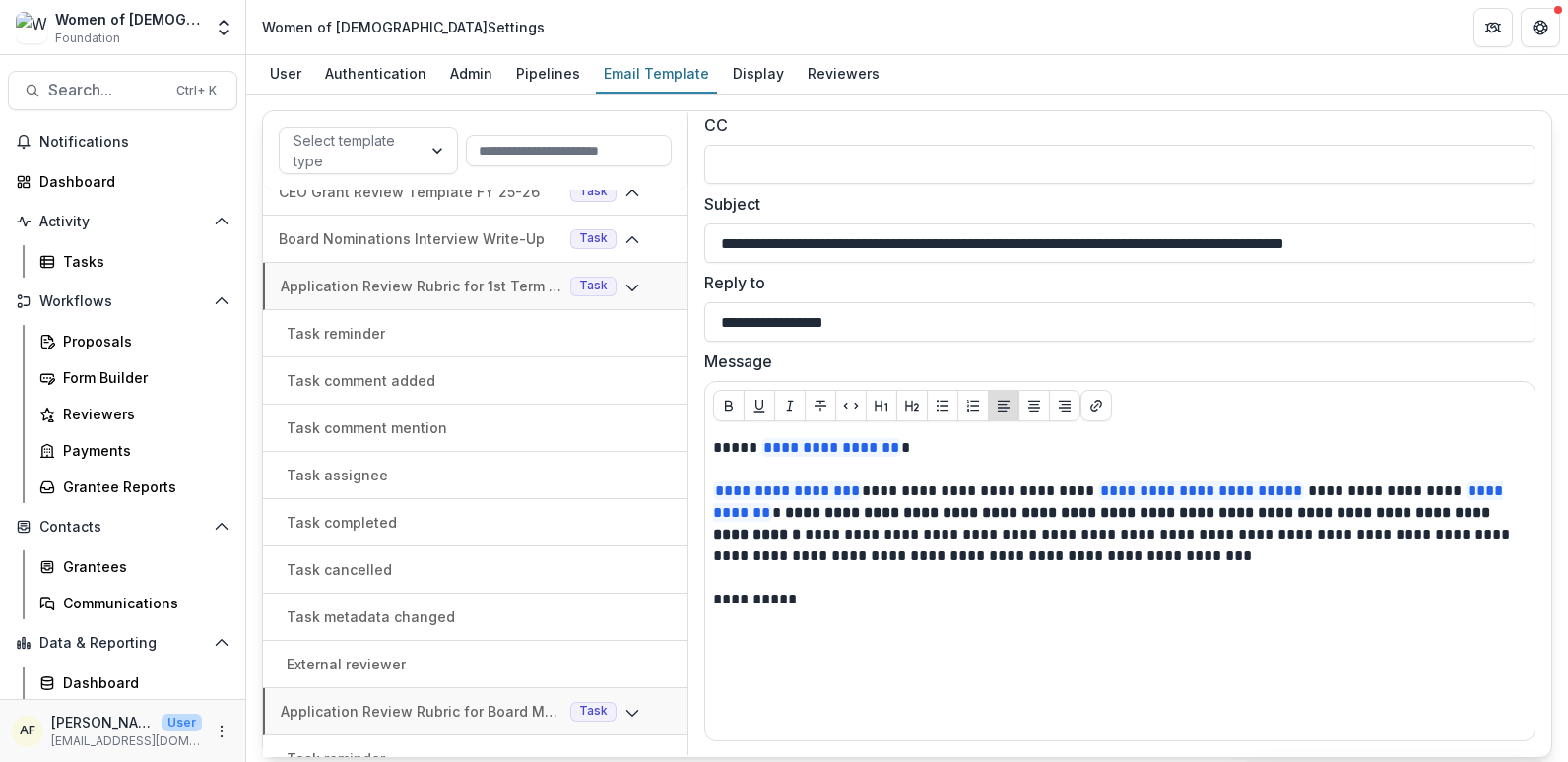 type on "**********" 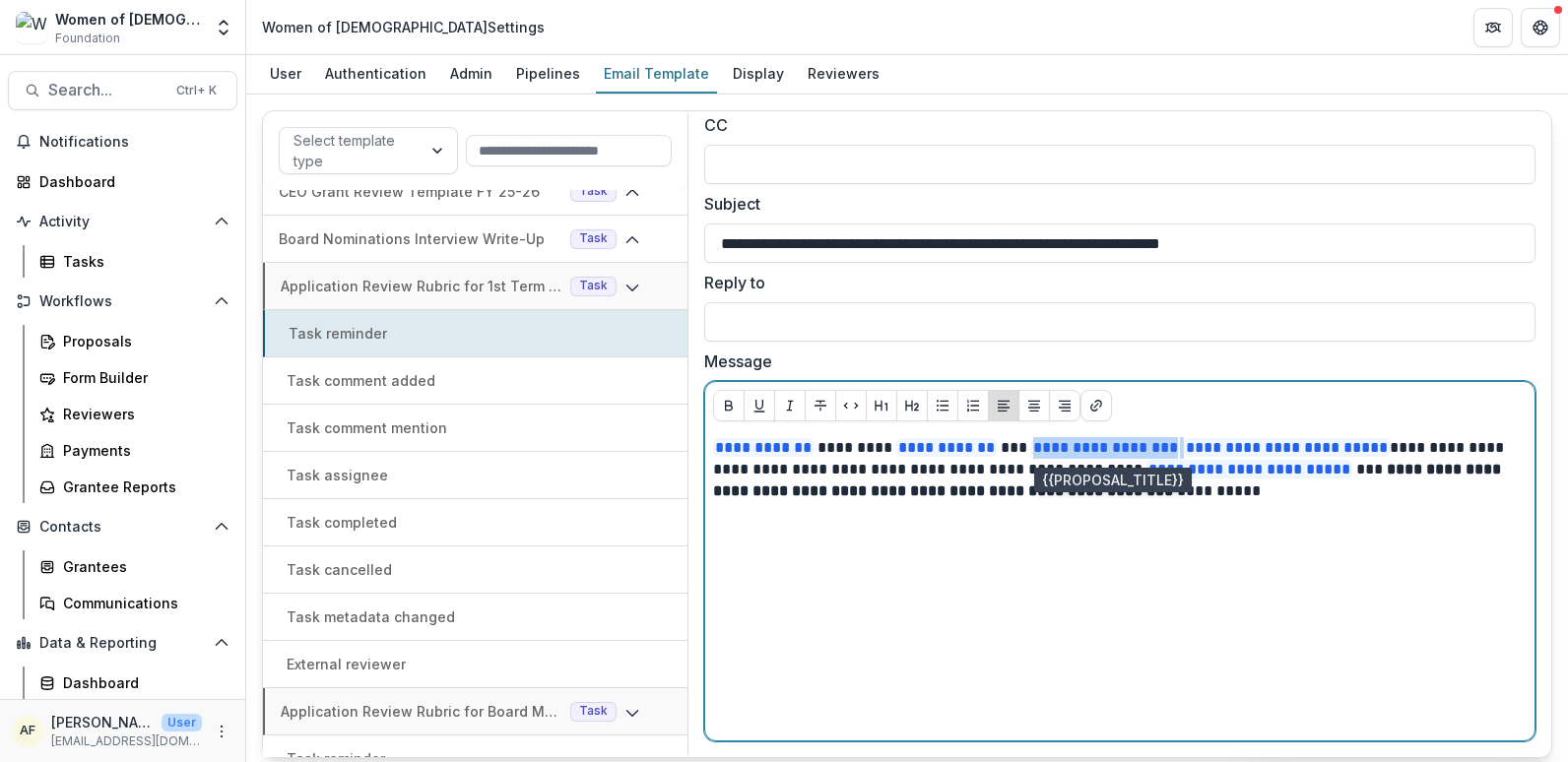 drag, startPoint x: 1201, startPoint y: 440, endPoint x: 1033, endPoint y: 445, distance: 168.07439 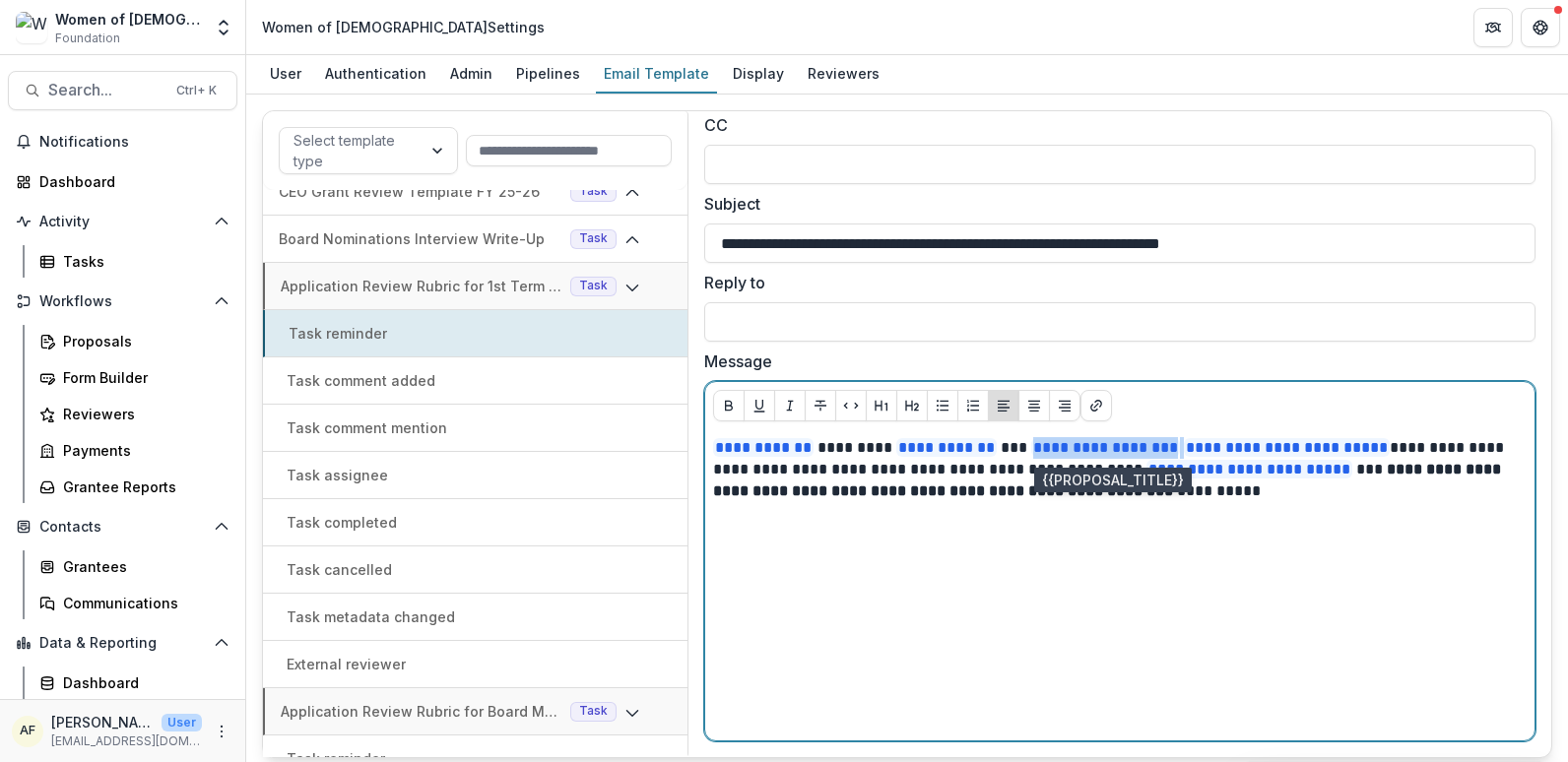 click on "**********" at bounding box center (1115, 470) 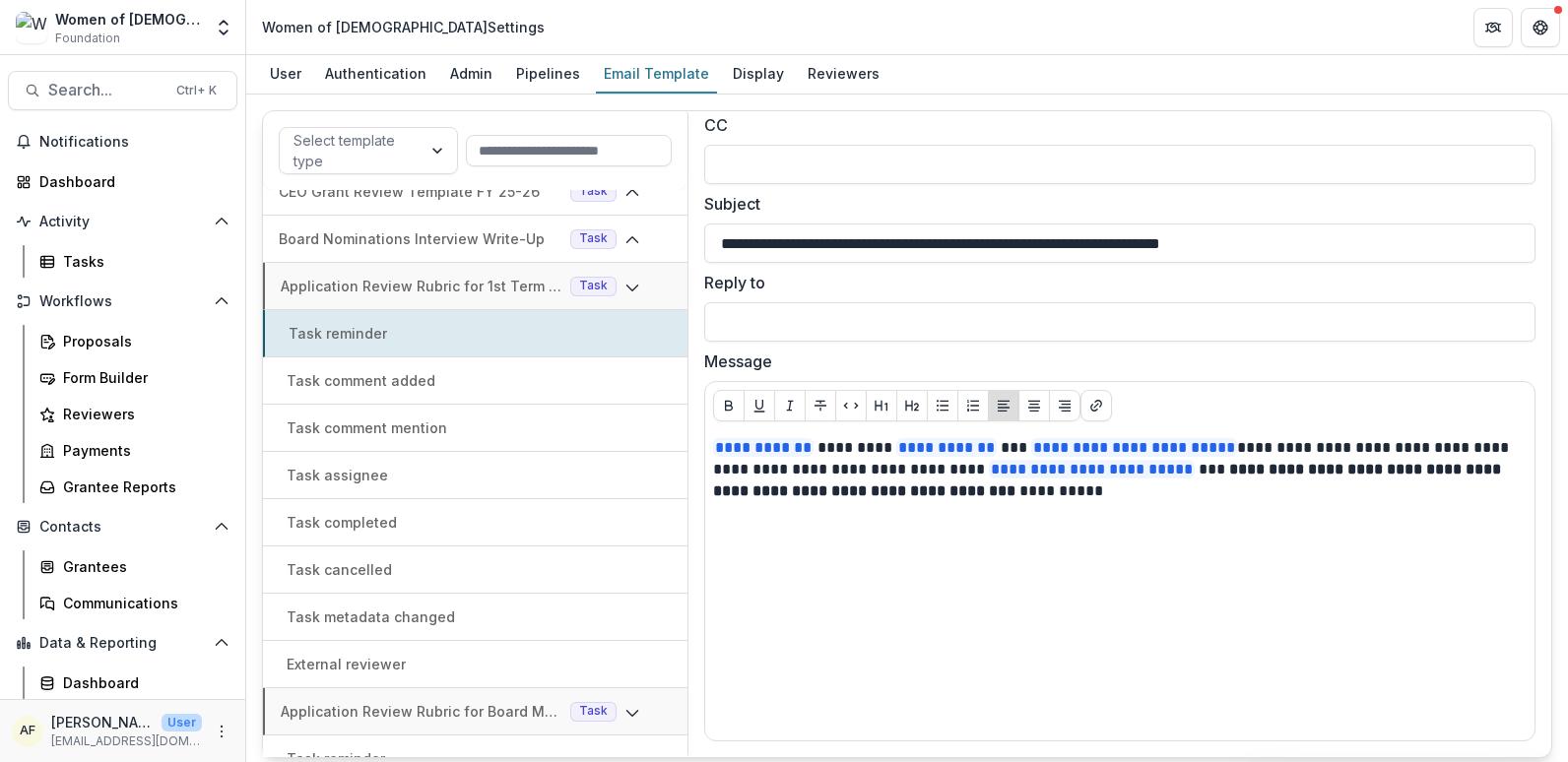 click on "Task comment added" at bounding box center [360, 380] 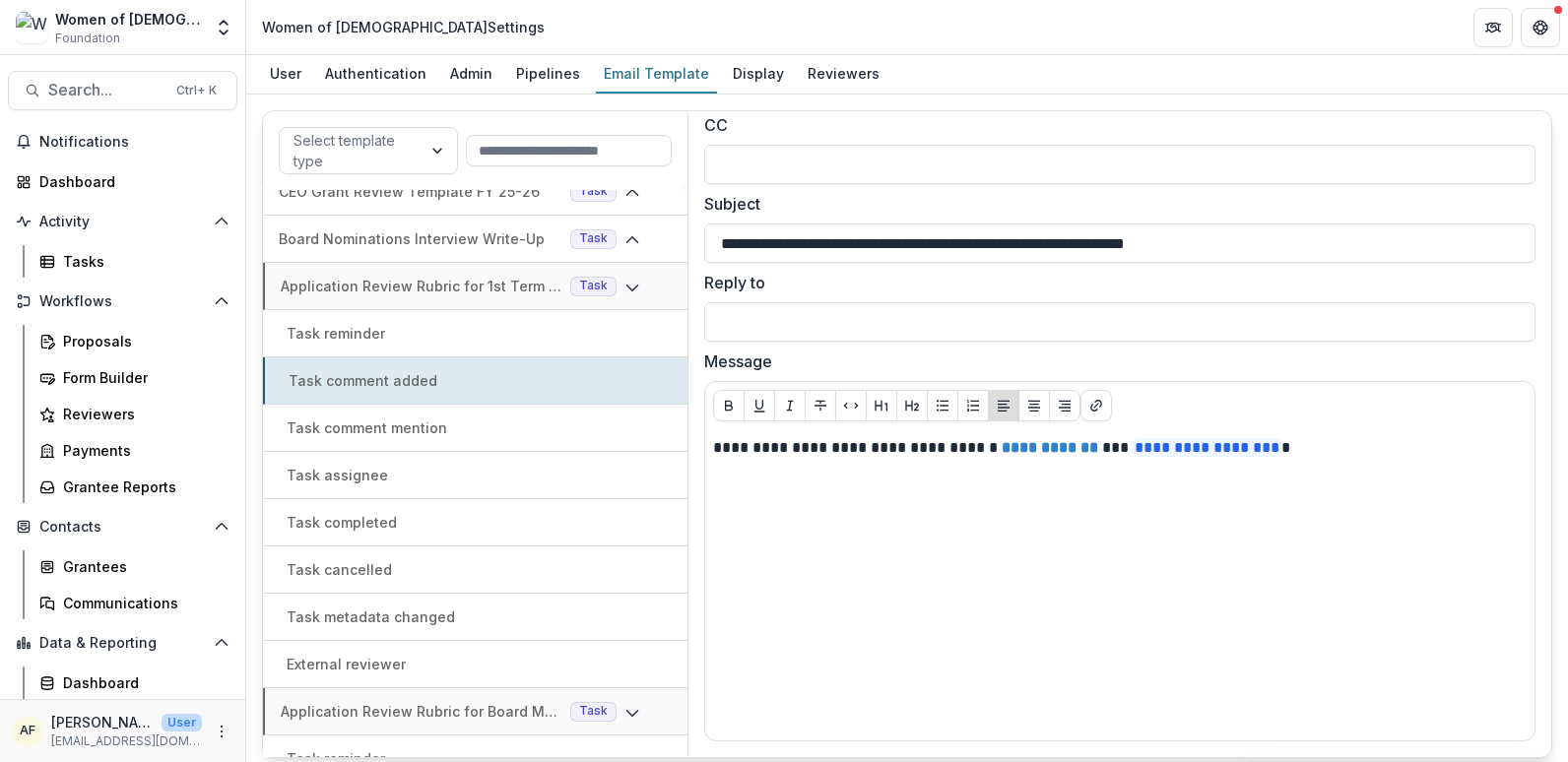 click on "Task comment mention" at bounding box center [475, 427] 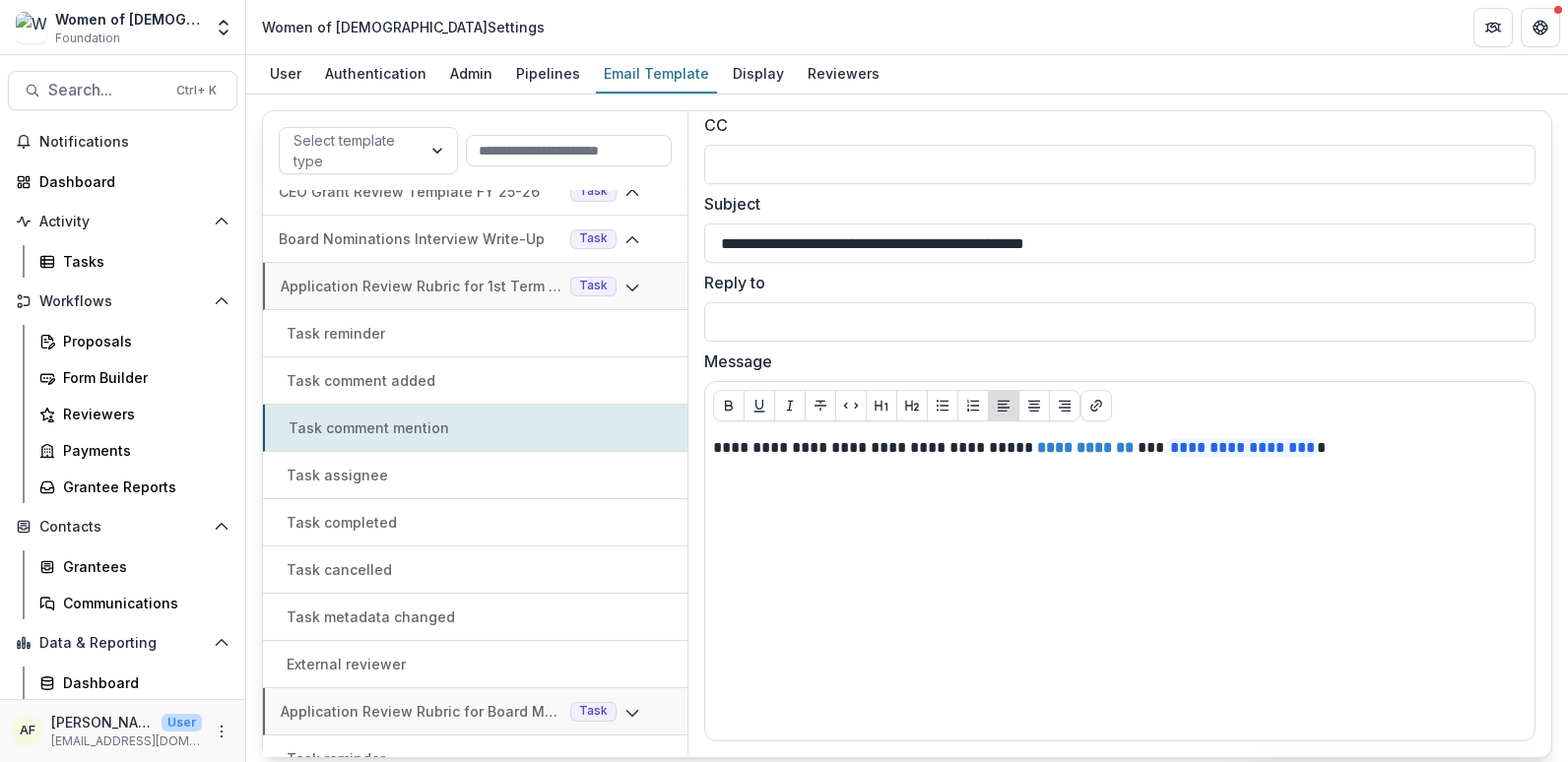 click on "Task assignee" at bounding box center [475, 476] 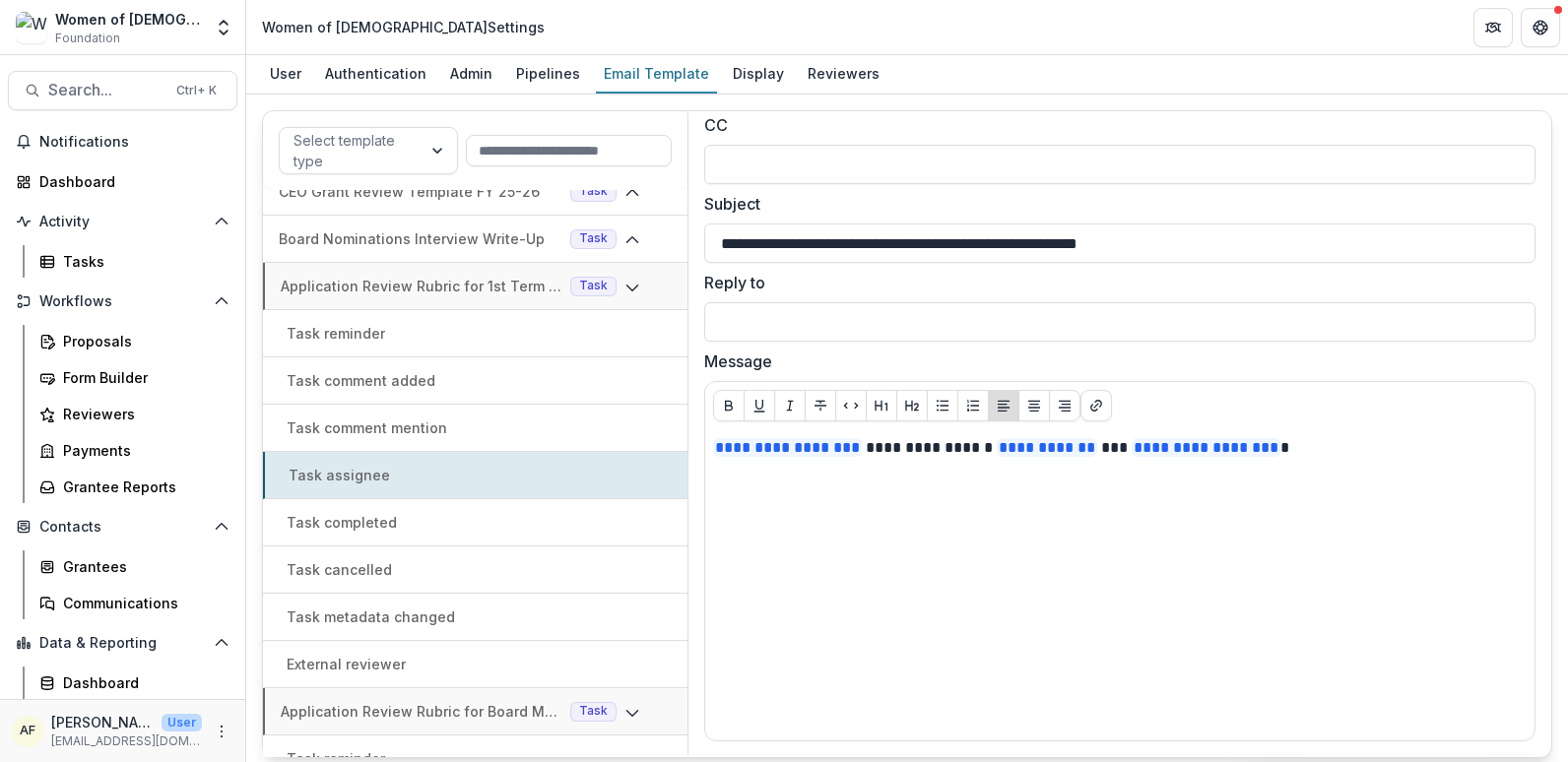 click on "Task completed" at bounding box center [475, 522] 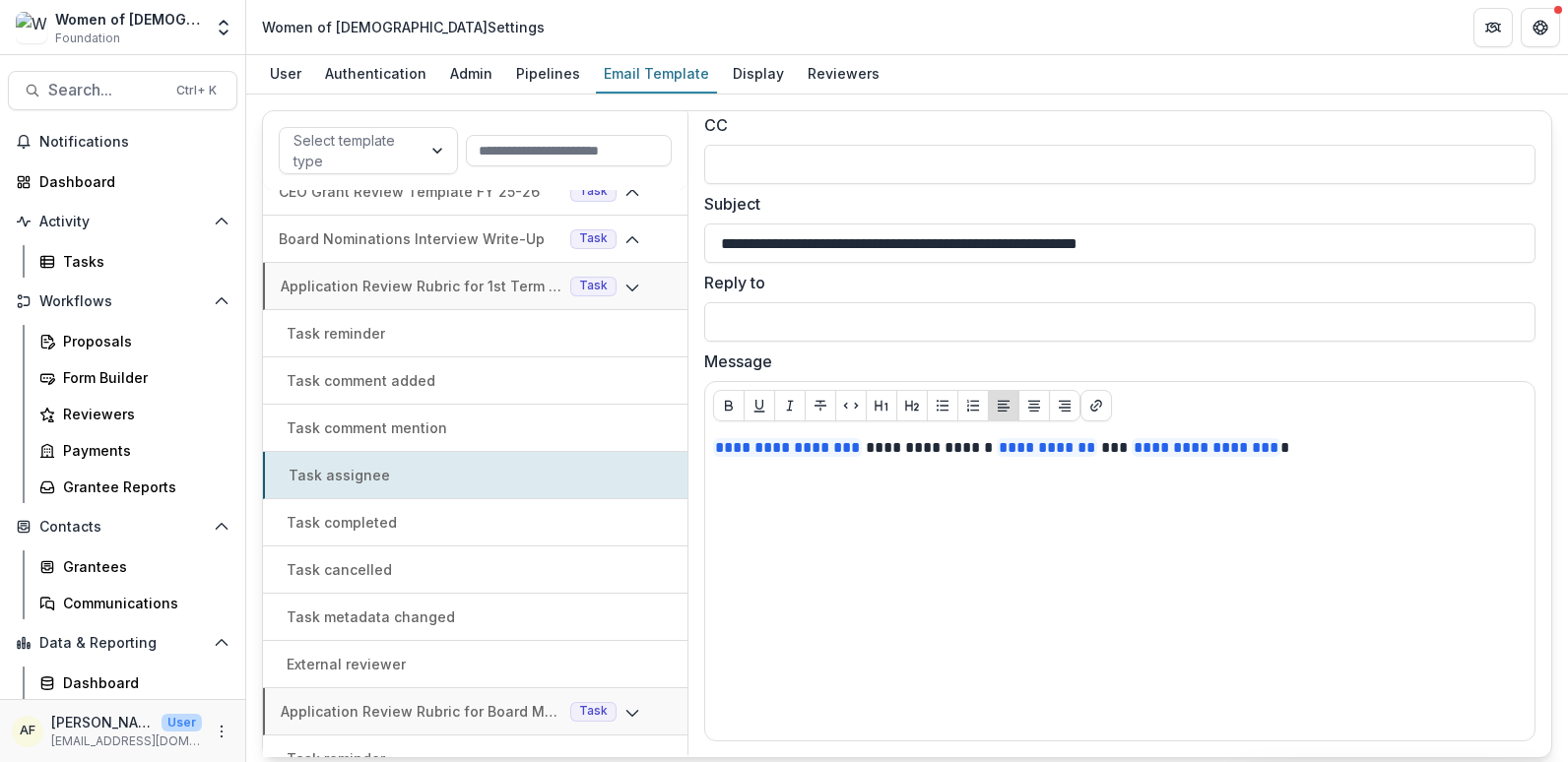 type on "**********" 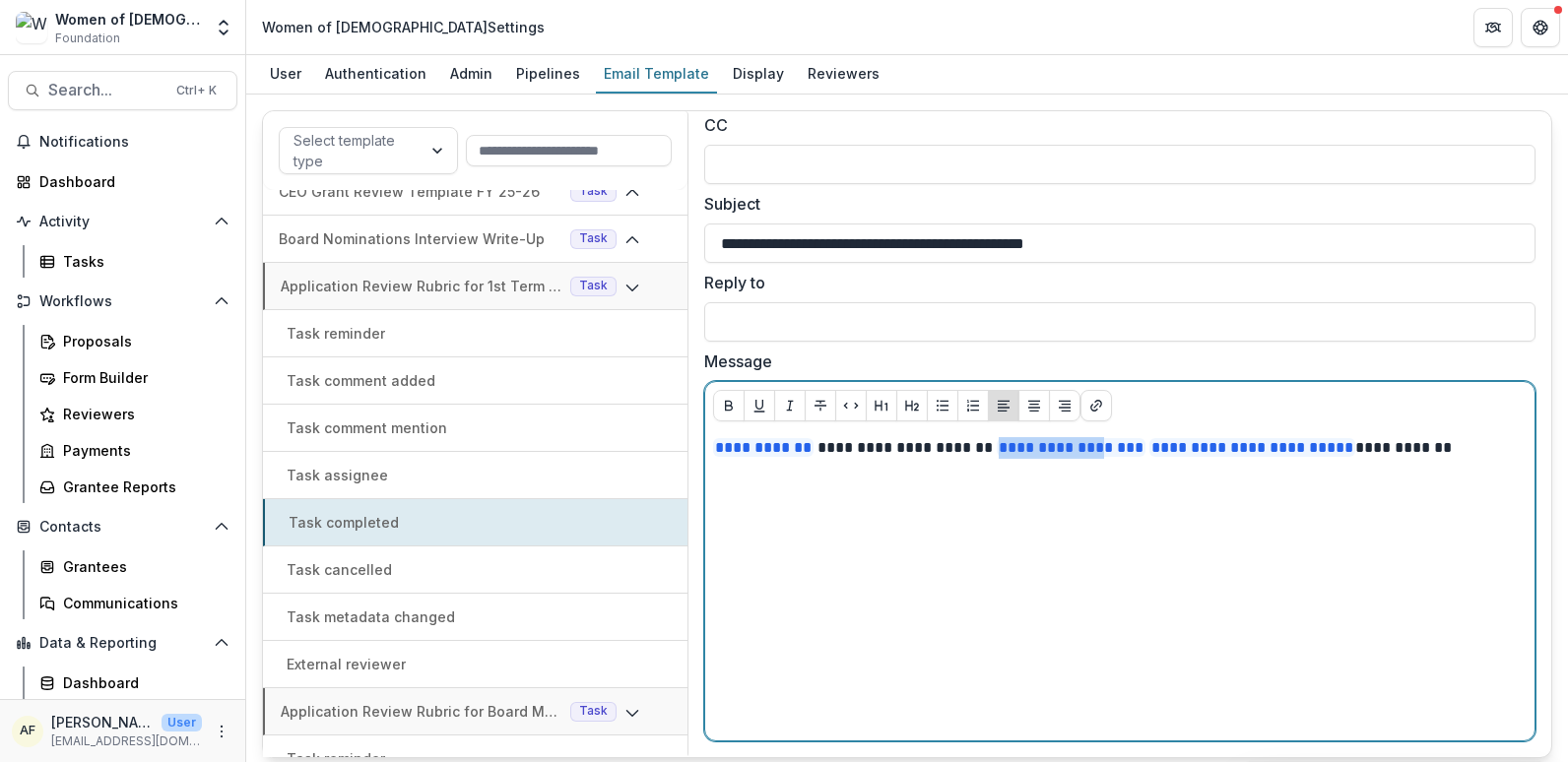 drag, startPoint x: 1165, startPoint y: 450, endPoint x: 997, endPoint y: 450, distance: 168 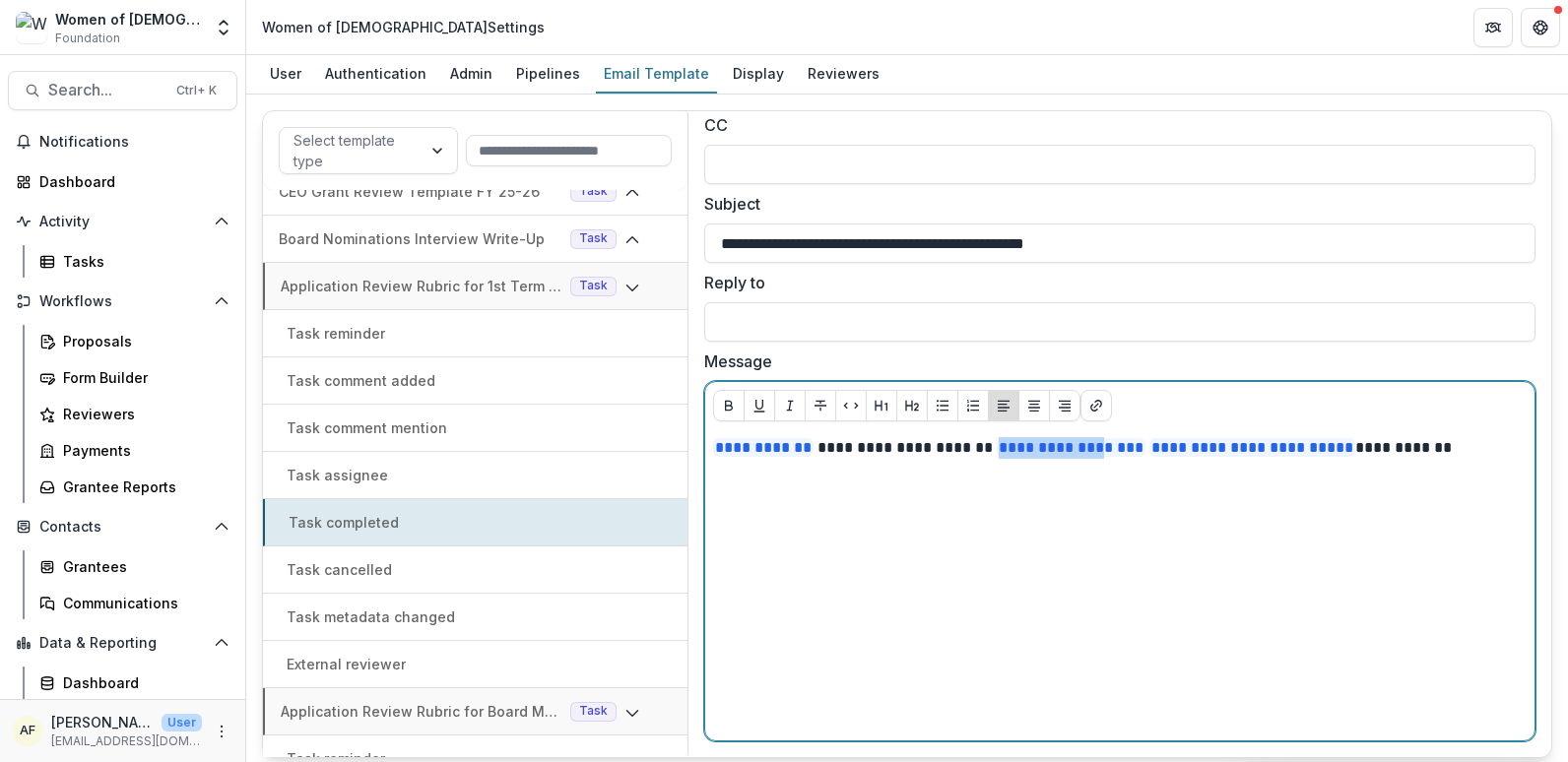 click on "**********" at bounding box center [1115, 448] 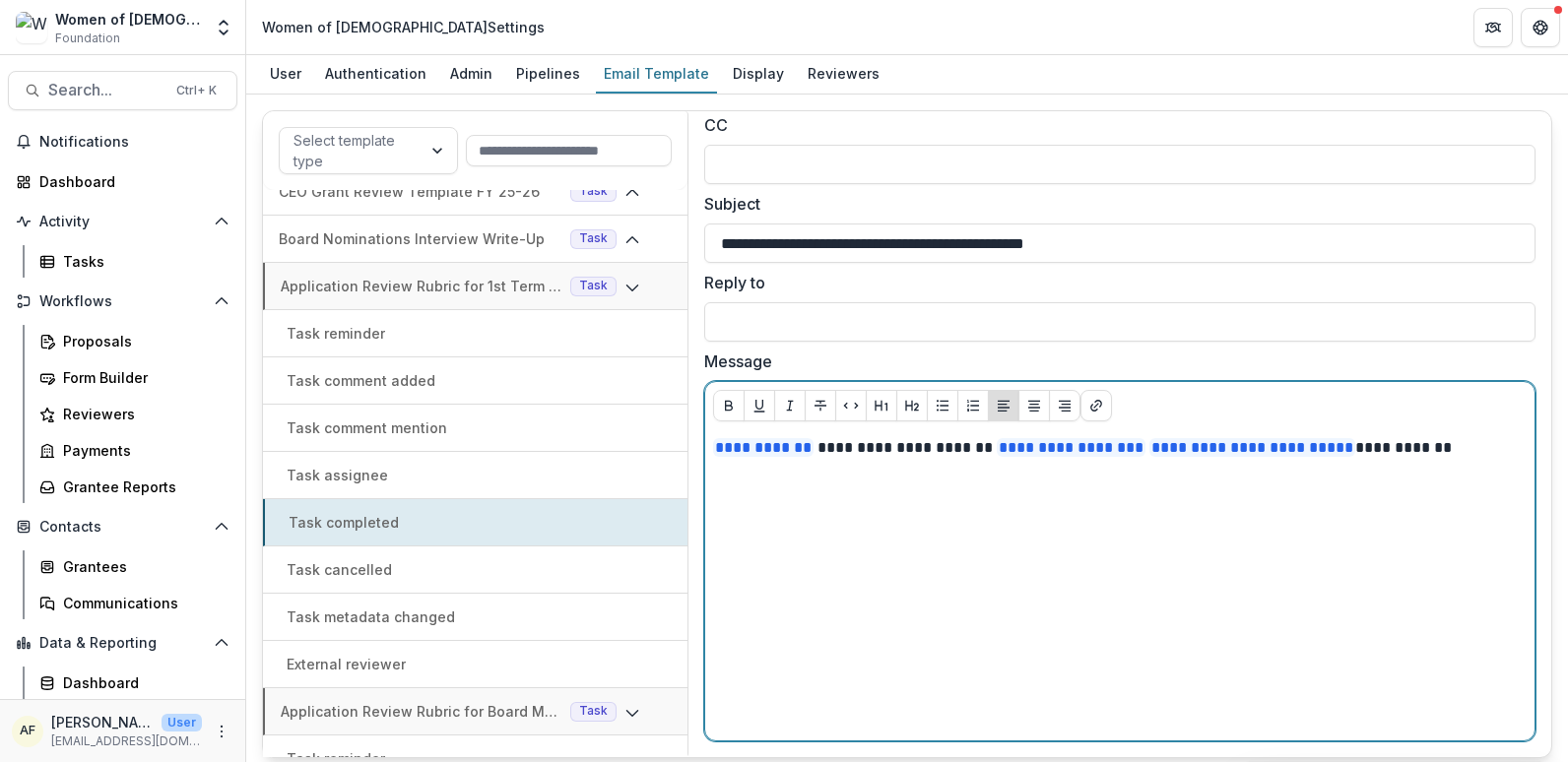 click on "**********" at bounding box center (1115, 448) 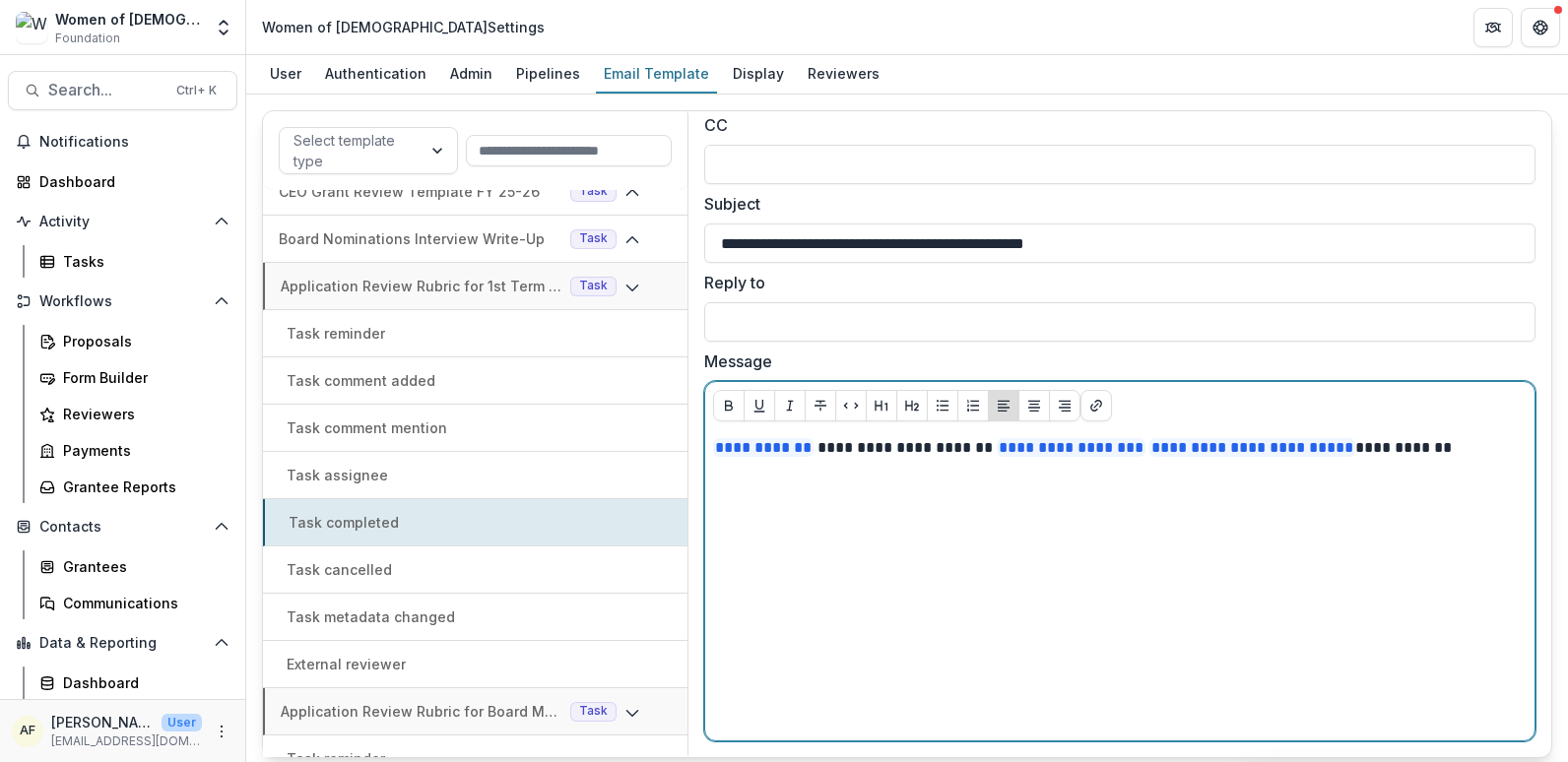 type 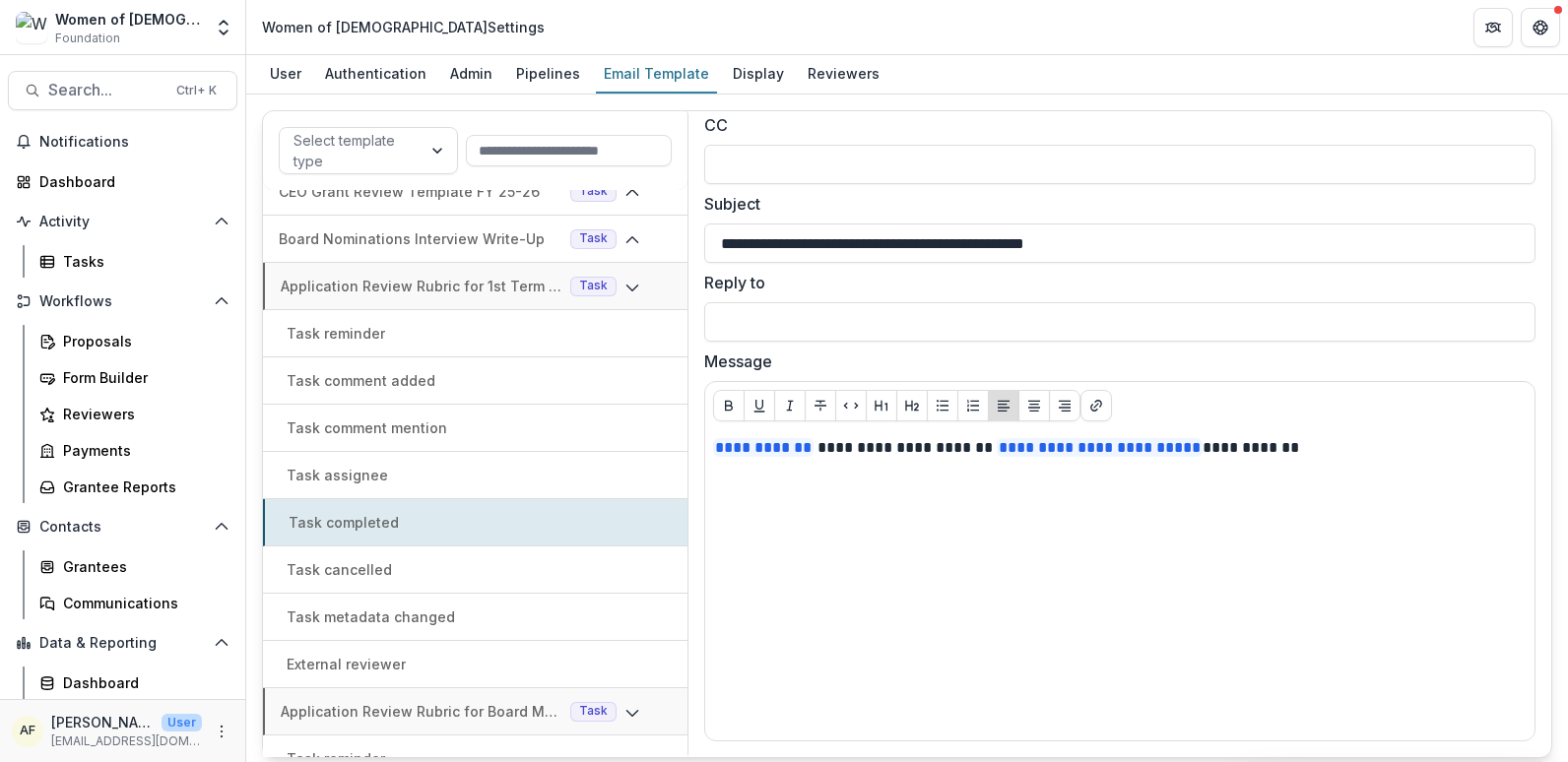 click on "Task cancelled" at bounding box center [339, 569] 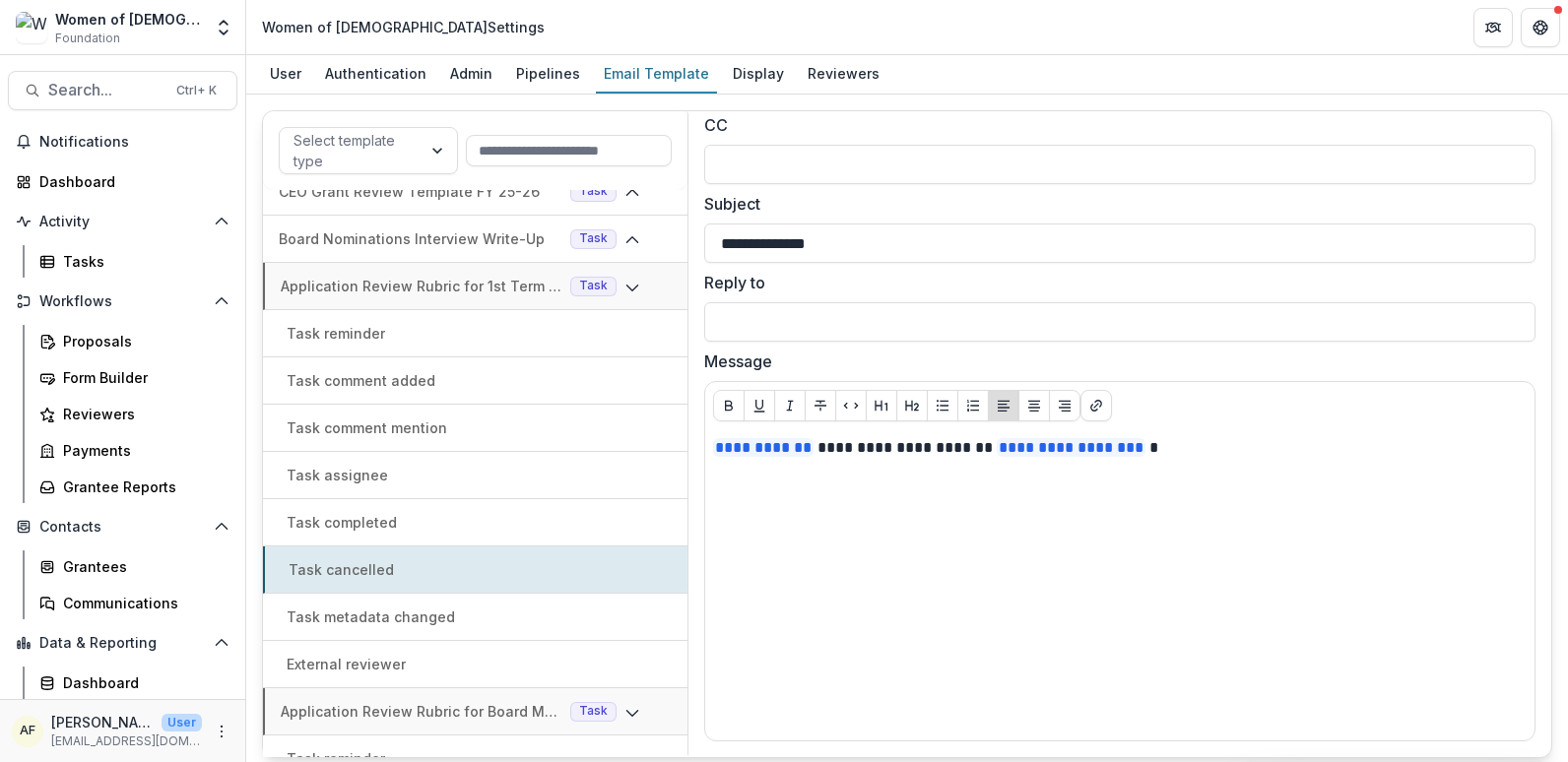 click on "Task metadata changed" at bounding box center (370, 616) 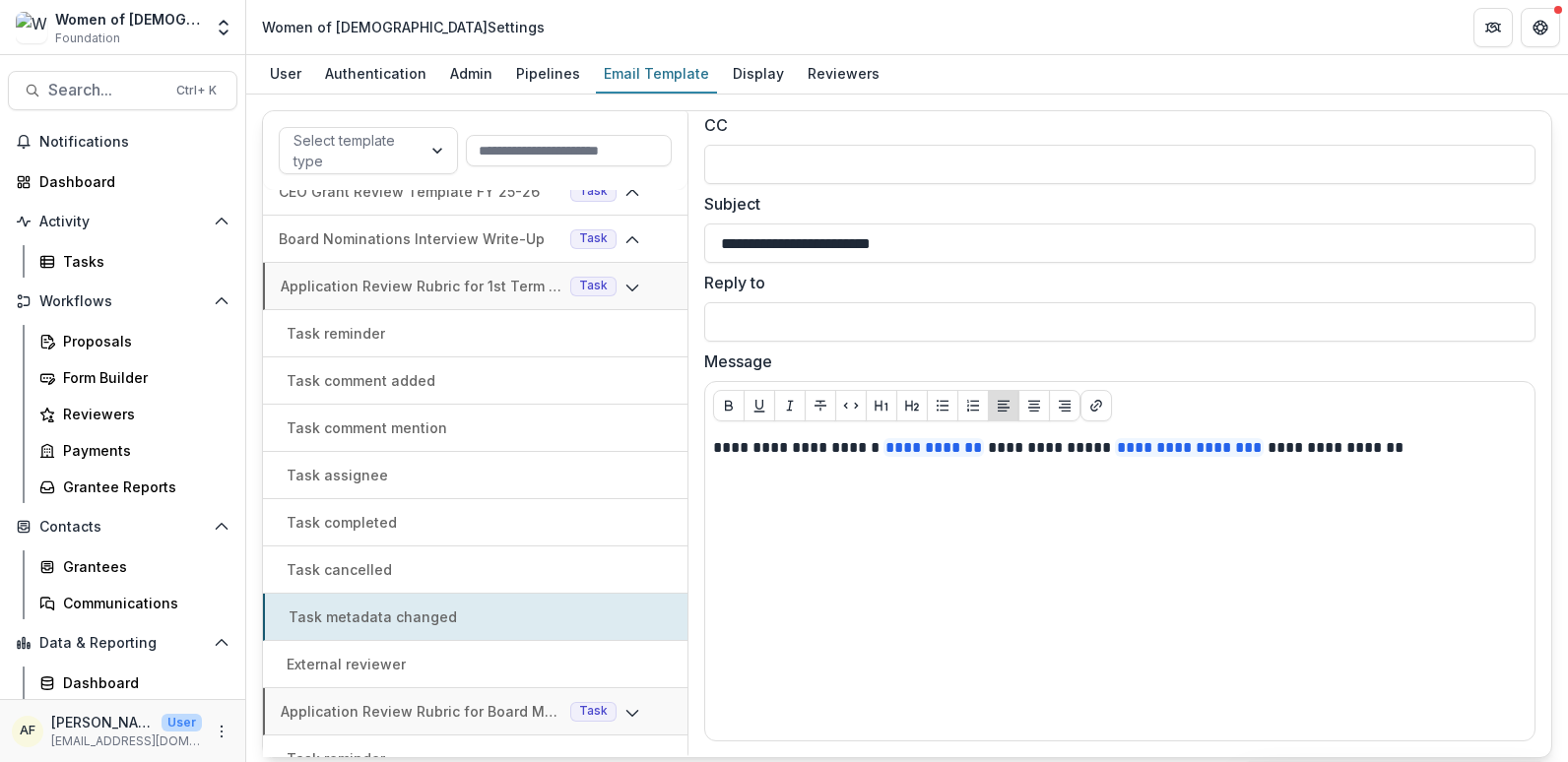 click on "External reviewer" at bounding box center [475, 665] 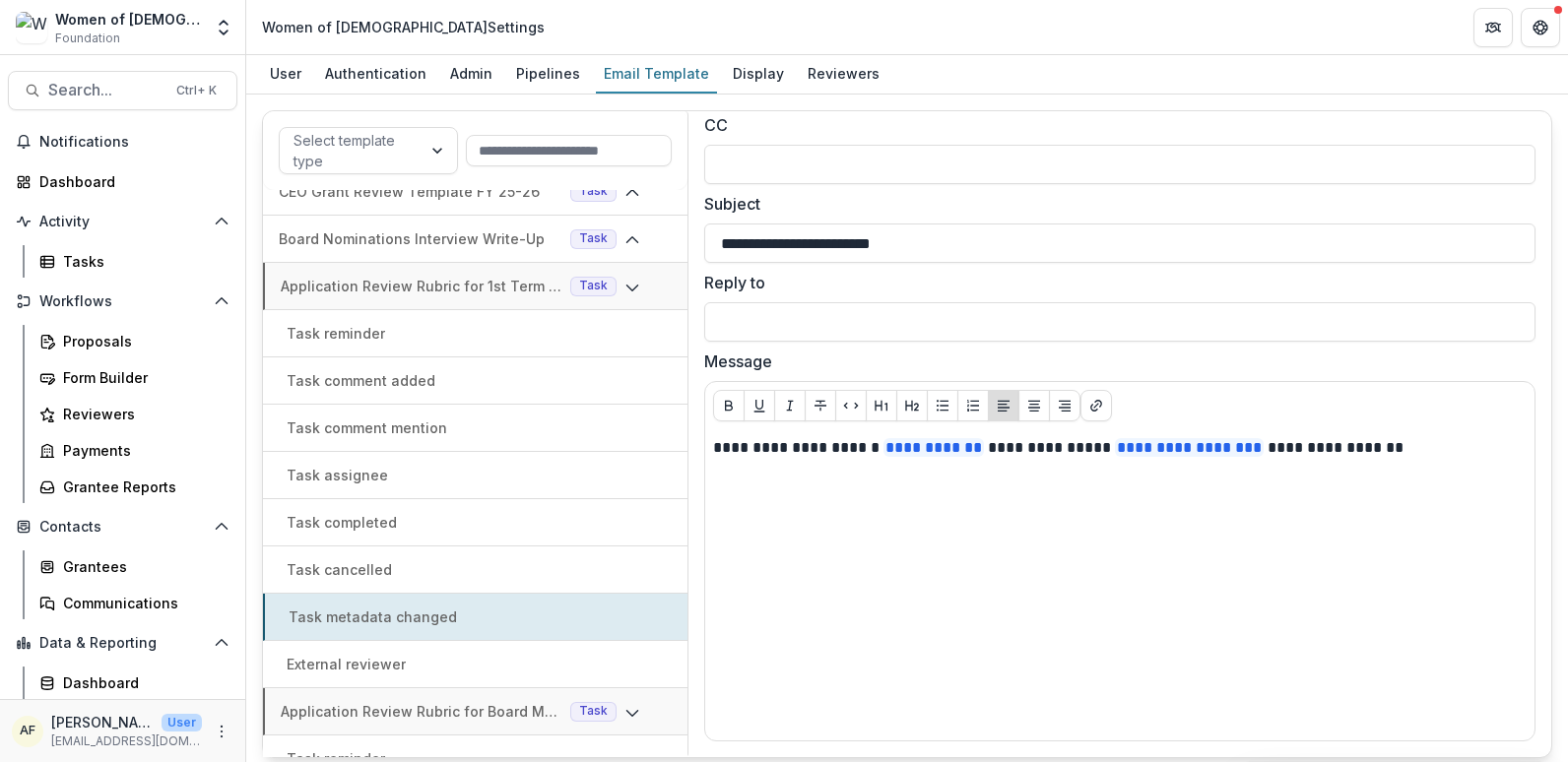 type on "**********" 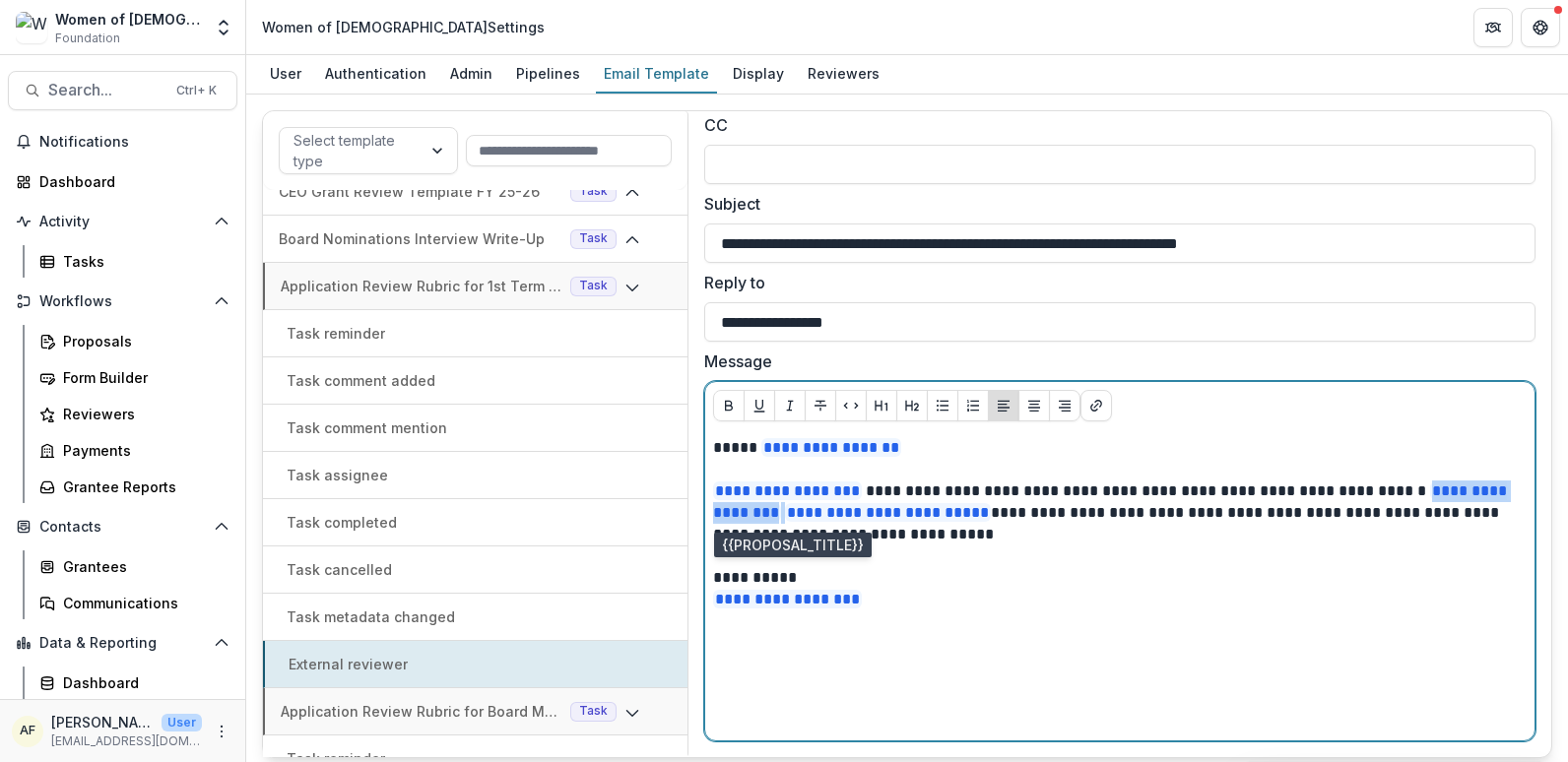 drag, startPoint x: 879, startPoint y: 513, endPoint x: 727, endPoint y: 518, distance: 152.08221 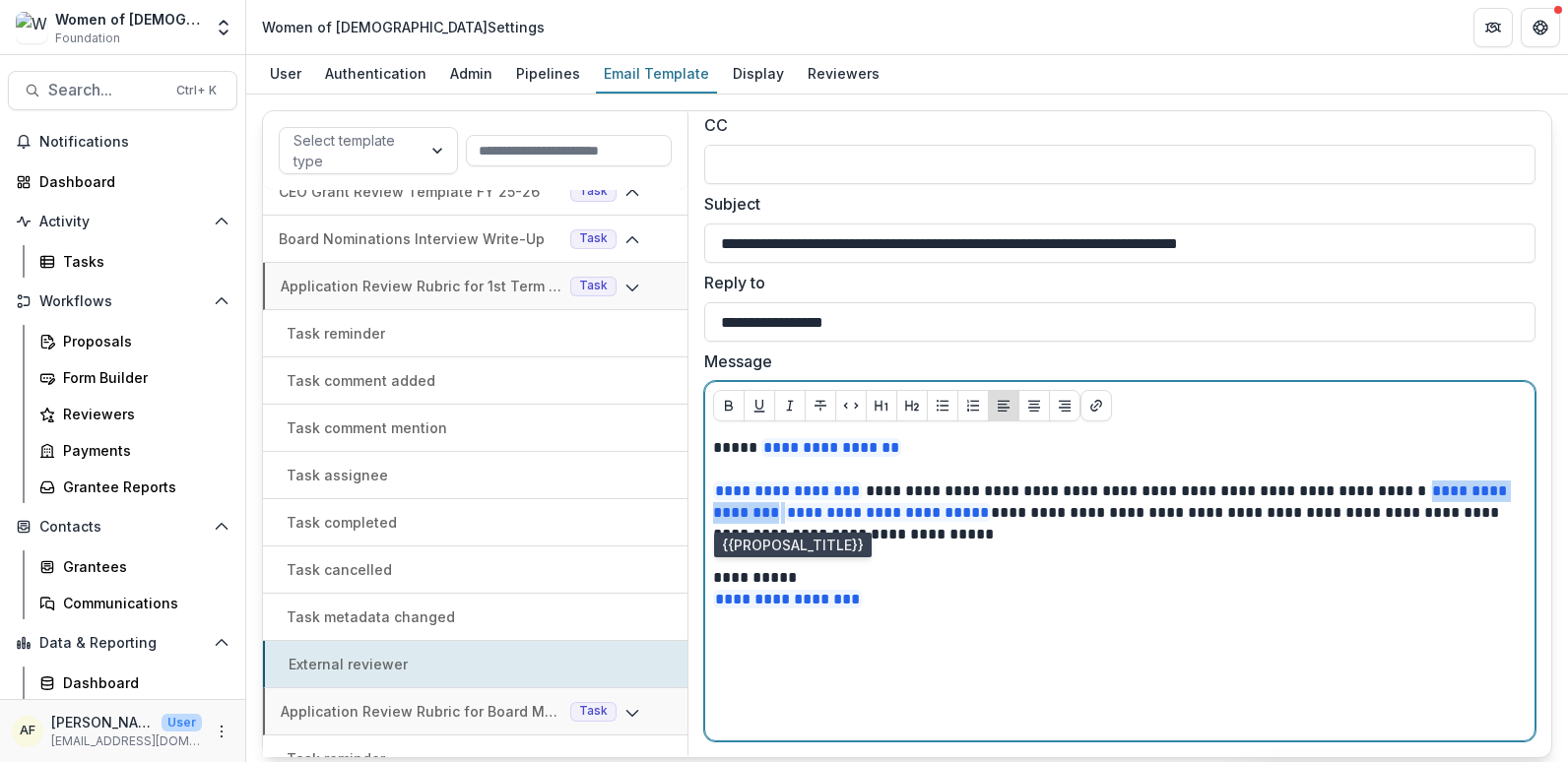 click on "**********" at bounding box center [1115, 513] 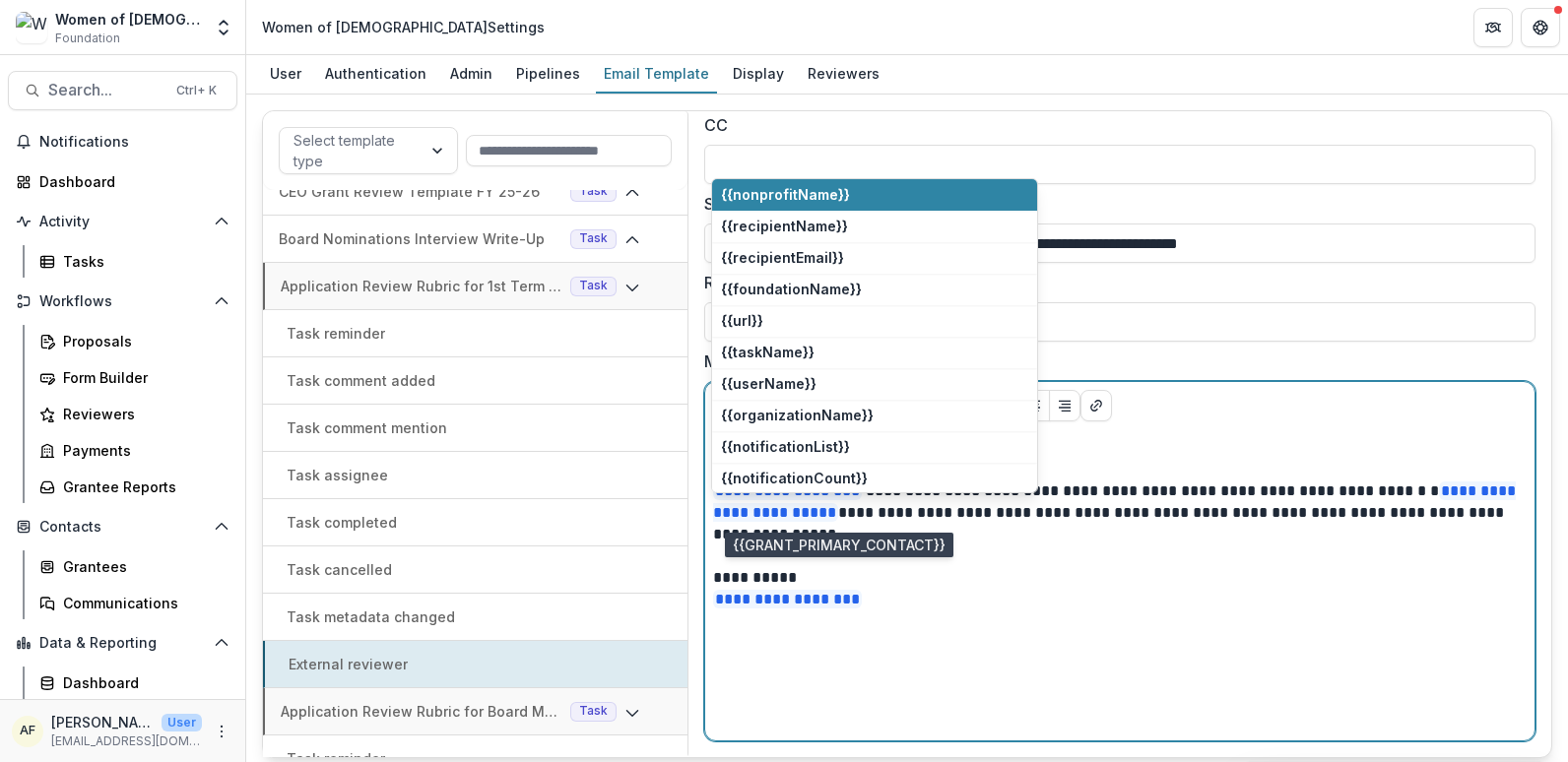 type 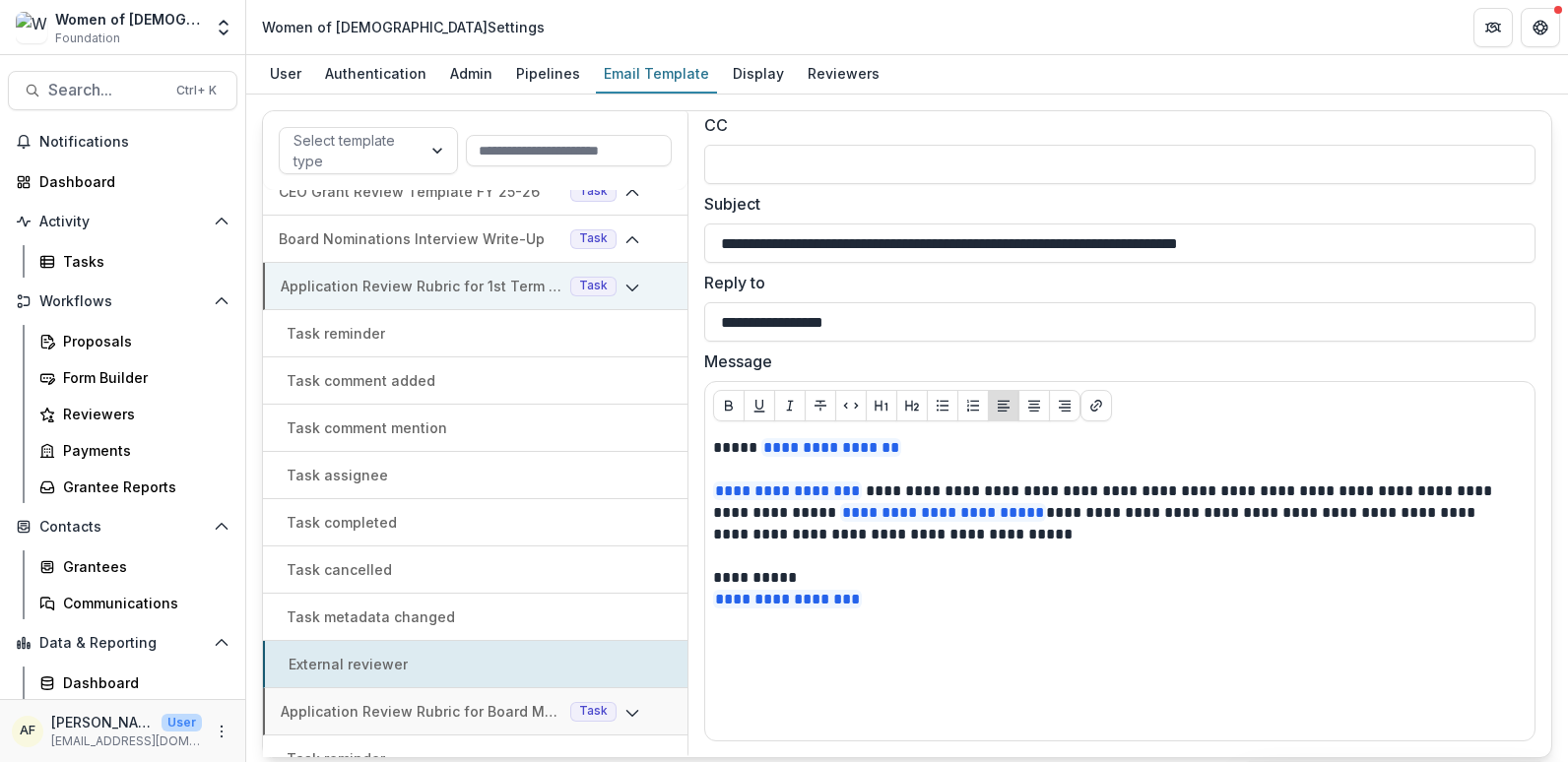 click on "Application Review Rubric for 1st Term (New Board Member) Applicant" at bounding box center (422, 286) 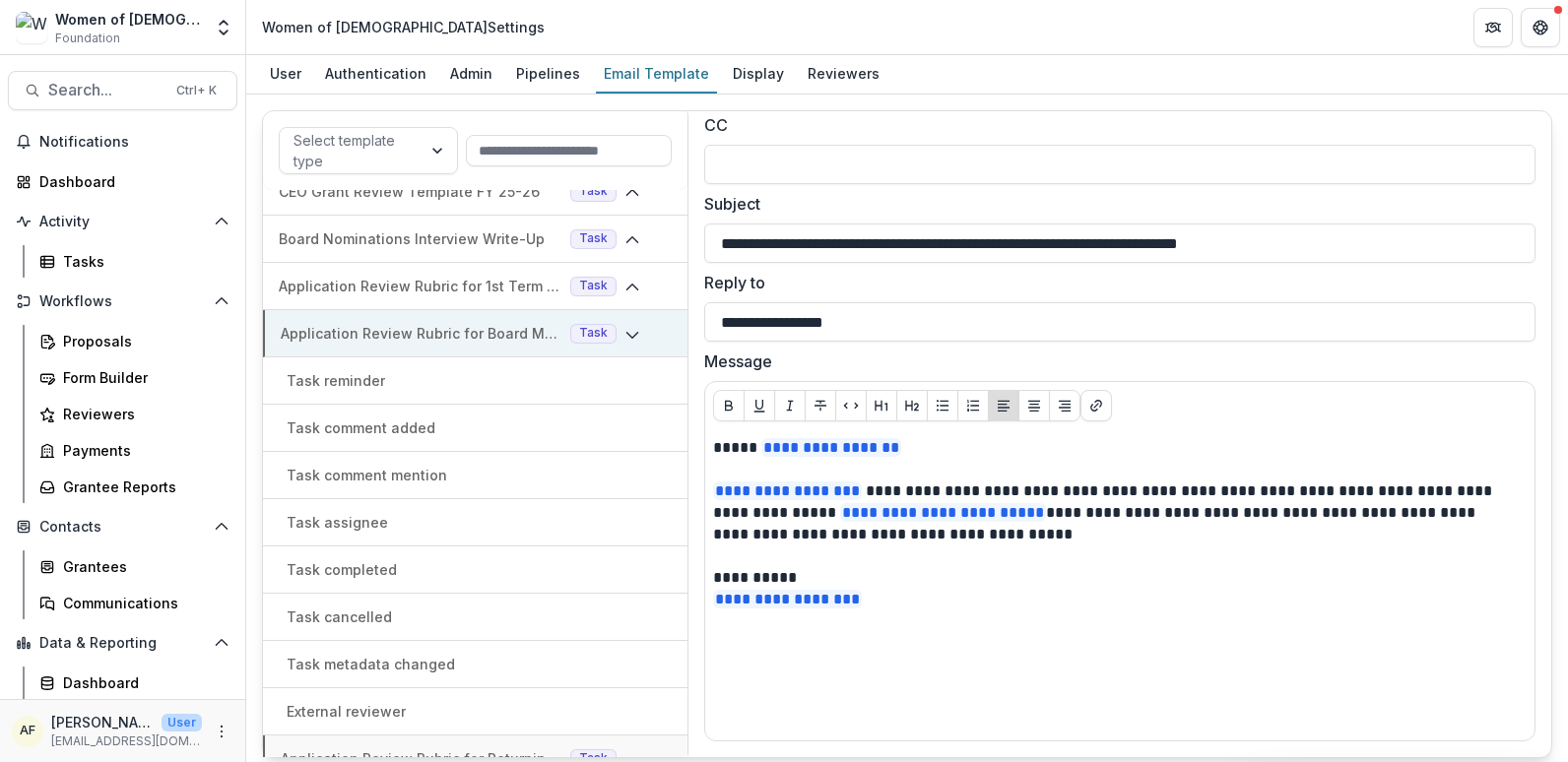 click on "Application Review Rubric for Board Member Continuation (“extension”)" at bounding box center (422, 333) 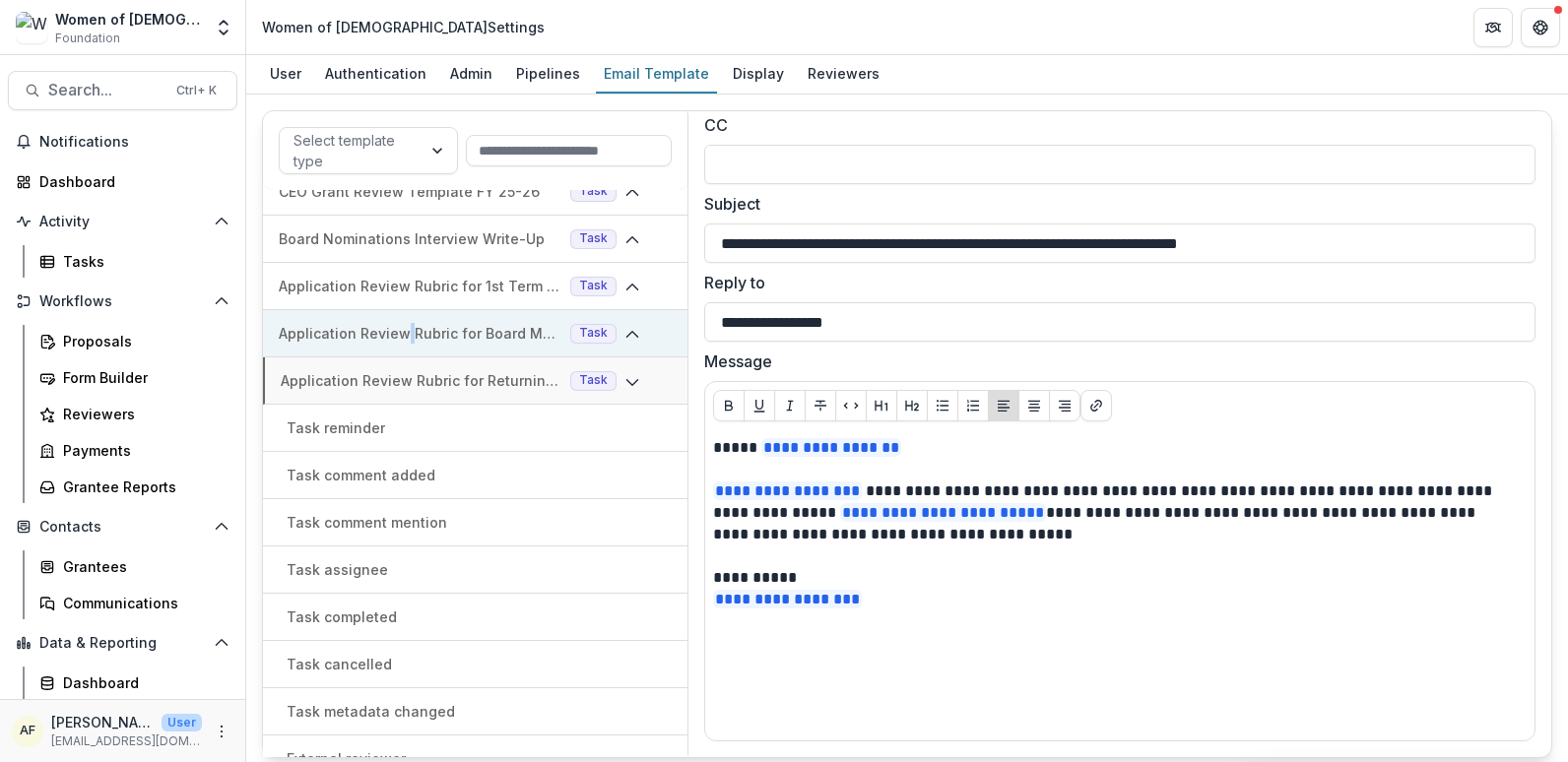 click on "Application Review Rubric for Board Member Continuation (“extension”)" at bounding box center (421, 333) 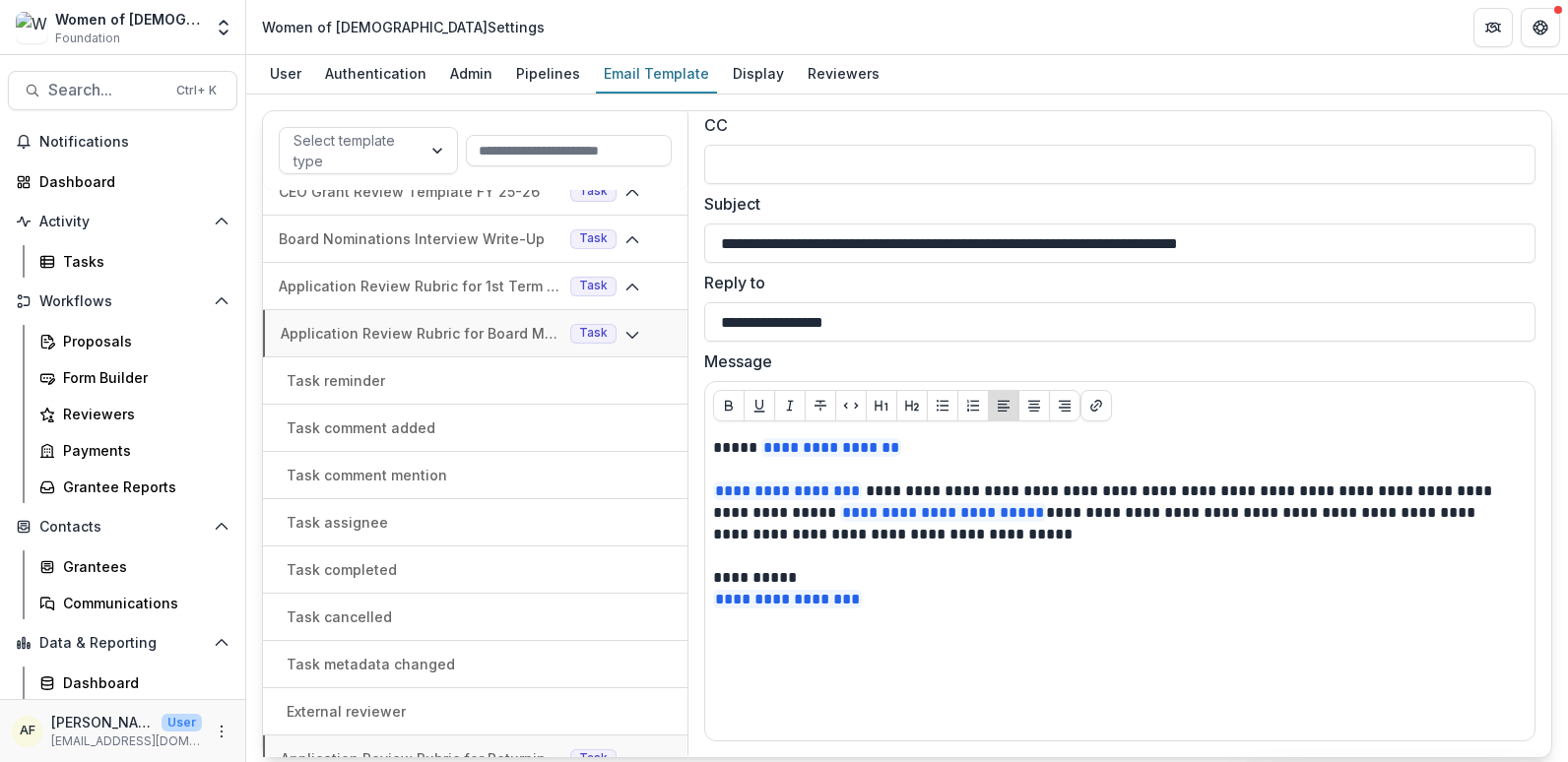 click on "Task reminder" at bounding box center [336, 380] 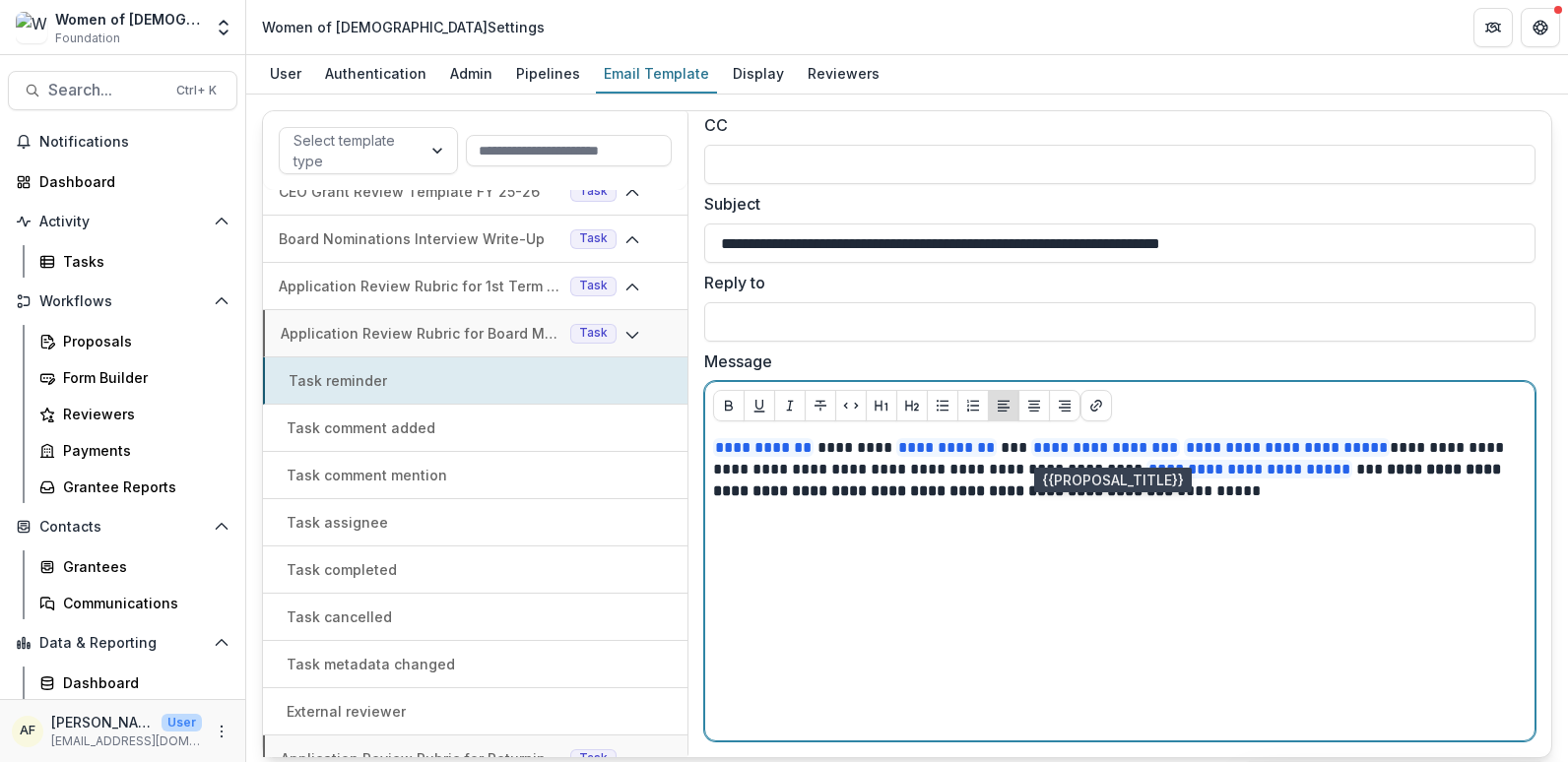 drag, startPoint x: 1196, startPoint y: 446, endPoint x: 1075, endPoint y: 452, distance: 121.148669 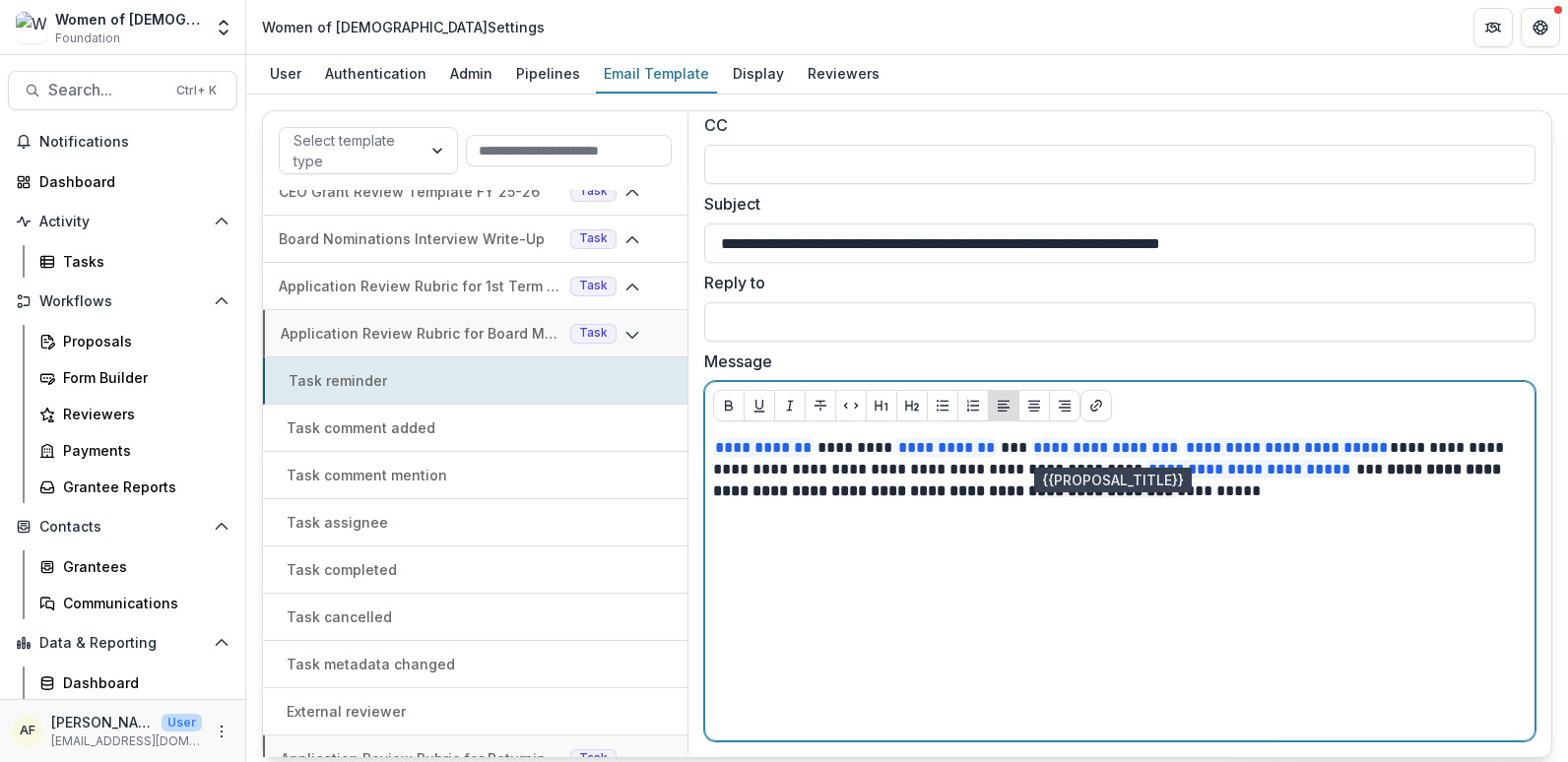 click on "**********" at bounding box center (1115, 470) 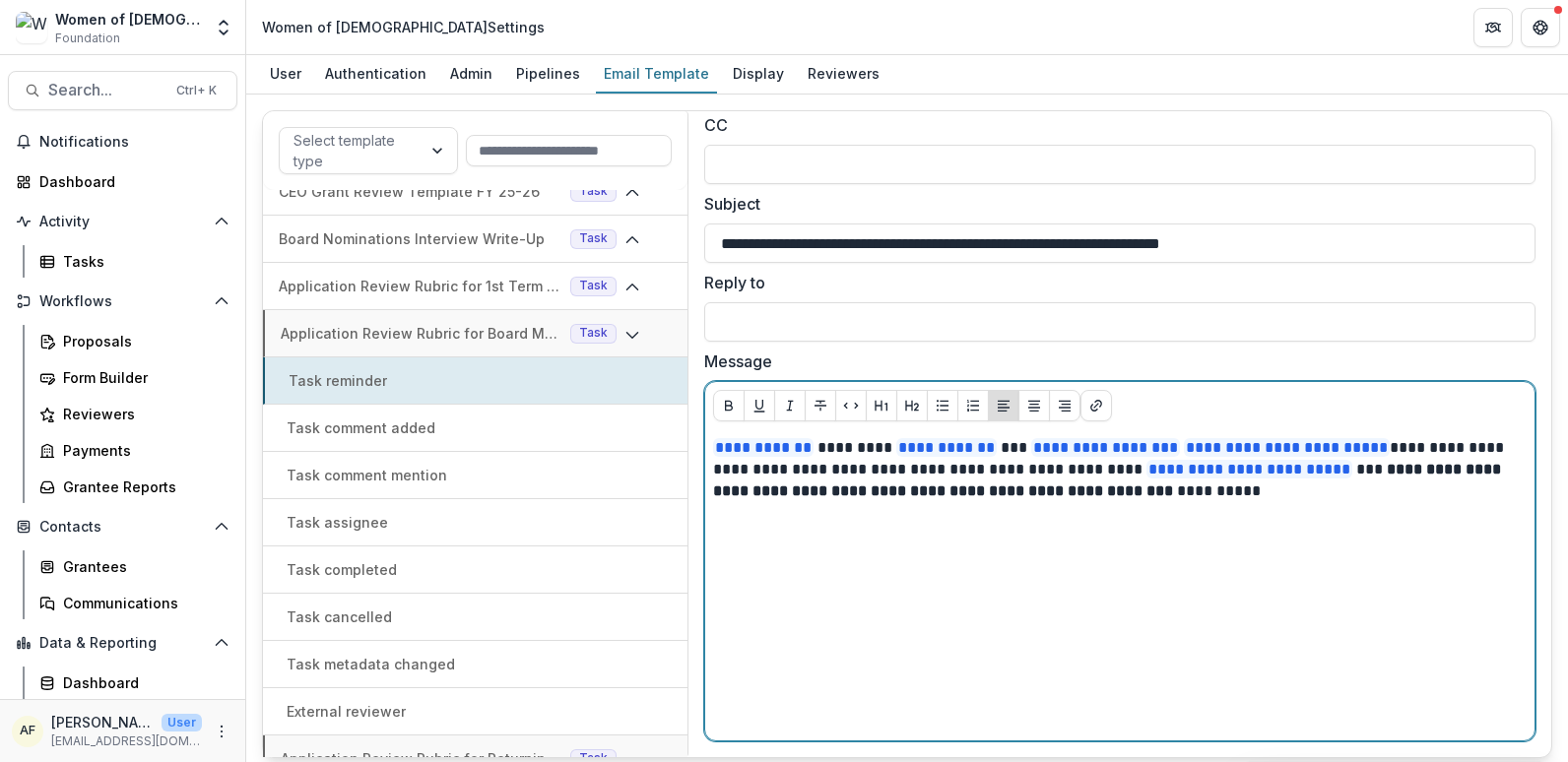 click on "**********" at bounding box center (1115, 470) 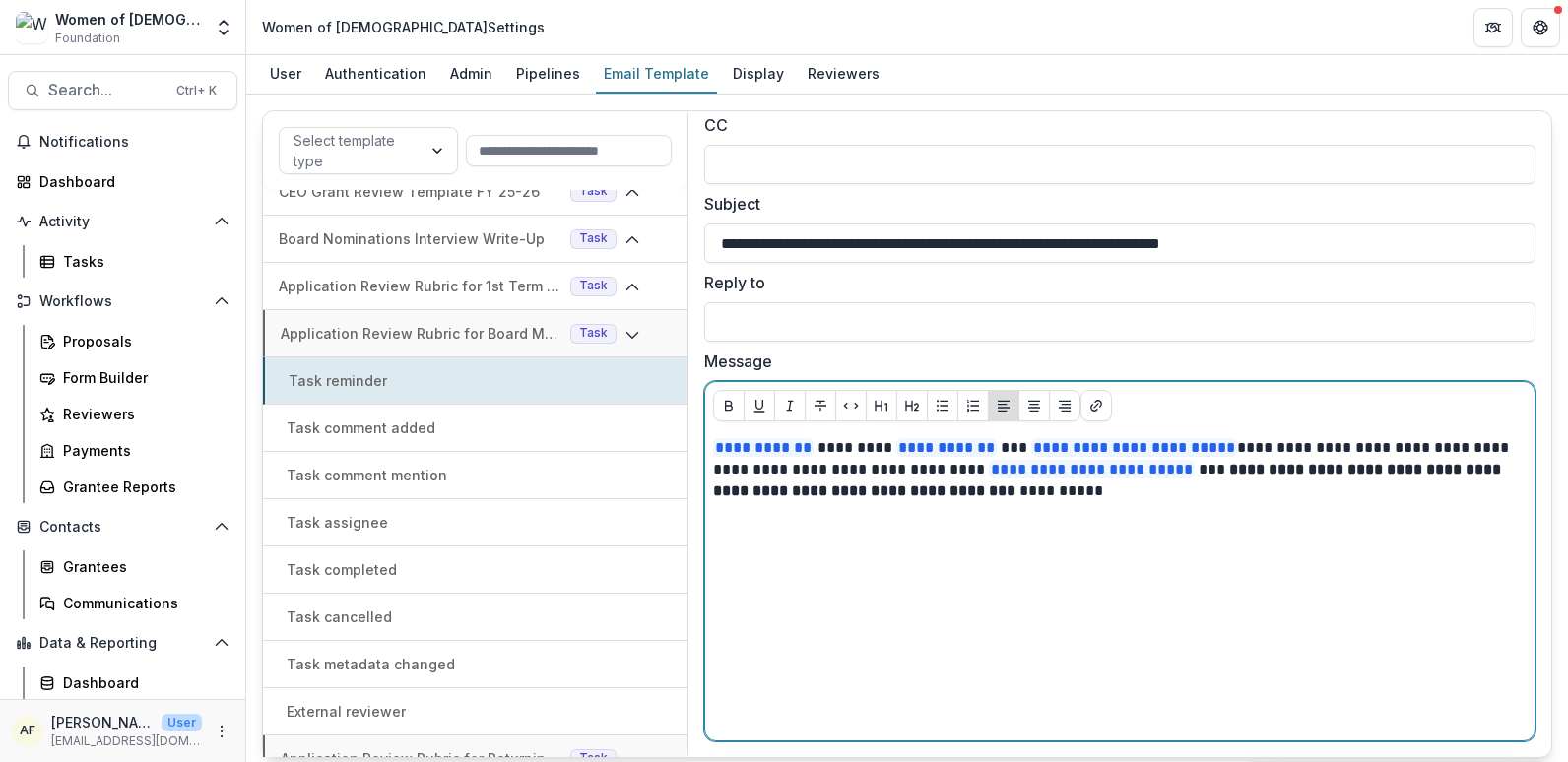 click on "**********" at bounding box center [1120, 585] 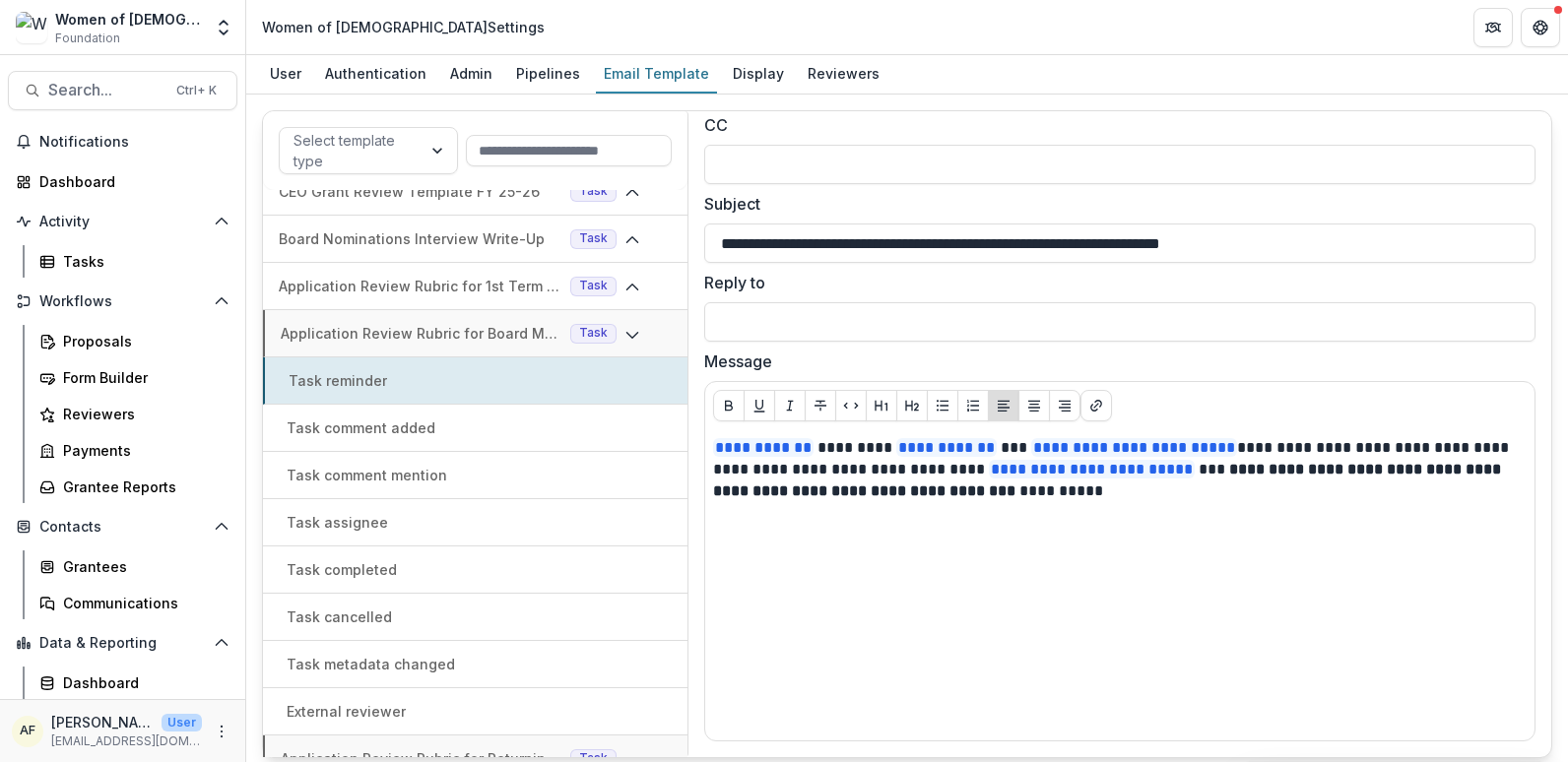 click on "Task comment added" at bounding box center (360, 427) 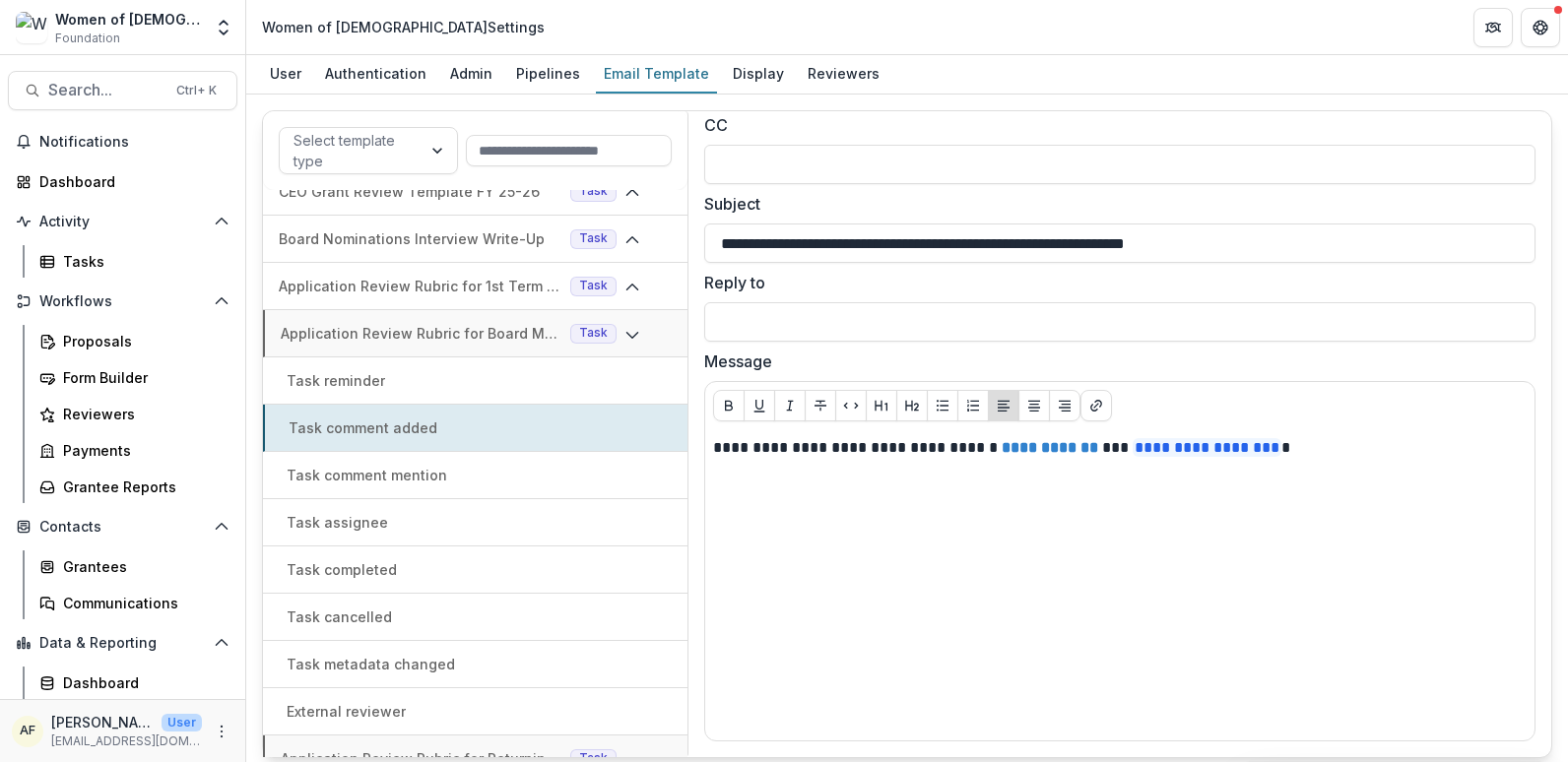 click on "Task assignee" at bounding box center [337, 522] 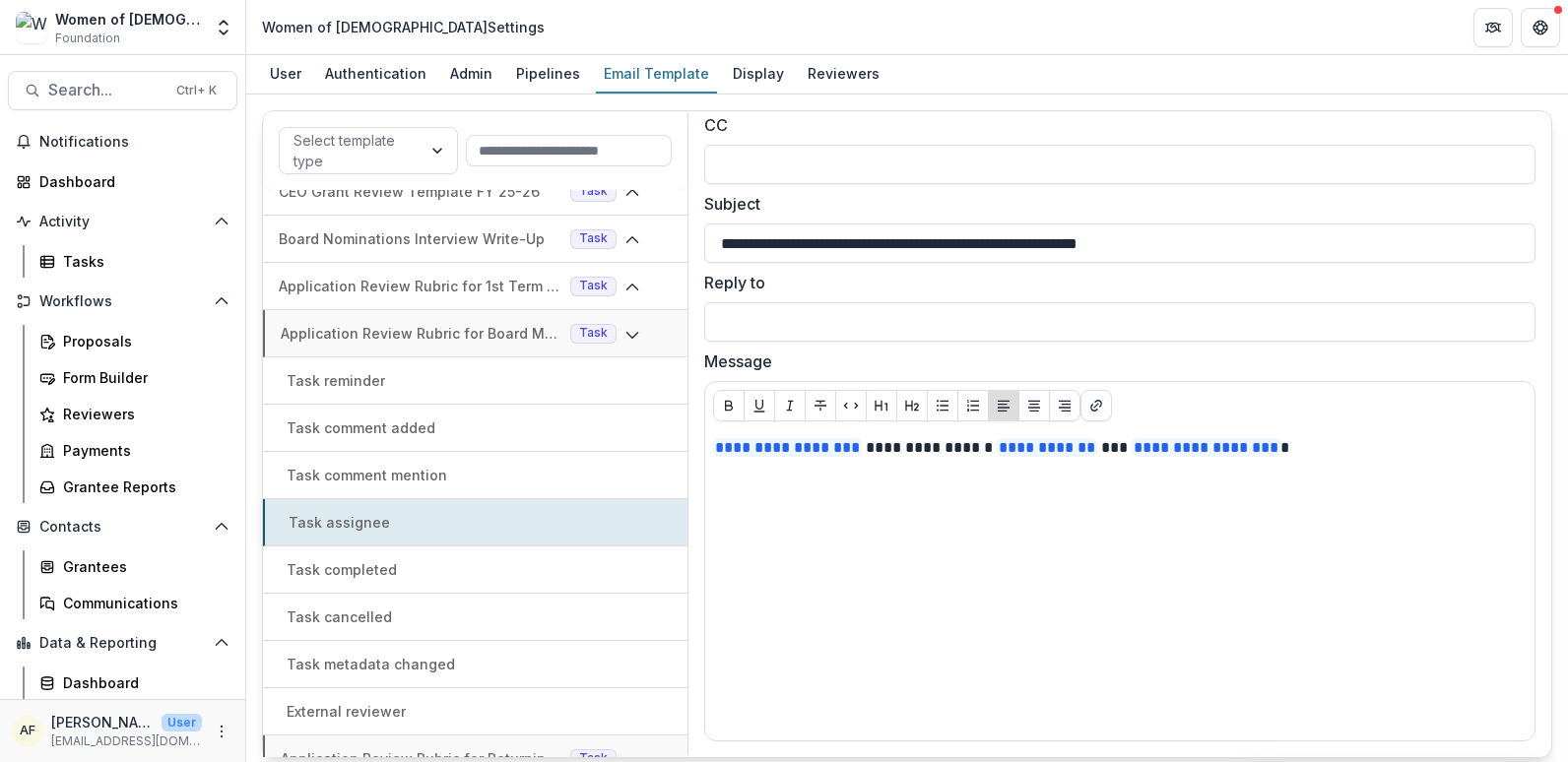 click on "External reviewer" at bounding box center (346, 711) 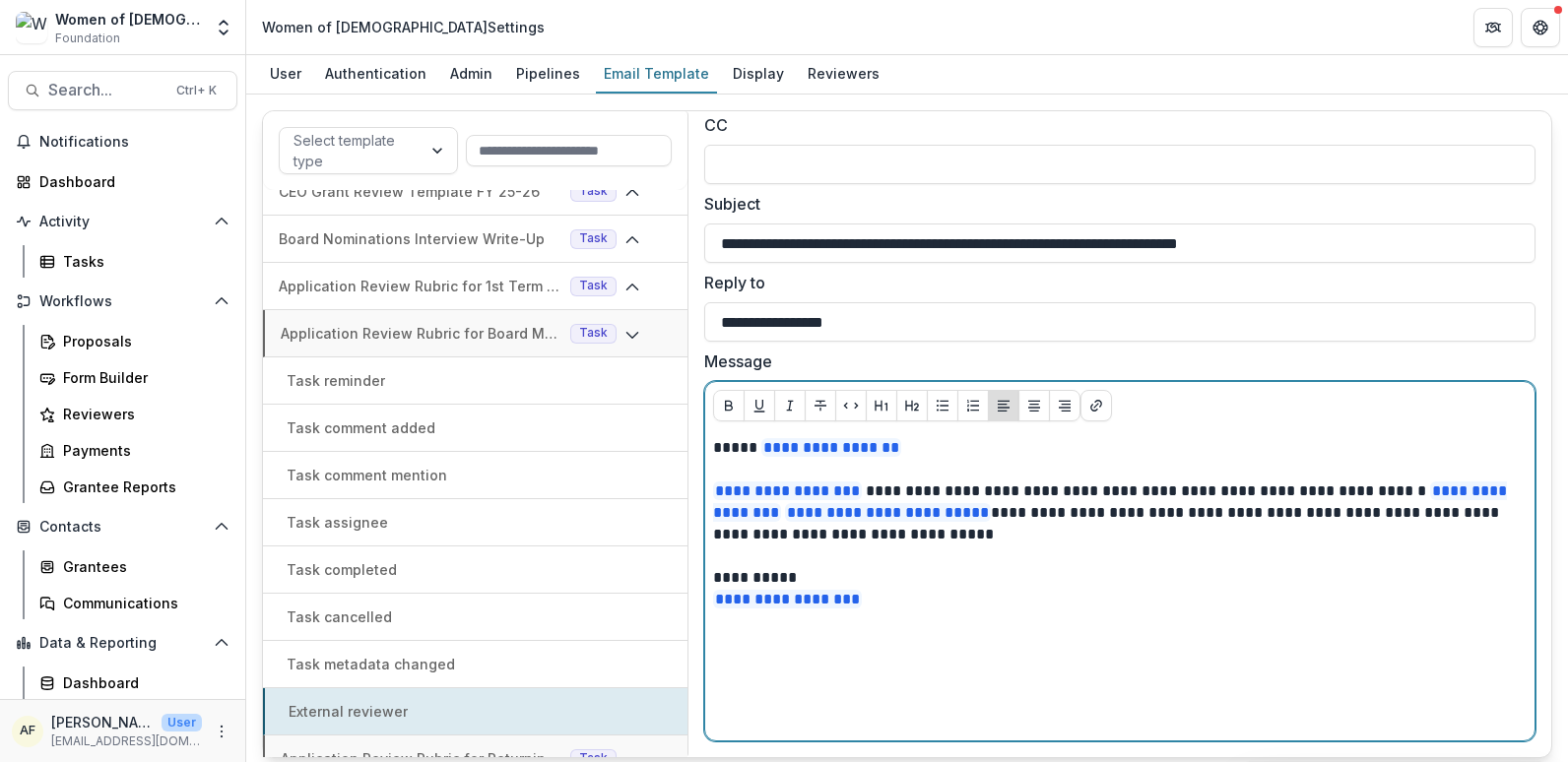drag, startPoint x: 877, startPoint y: 514, endPoint x: 706, endPoint y: 509, distance: 171.07308 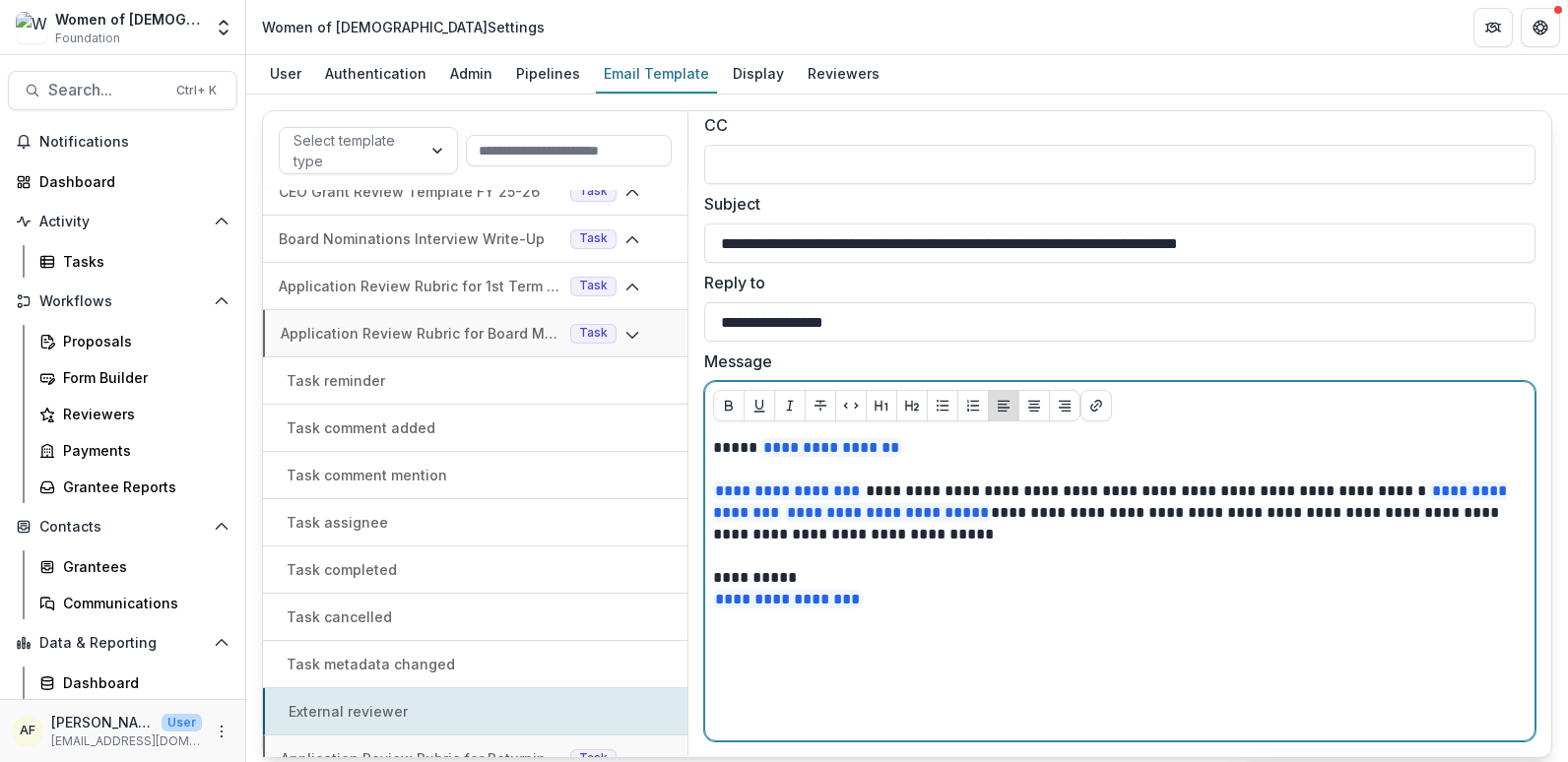click on "**********" at bounding box center [1120, 585] 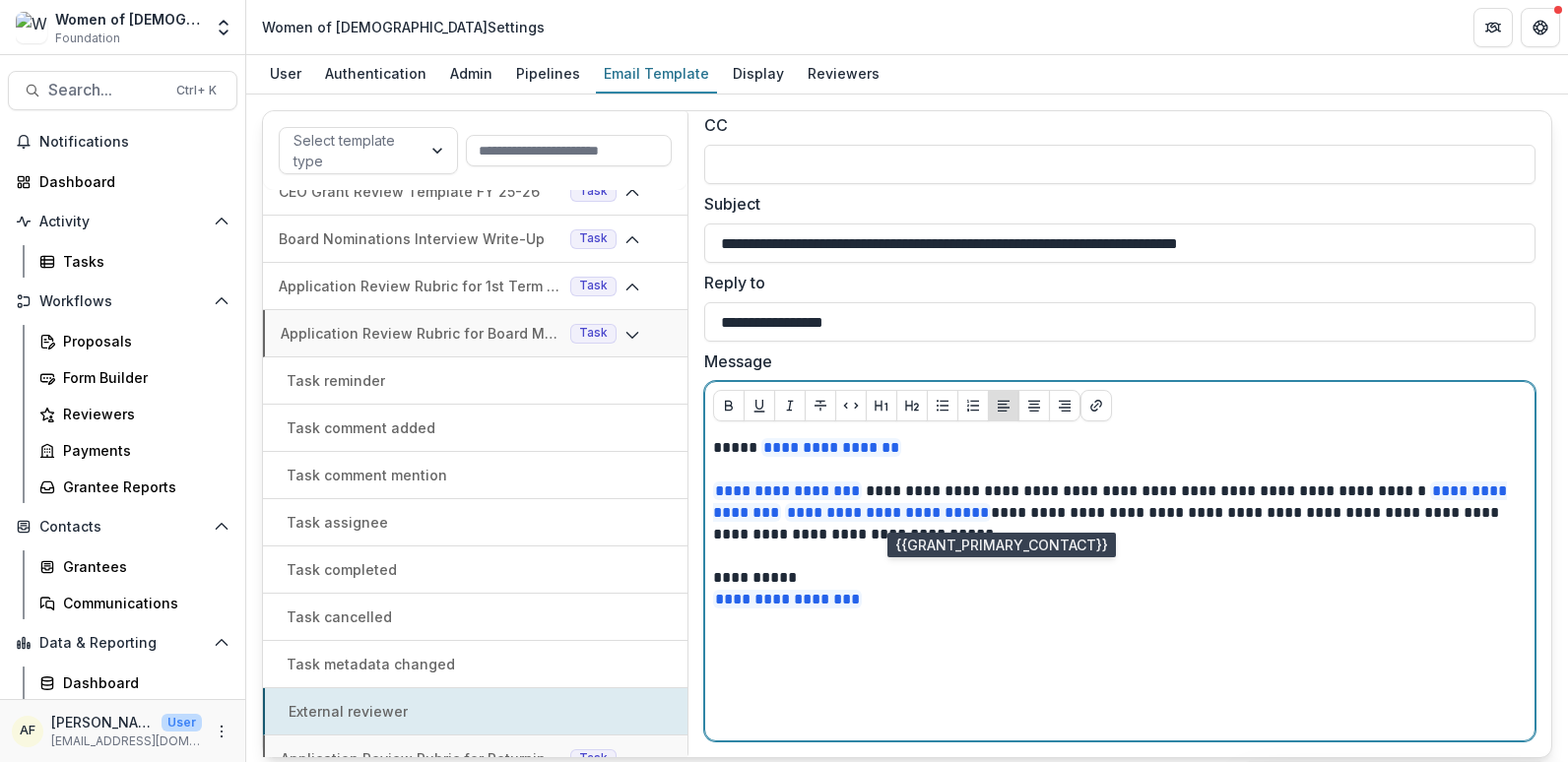 click on "**********" at bounding box center [887, 512] 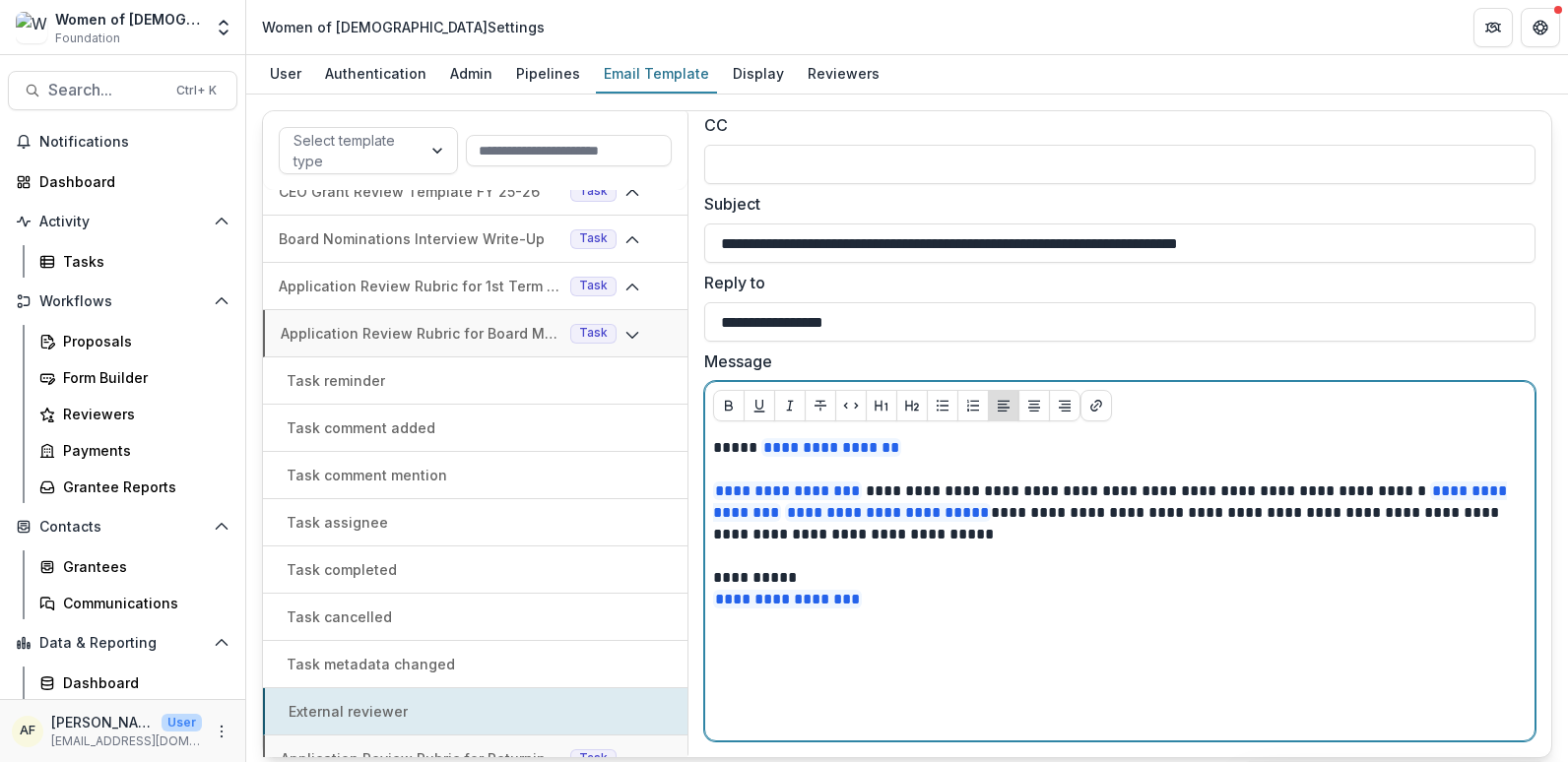 type 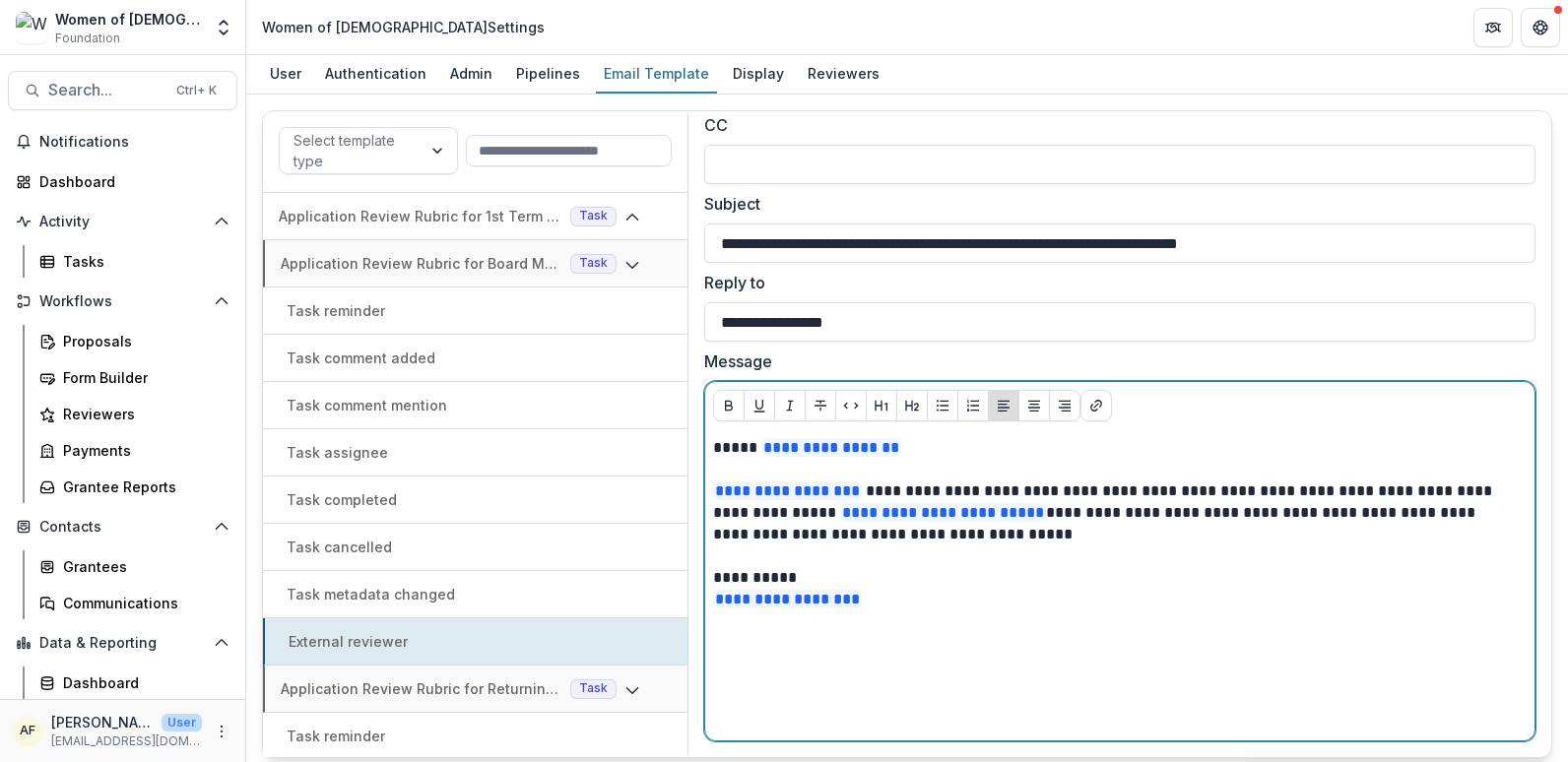 scroll, scrollTop: 1174, scrollLeft: 0, axis: vertical 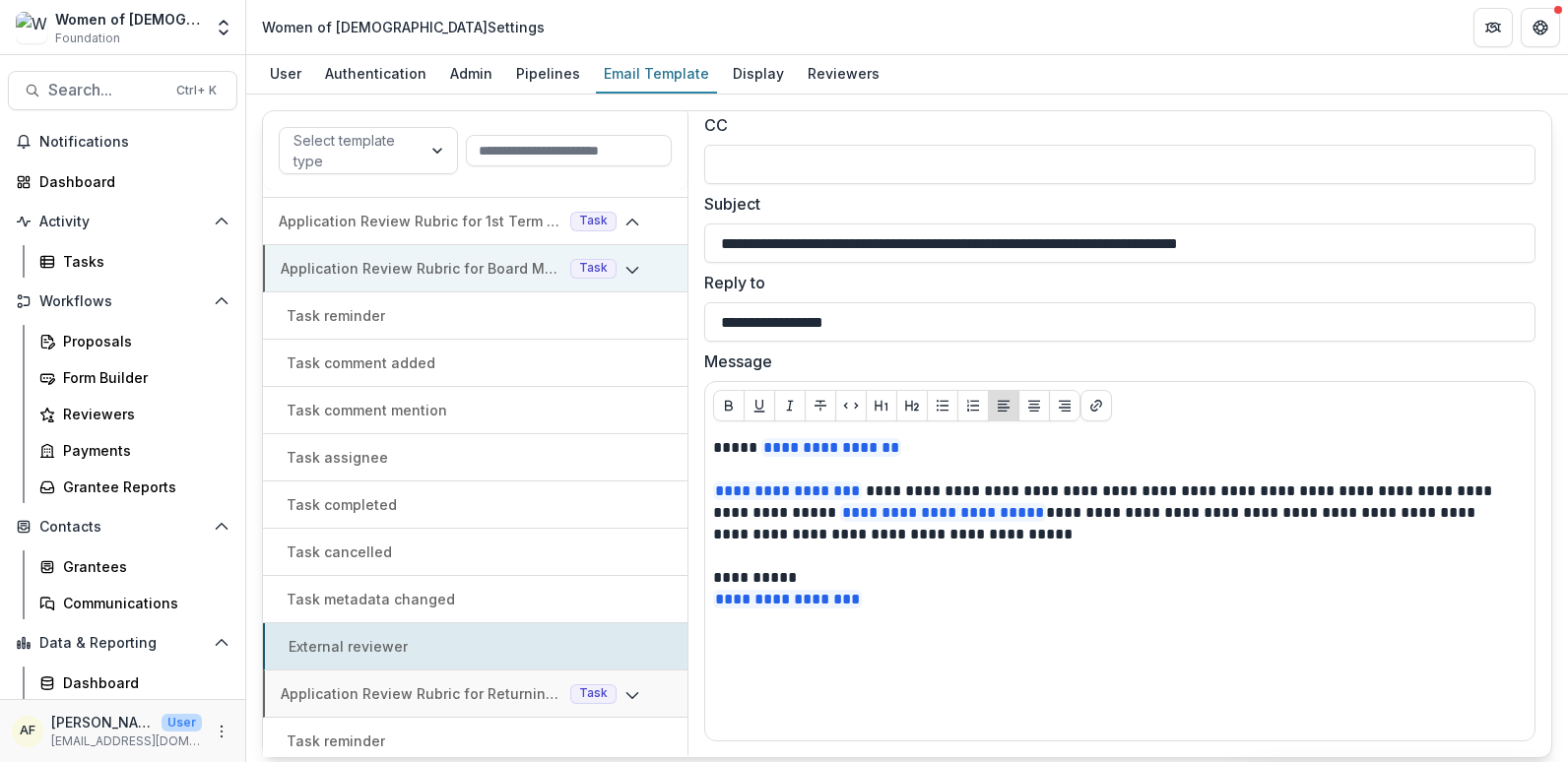 click on "Application Review Rubric for Board Member Continuation (“extension”)" at bounding box center (422, 268) 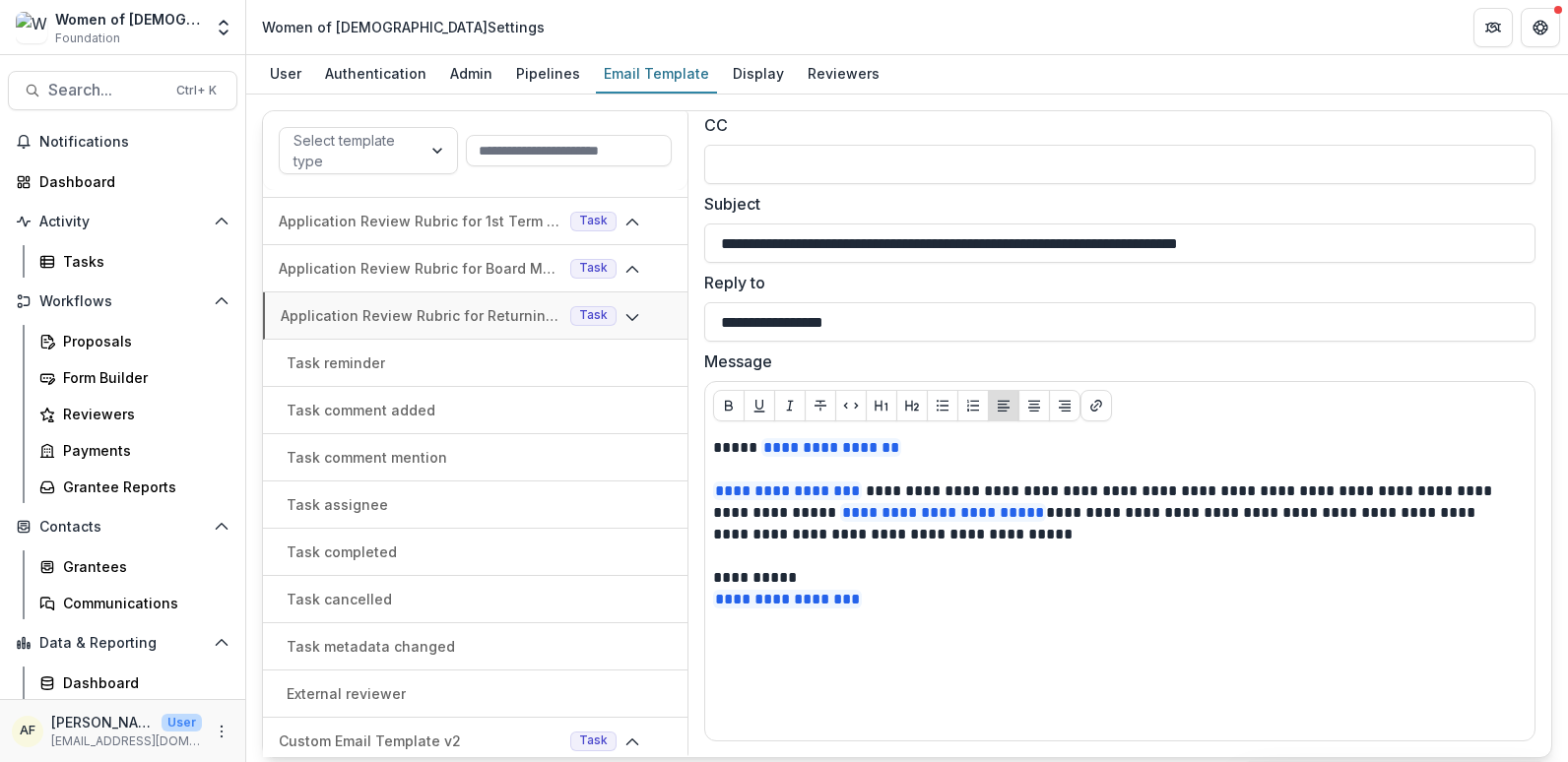 click on "Task reminder" at bounding box center (336, 362) 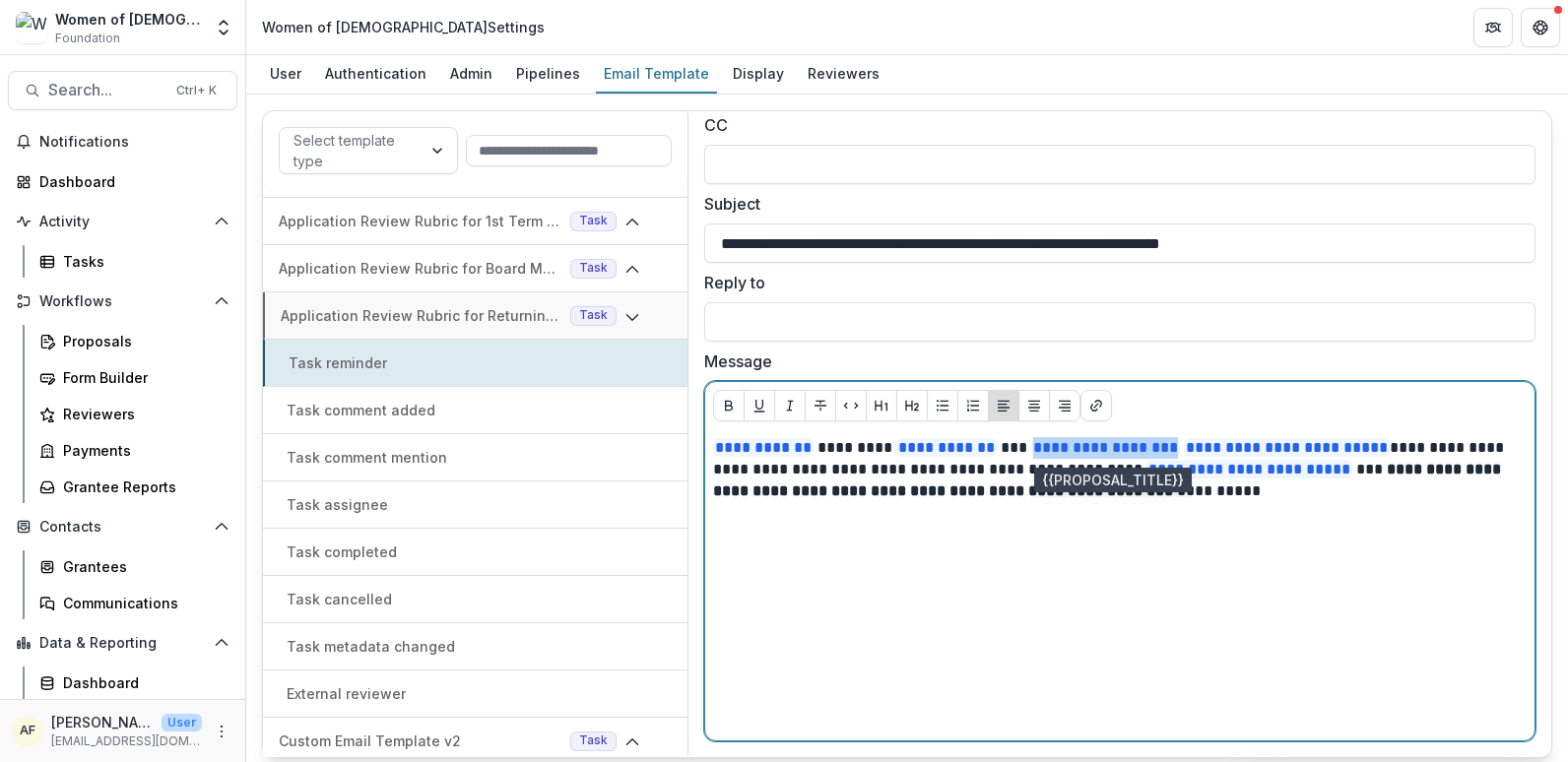 drag, startPoint x: 1197, startPoint y: 441, endPoint x: 1035, endPoint y: 446, distance: 162.0771 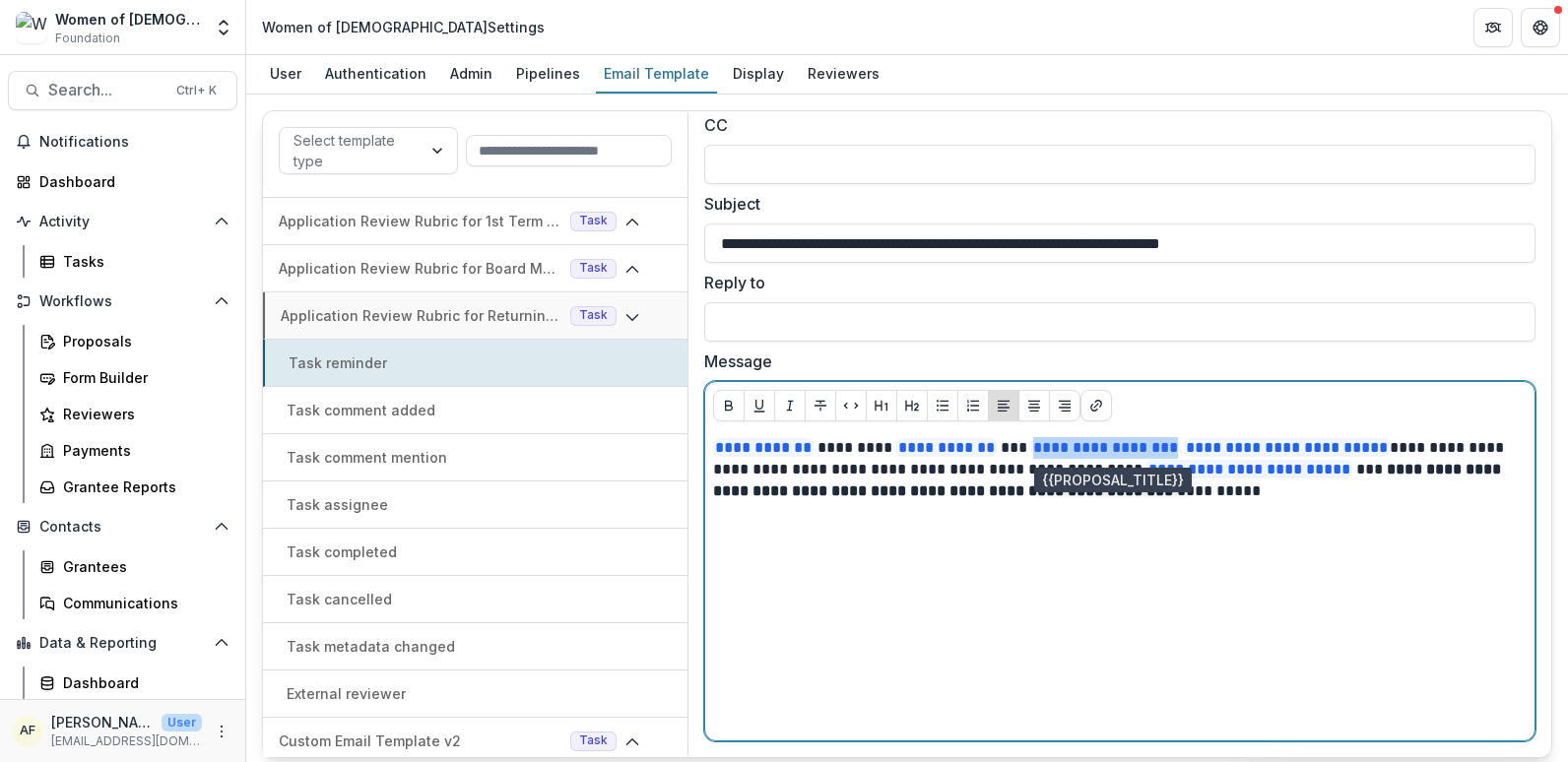 click on "**********" at bounding box center (1115, 470) 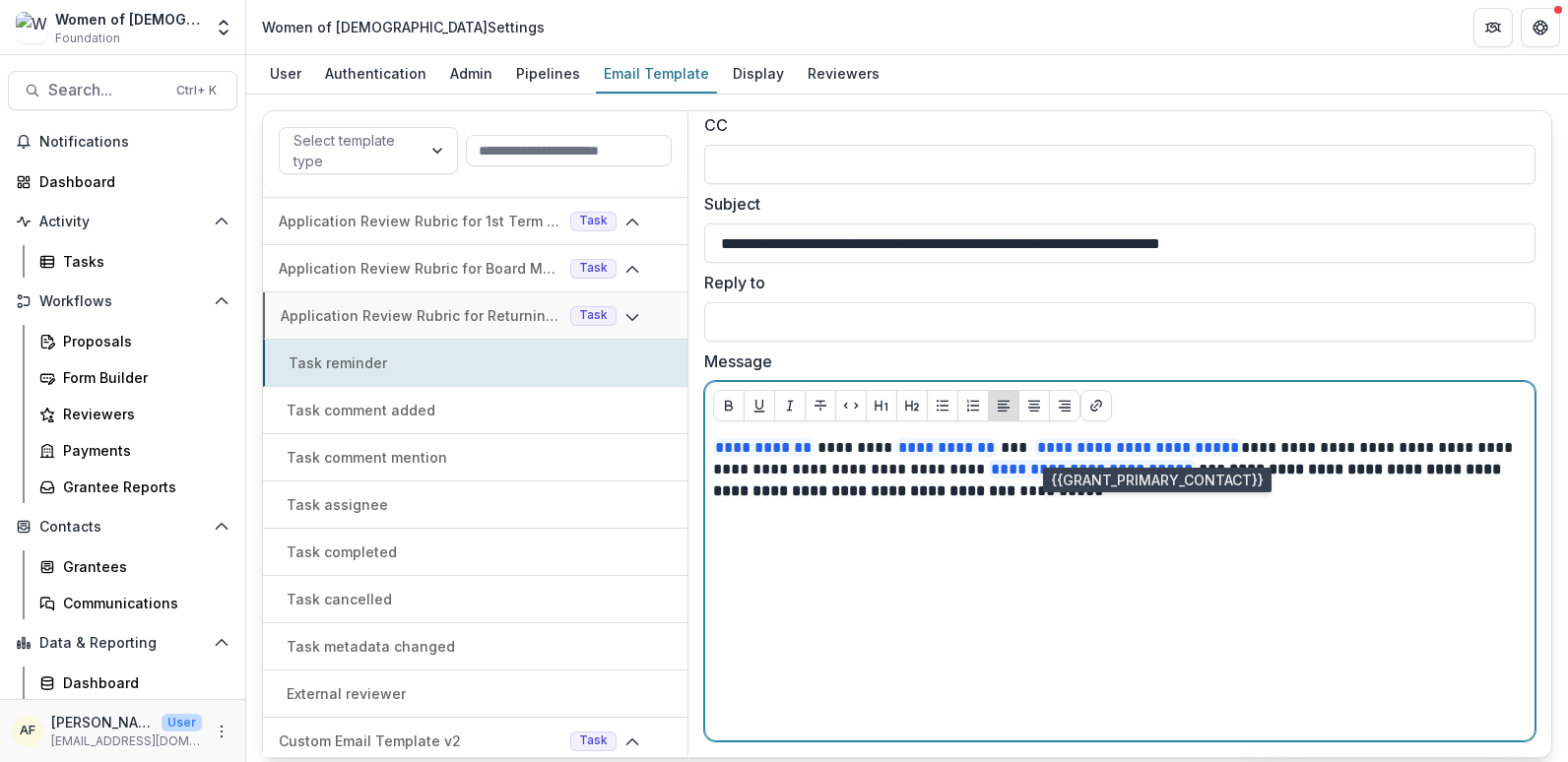 type 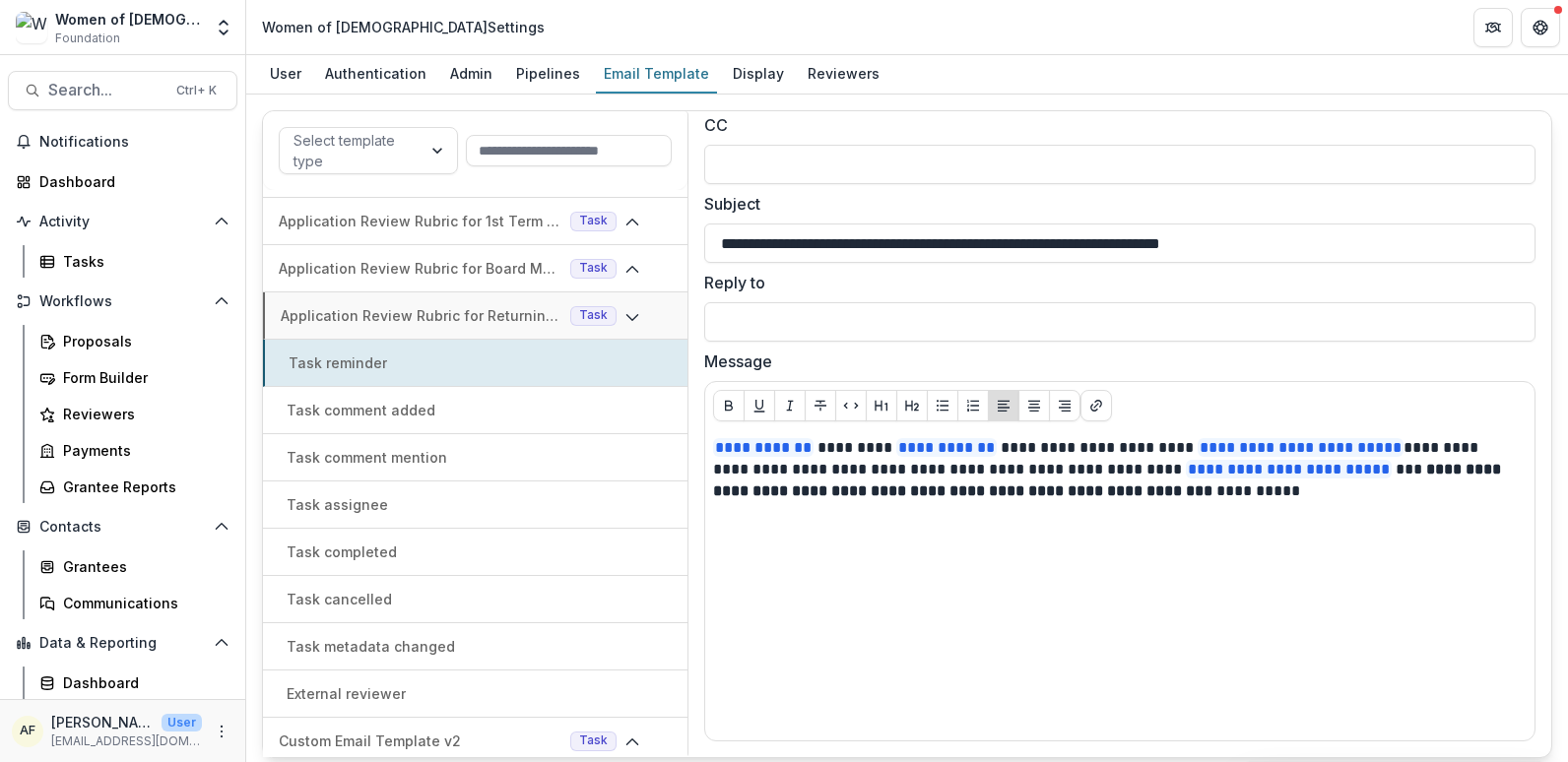 click on "External reviewer" at bounding box center [475, 693] 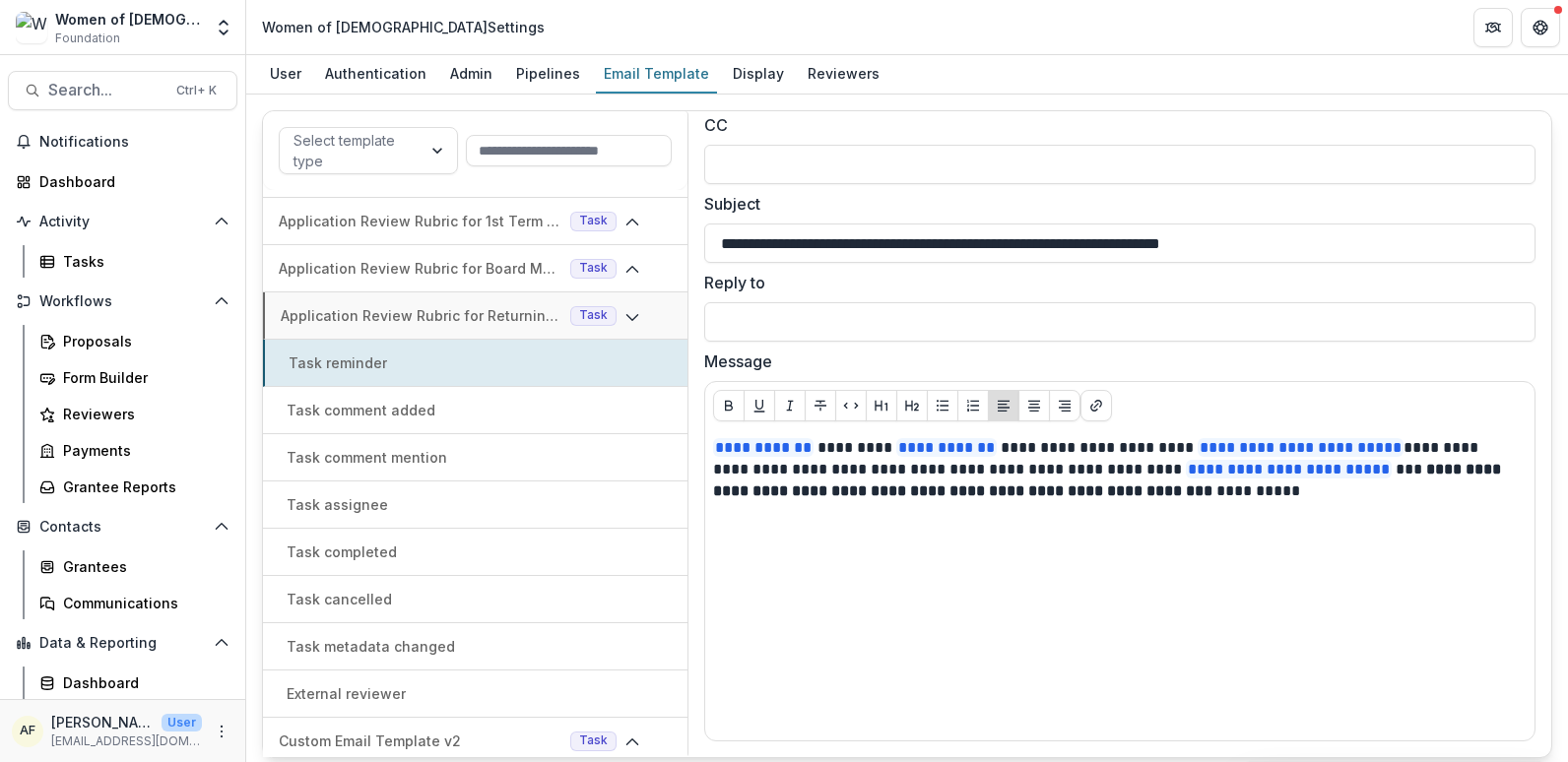 type on "**********" 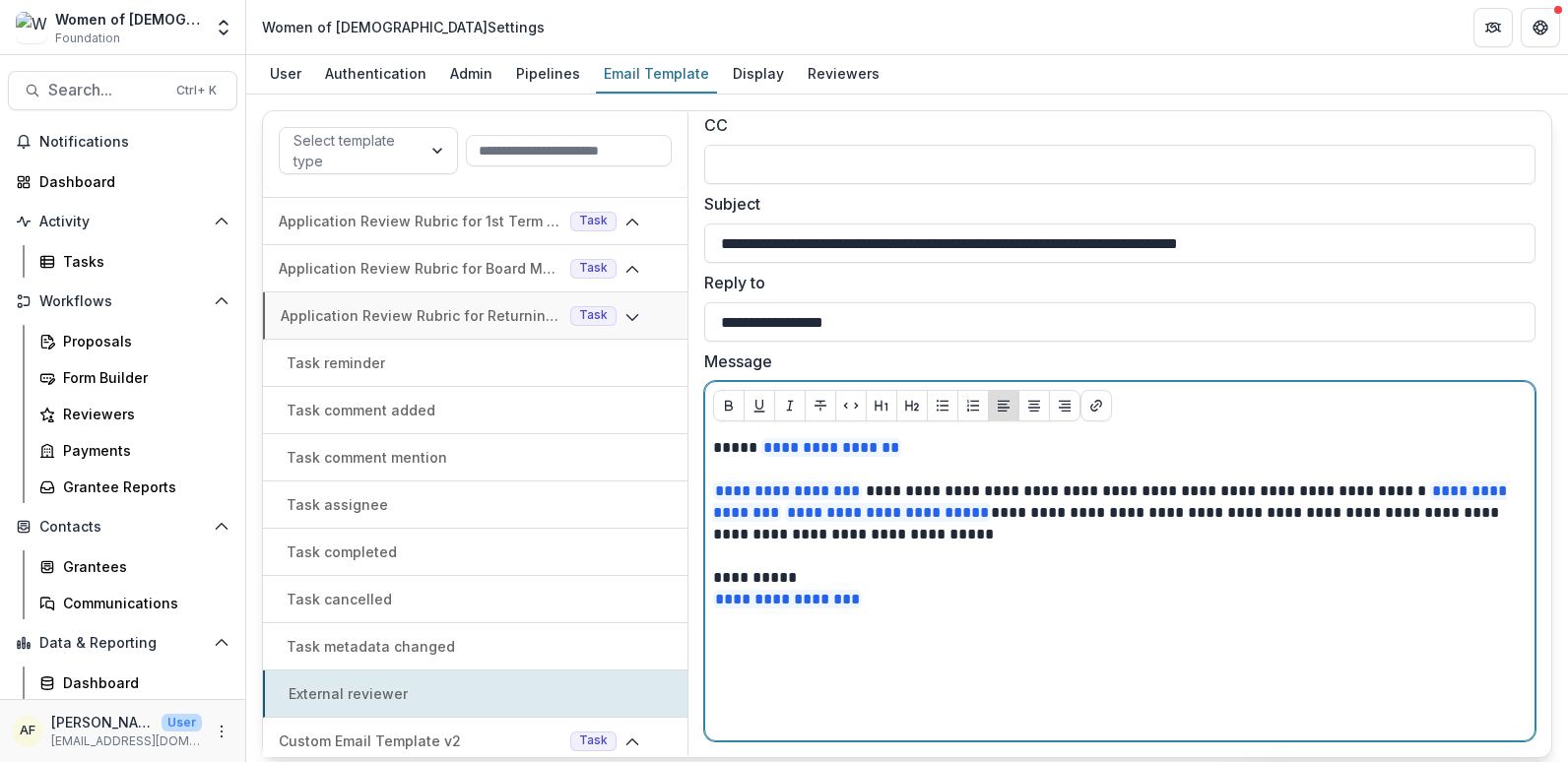 drag, startPoint x: 877, startPoint y: 509, endPoint x: 708, endPoint y: 507, distance: 169.01183 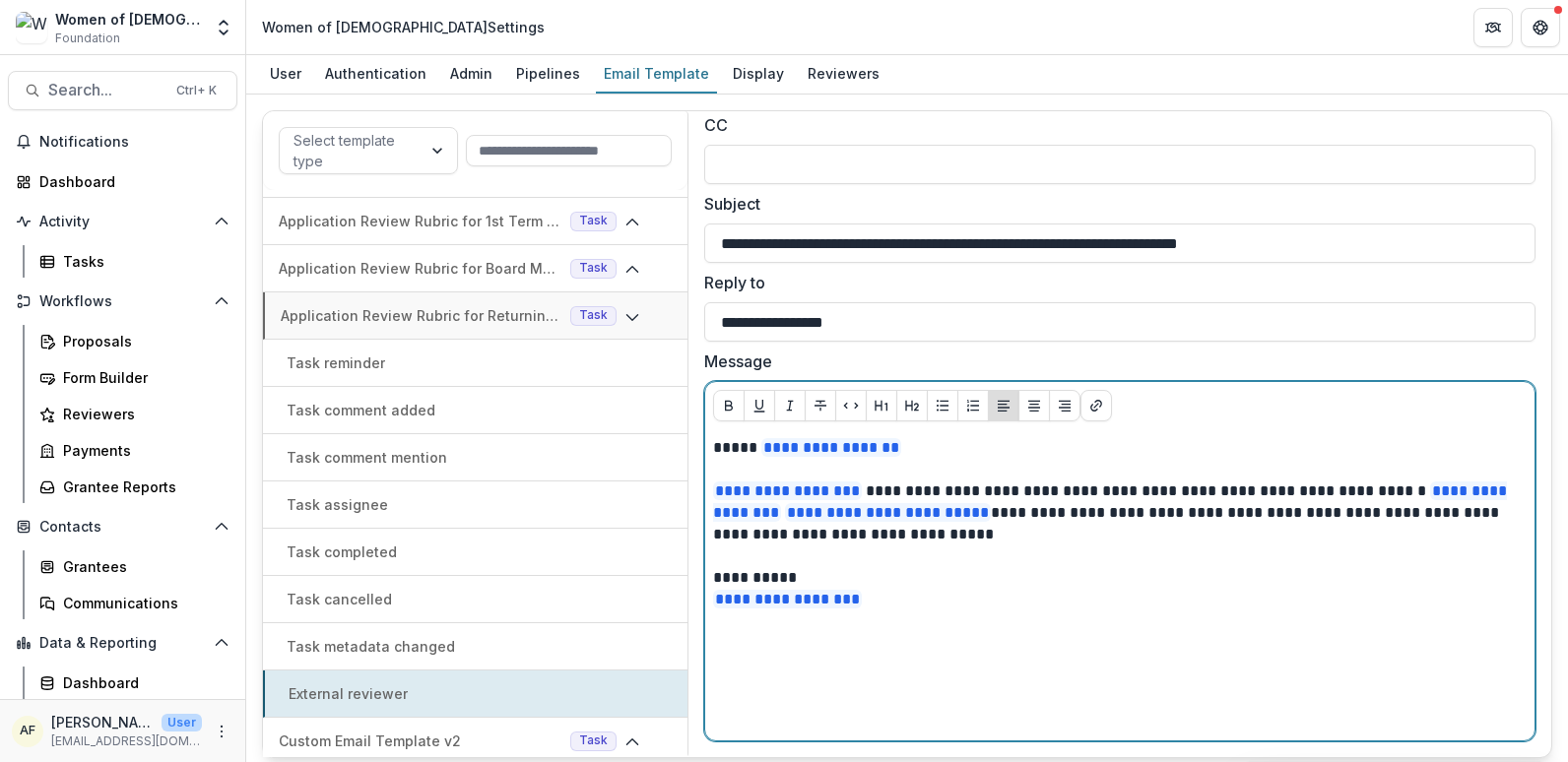 click on "**********" at bounding box center (1120, 585) 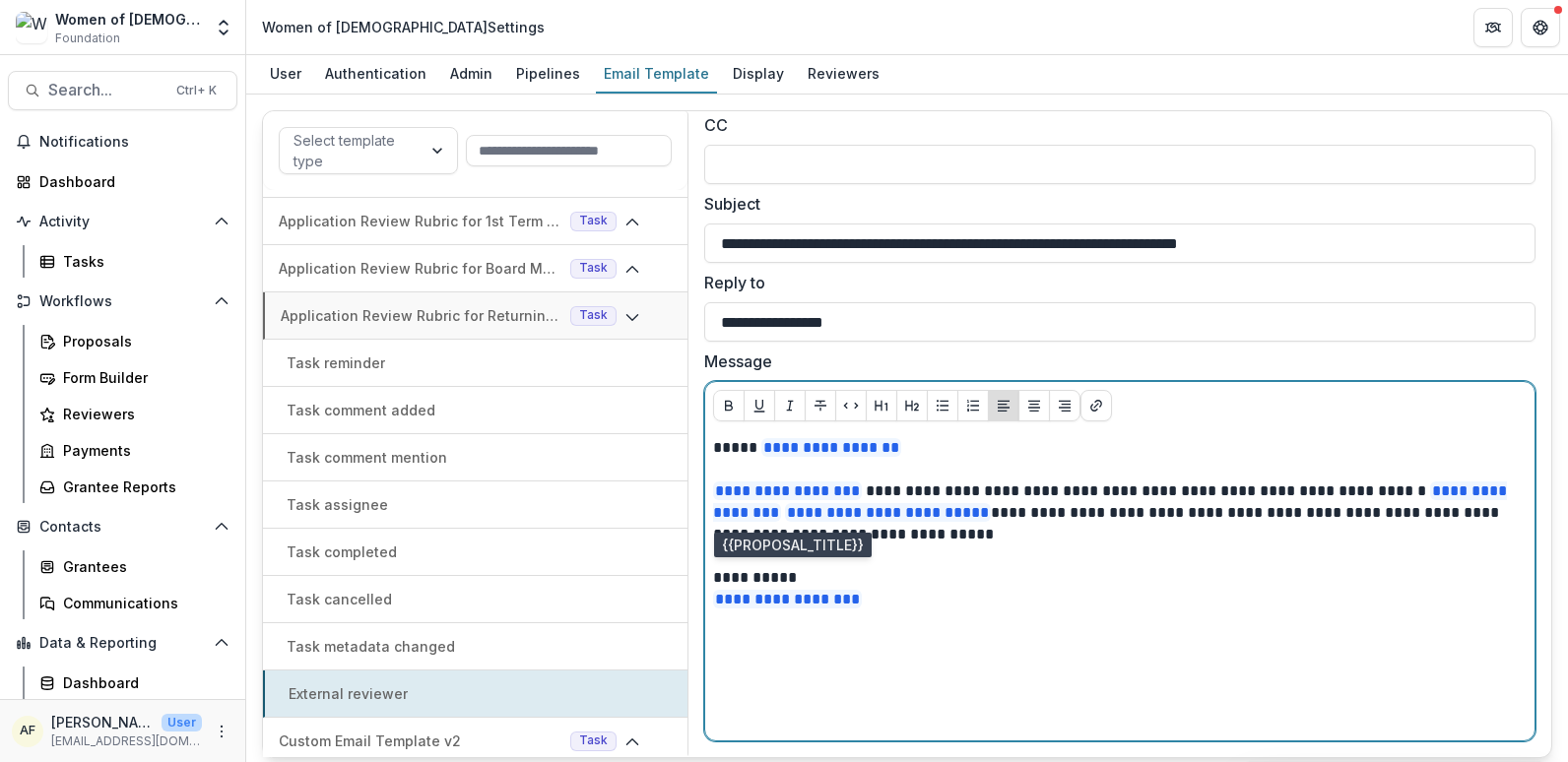 click on "**********" at bounding box center [1110, 501] 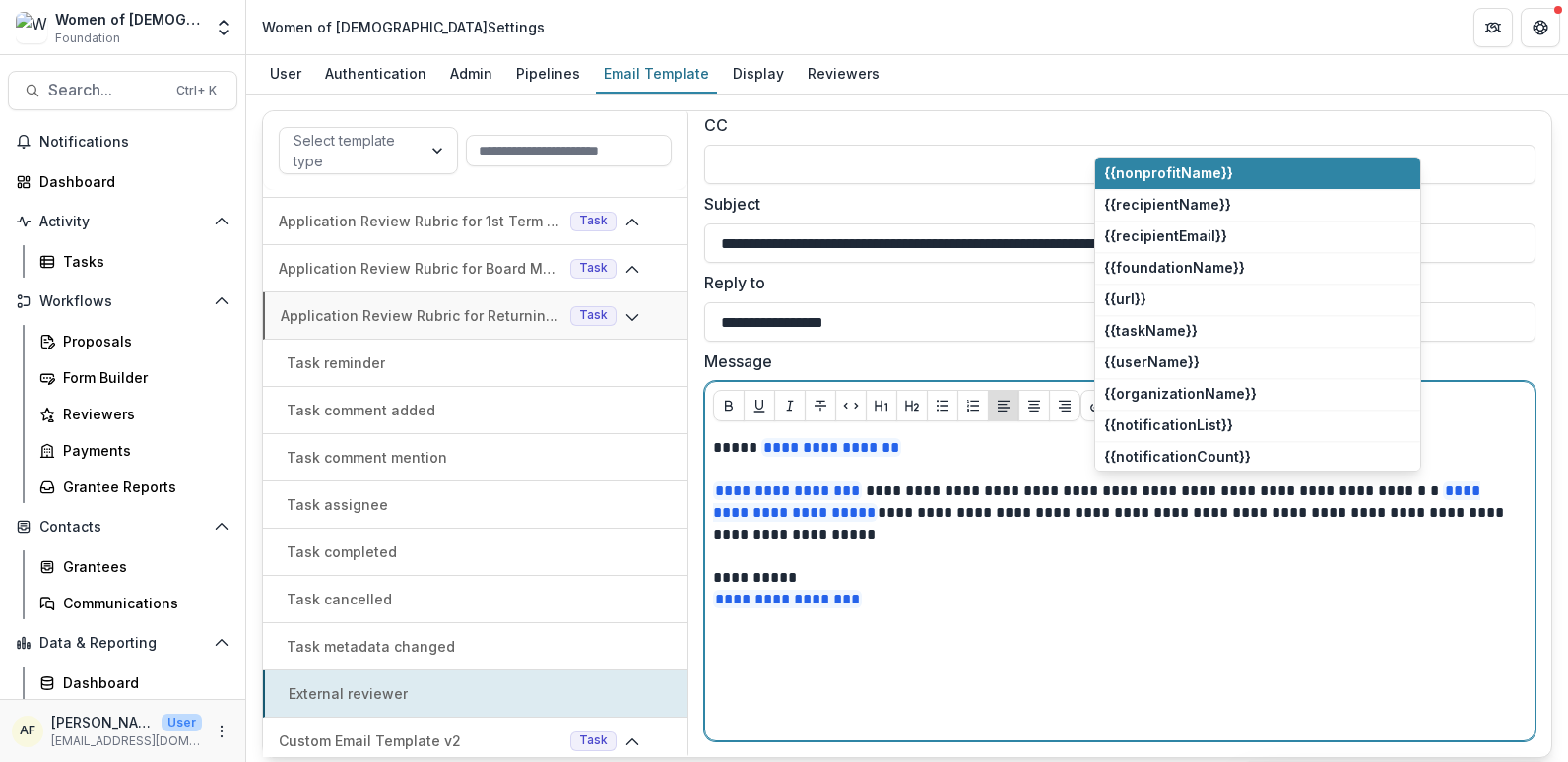 type 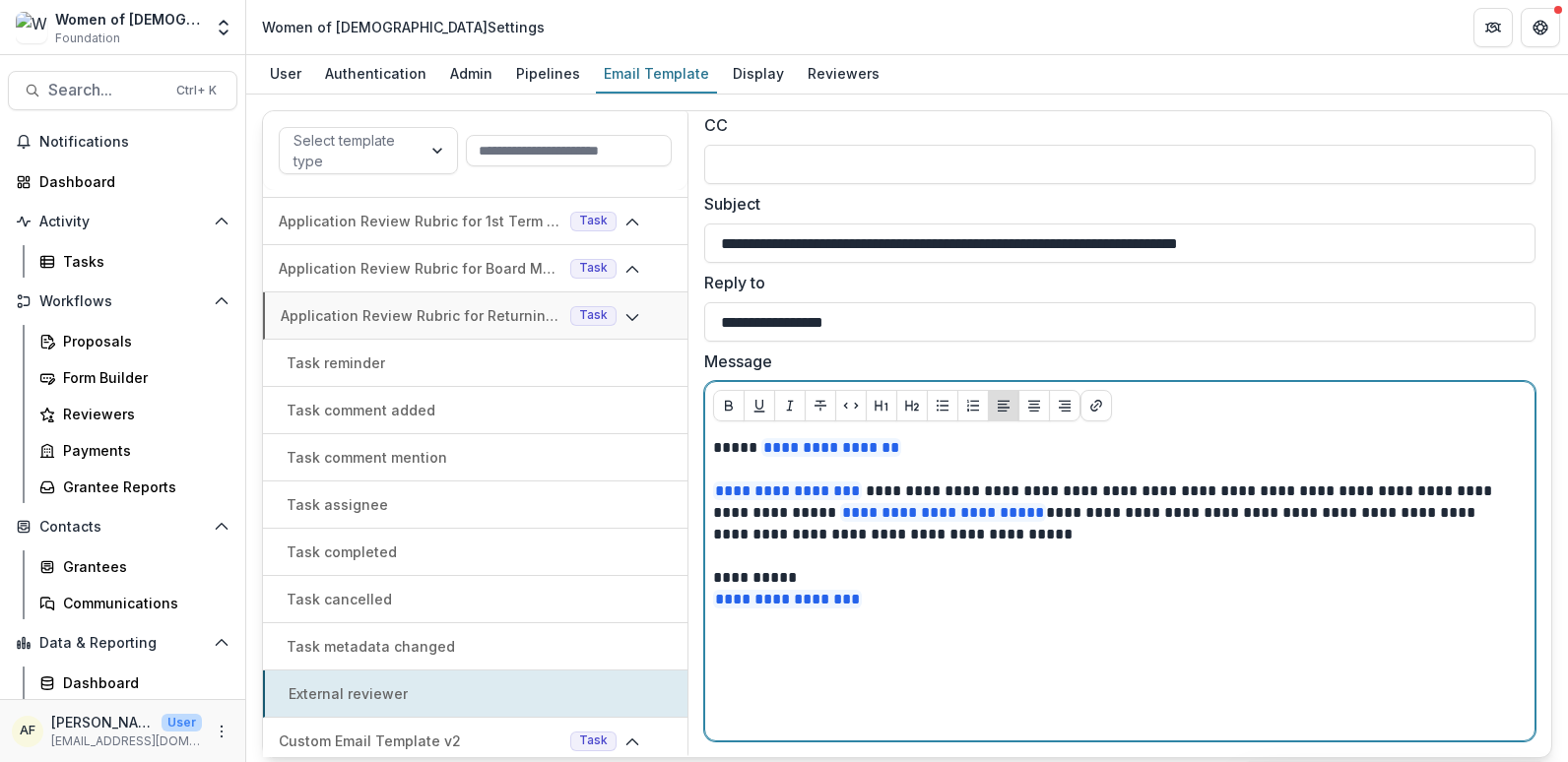 click at bounding box center (1120, 556) 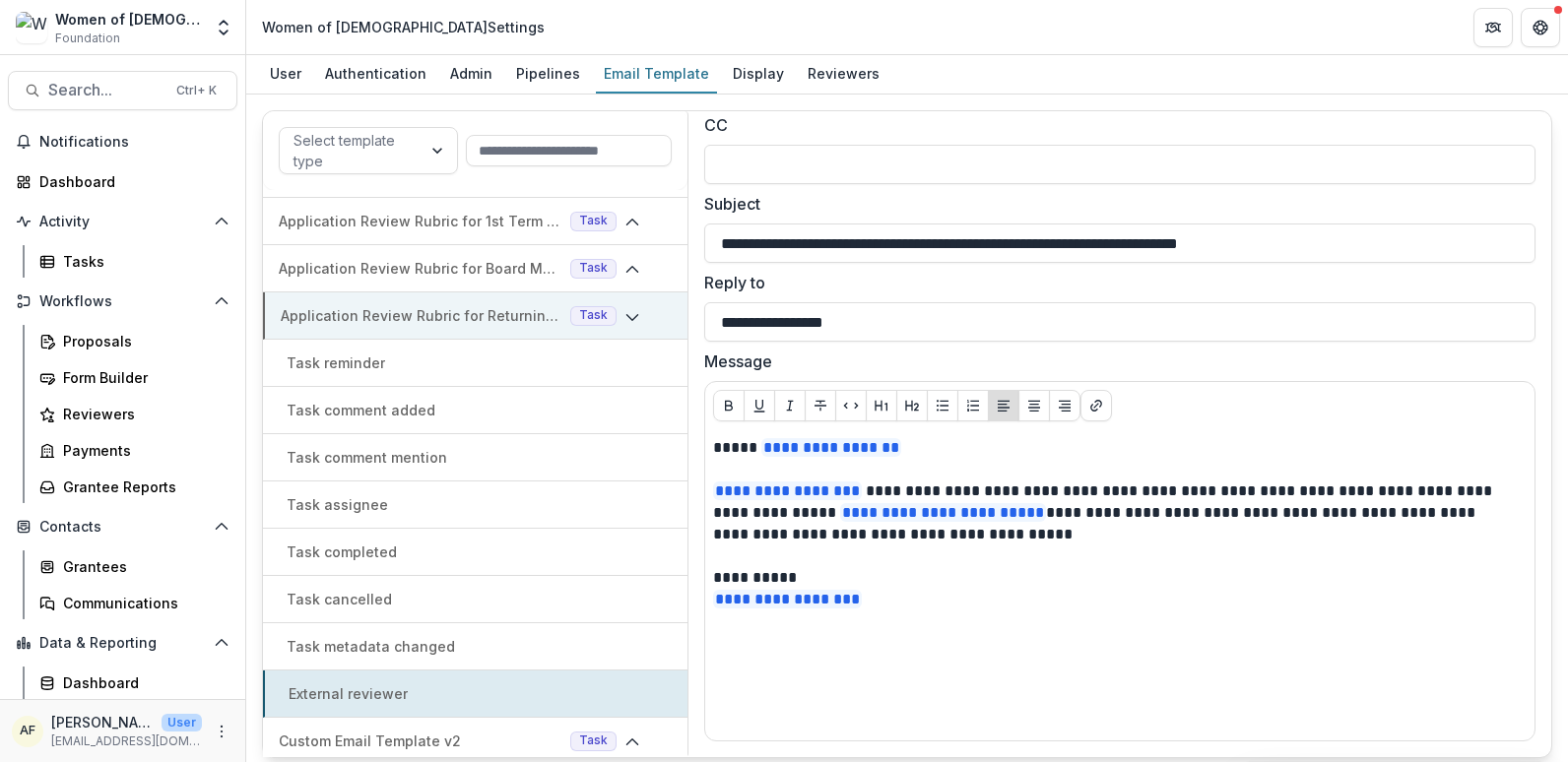 click on "Application Review Rubric for Returning Board Member Task" at bounding box center (475, 316) 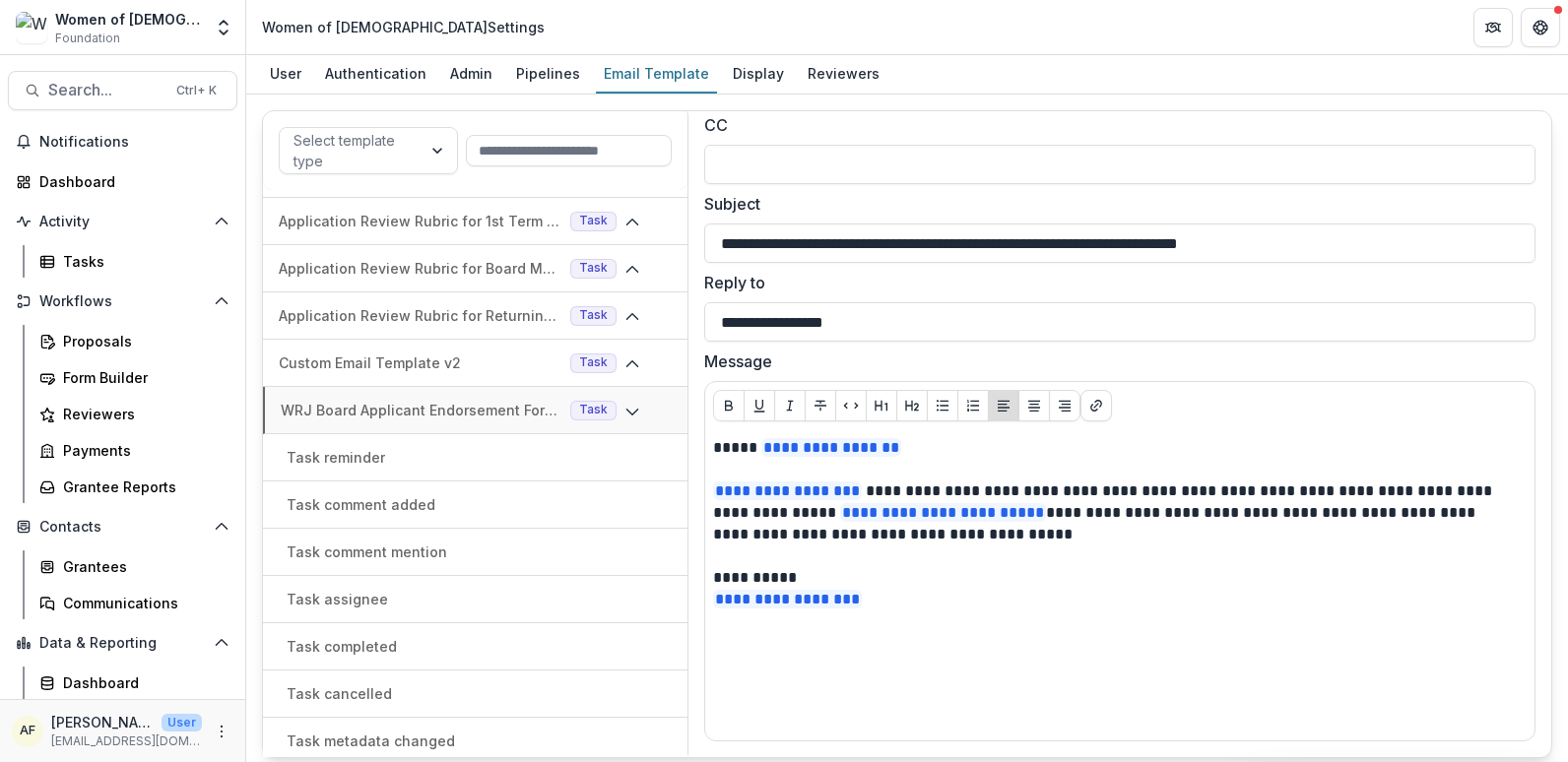 click on "Task reminder" at bounding box center [475, 457] 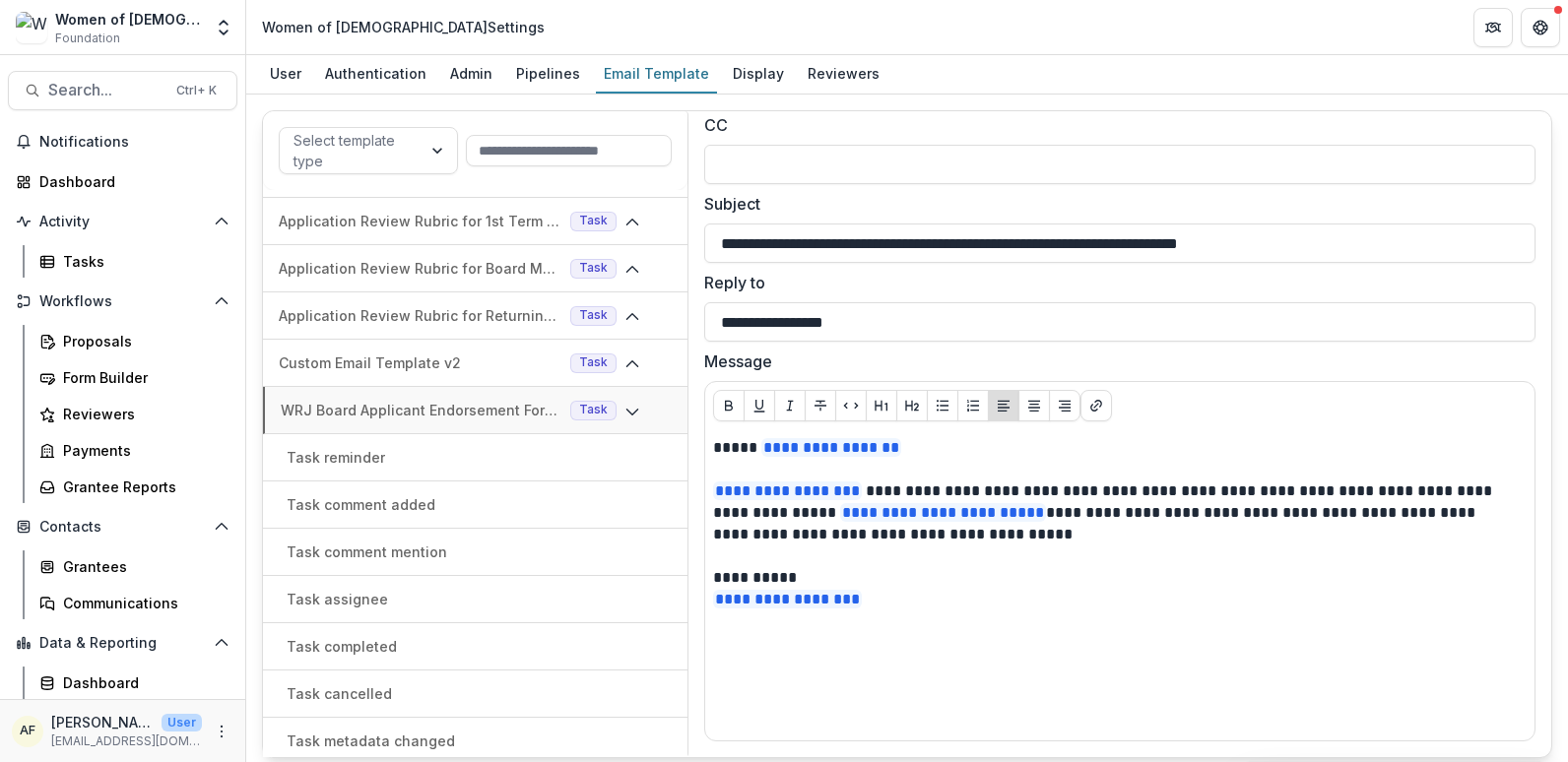 type on "**********" 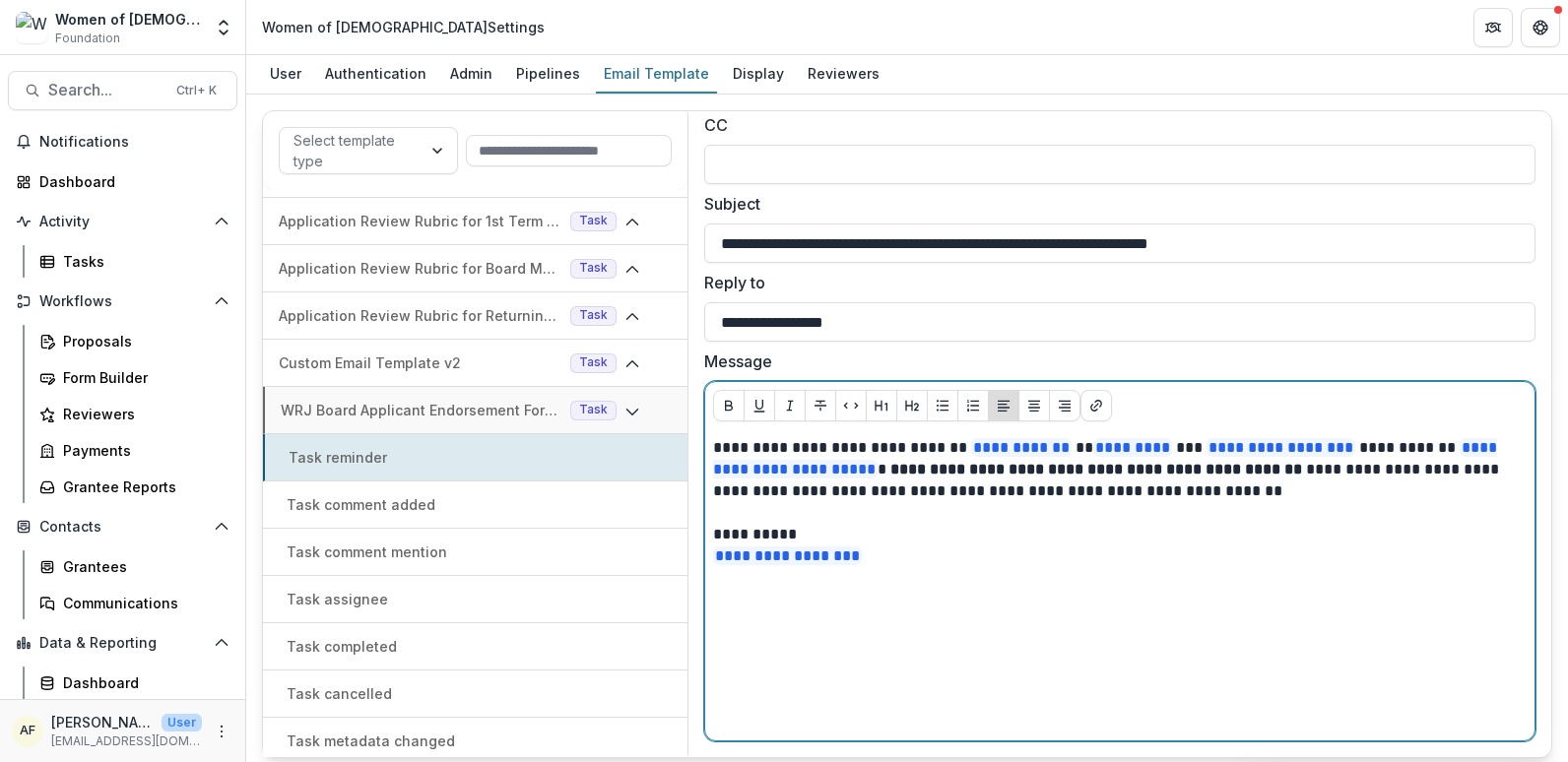 click on "**********" at bounding box center (1115, 470) 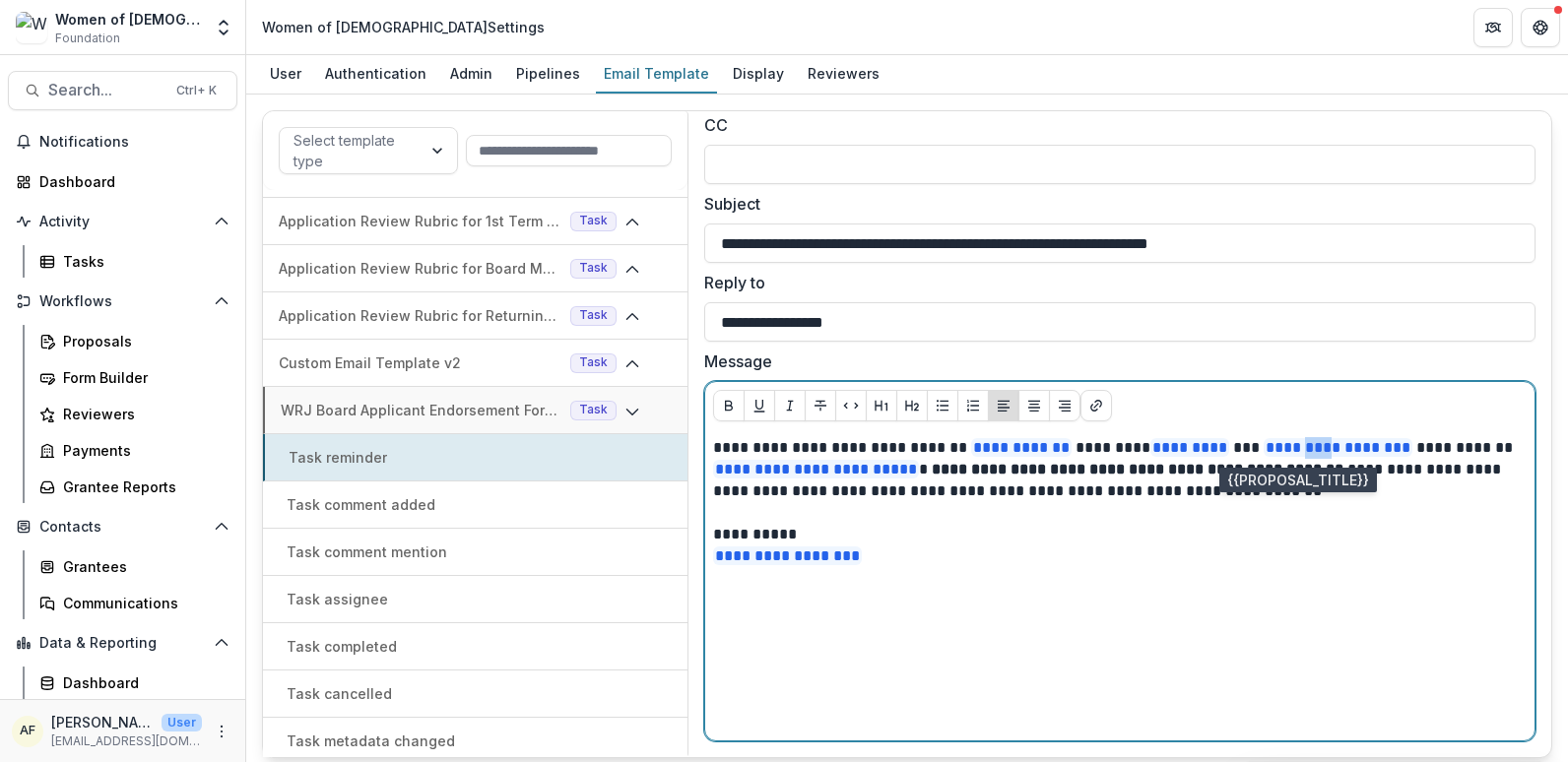drag, startPoint x: 1218, startPoint y: 448, endPoint x: 1291, endPoint y: 449, distance: 73.00685 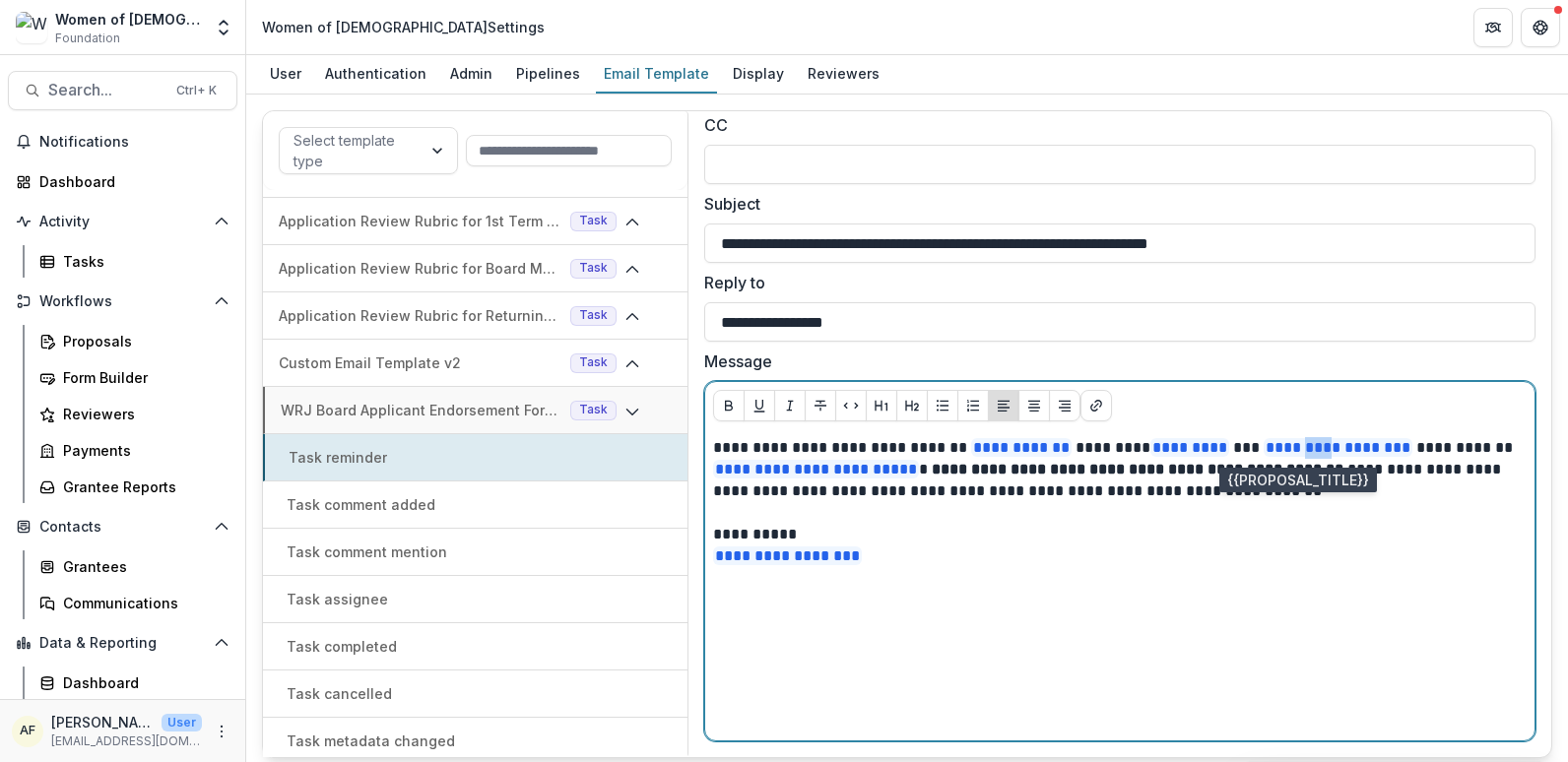 click on "**********" at bounding box center (1338, 447) 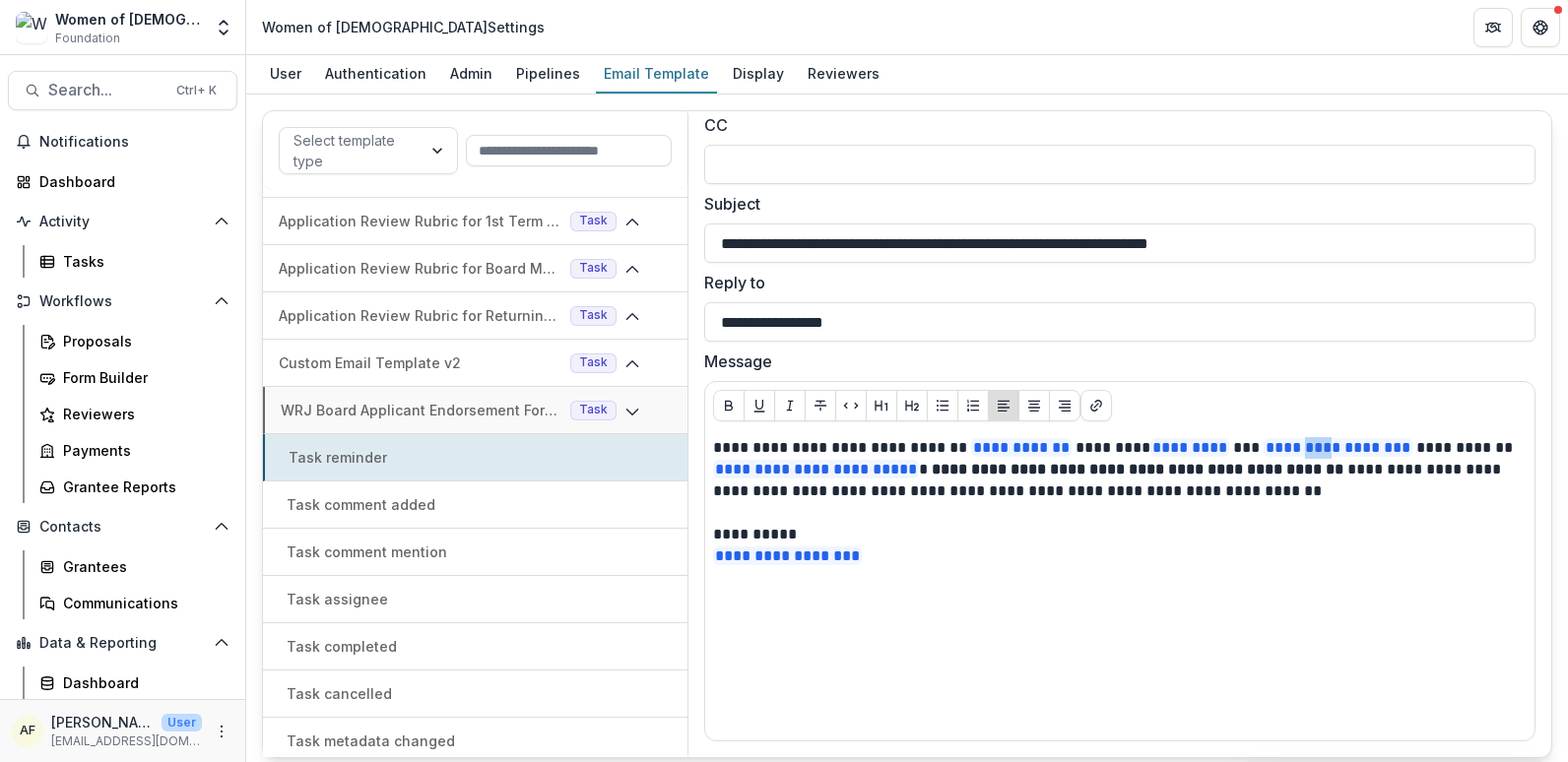 drag, startPoint x: 1291, startPoint y: 449, endPoint x: 1252, endPoint y: 410, distance: 55.154329 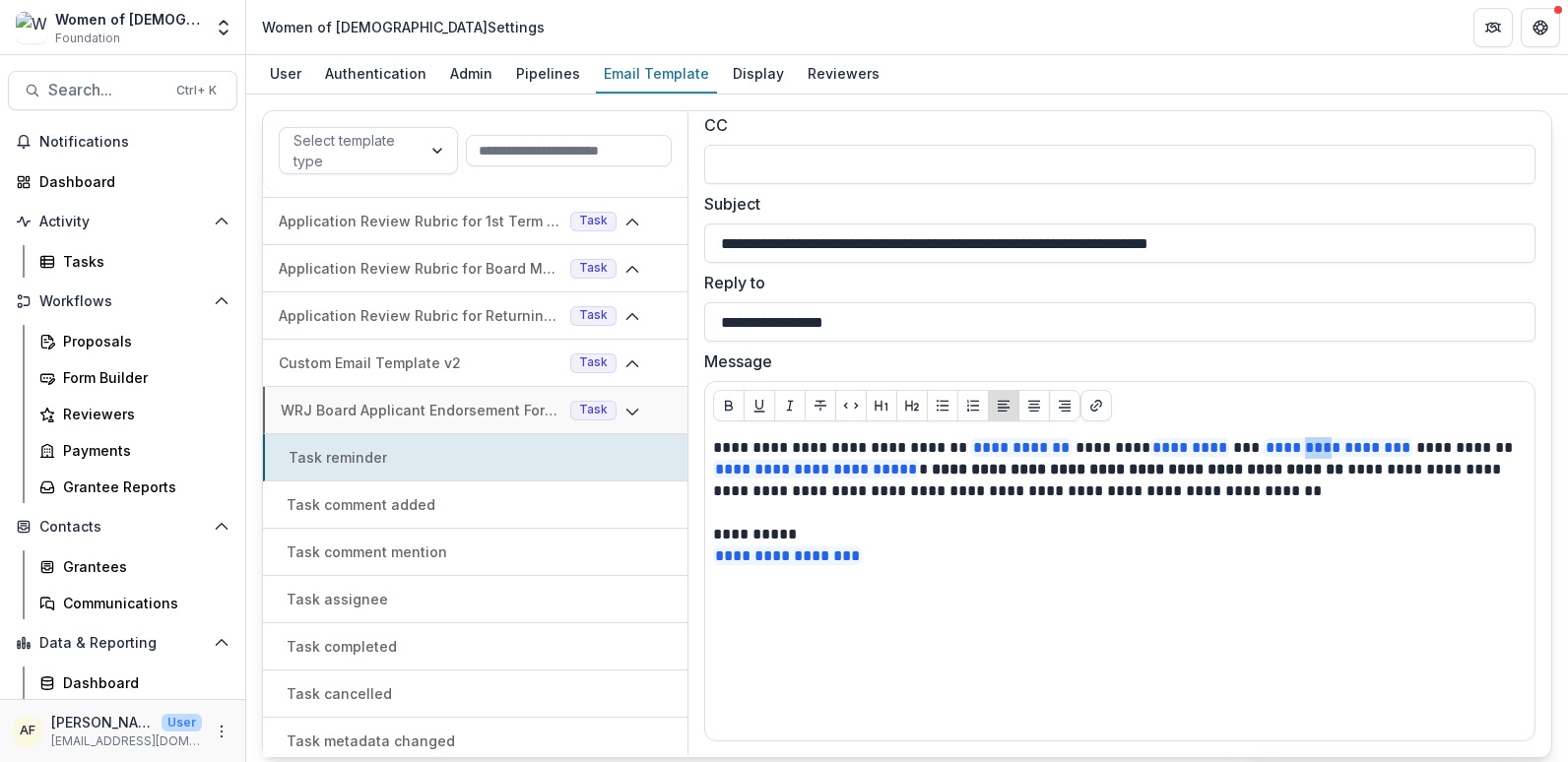click at bounding box center (1120, 406) 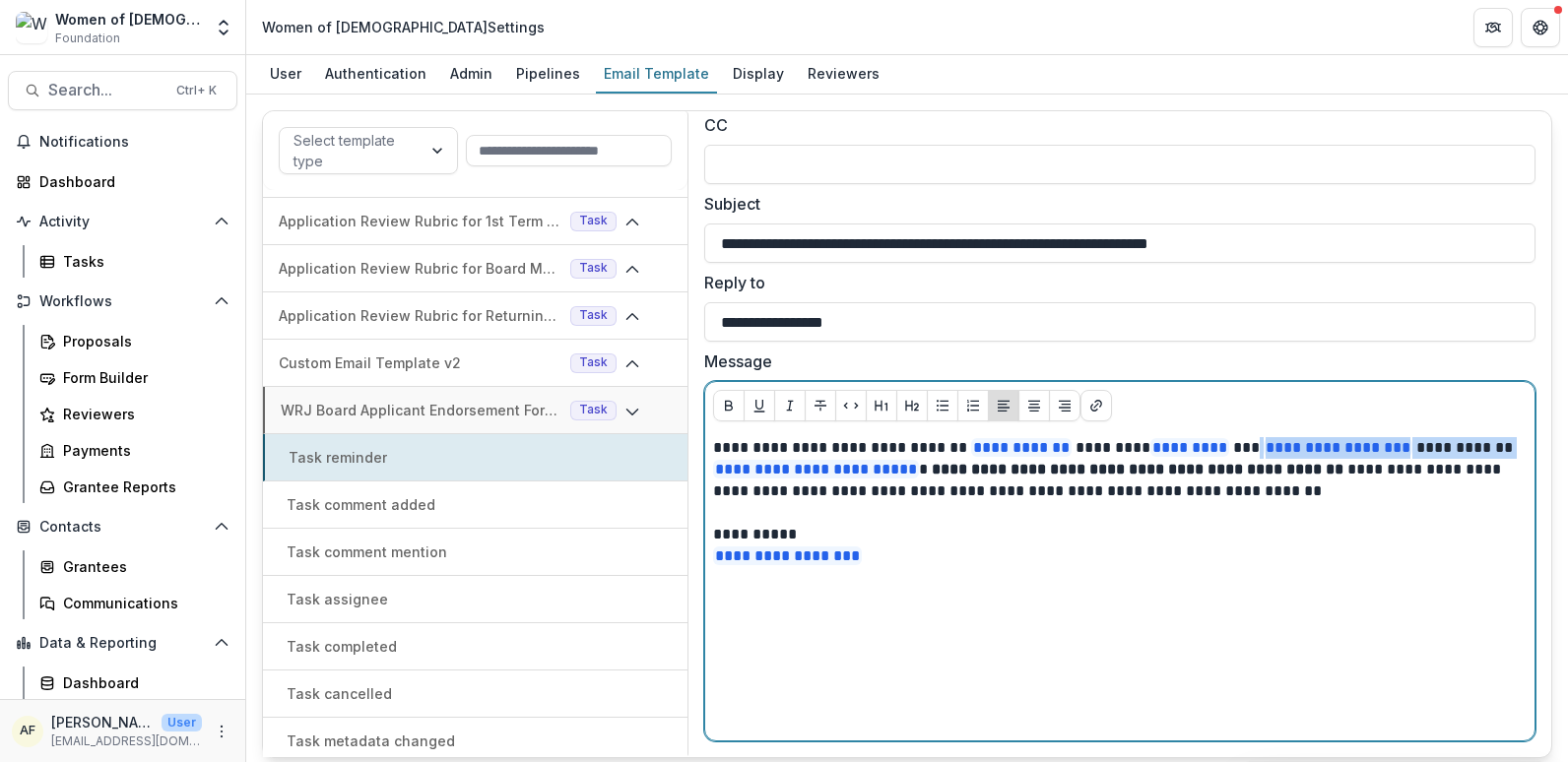 drag, startPoint x: 1211, startPoint y: 449, endPoint x: 1514, endPoint y: 445, distance: 303.0264 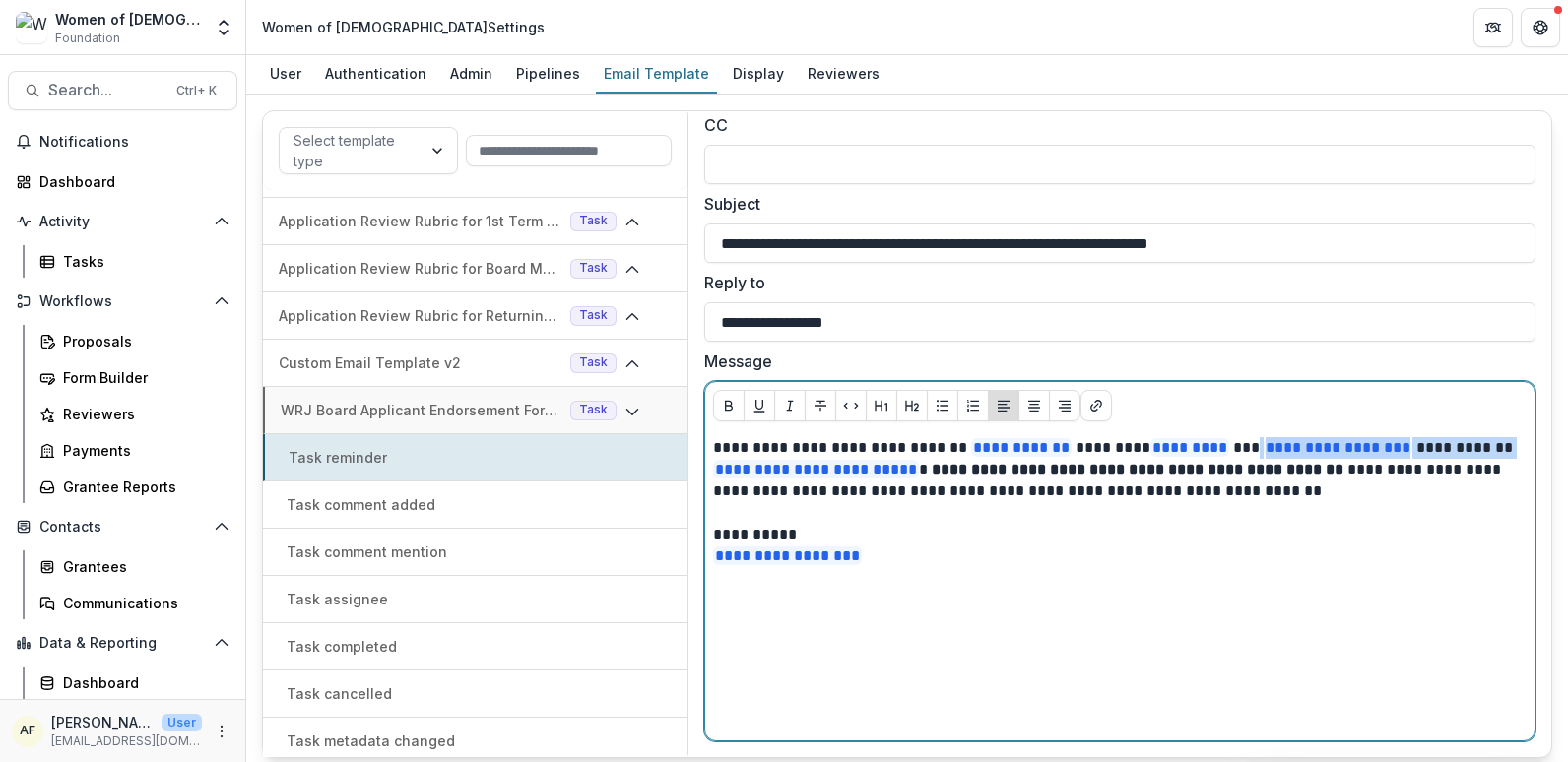 click on "**********" at bounding box center [1115, 470] 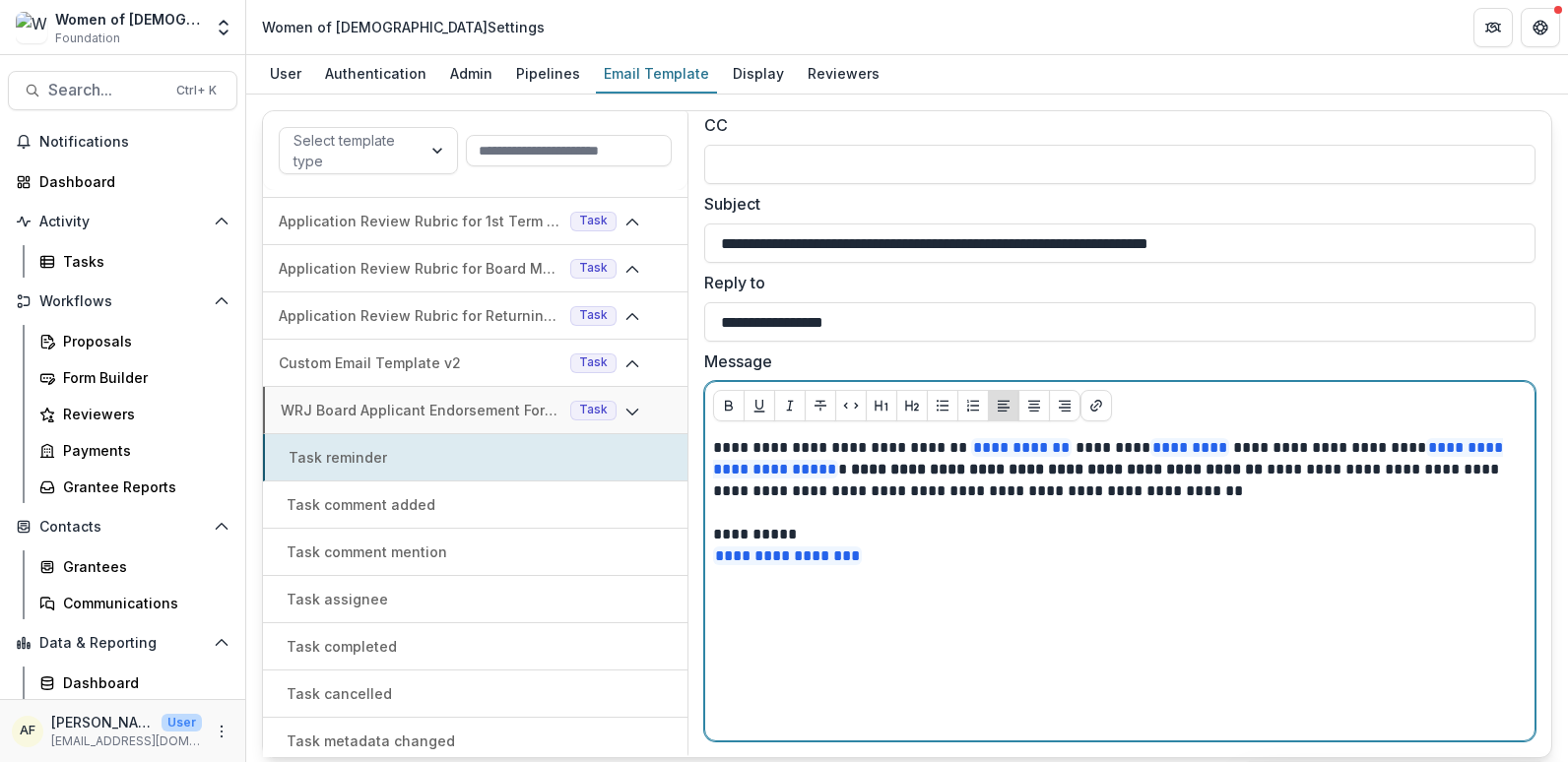 click on "**********" at bounding box center (1115, 535) 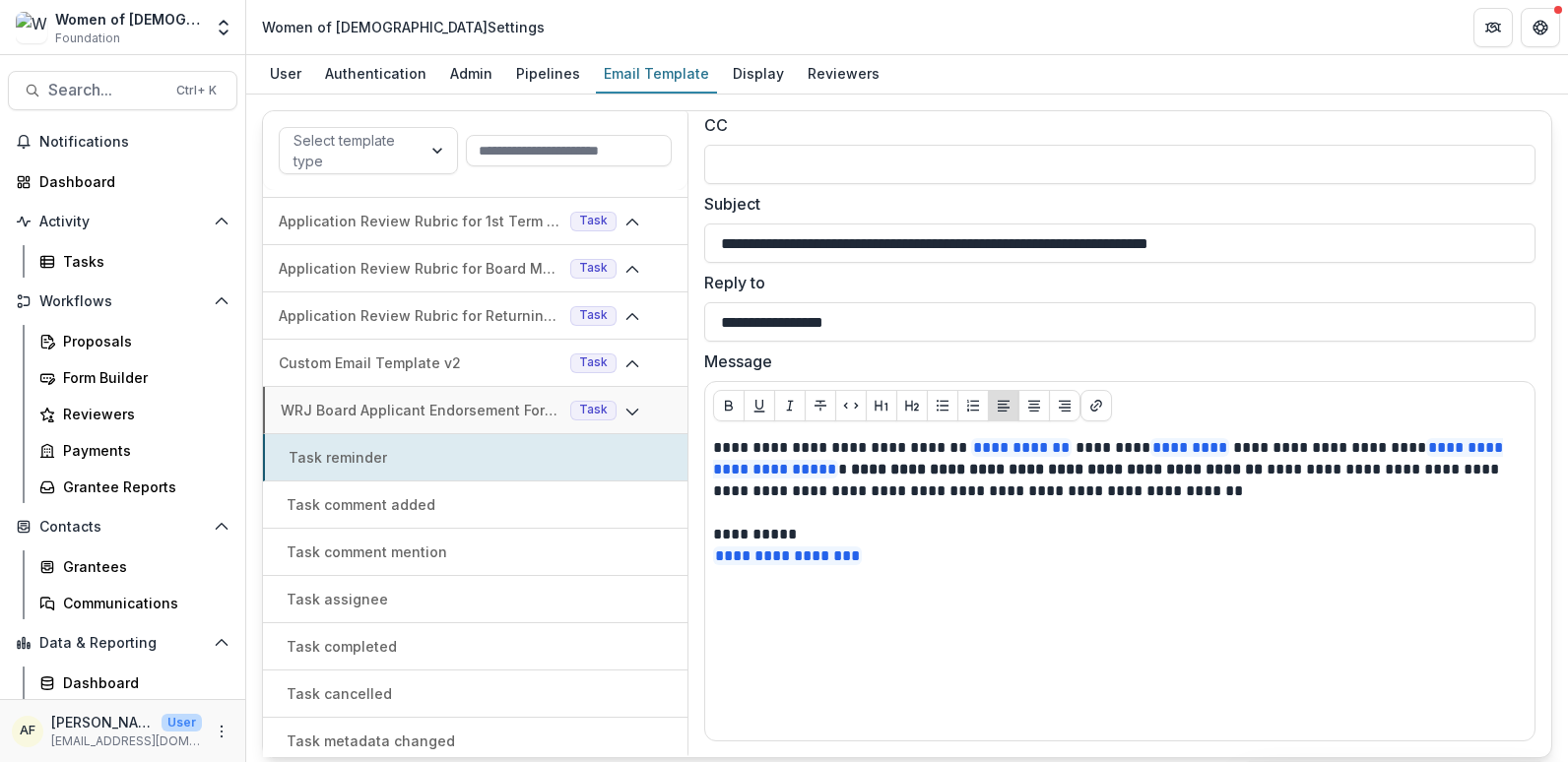 click on "Task assignee" at bounding box center [475, 600] 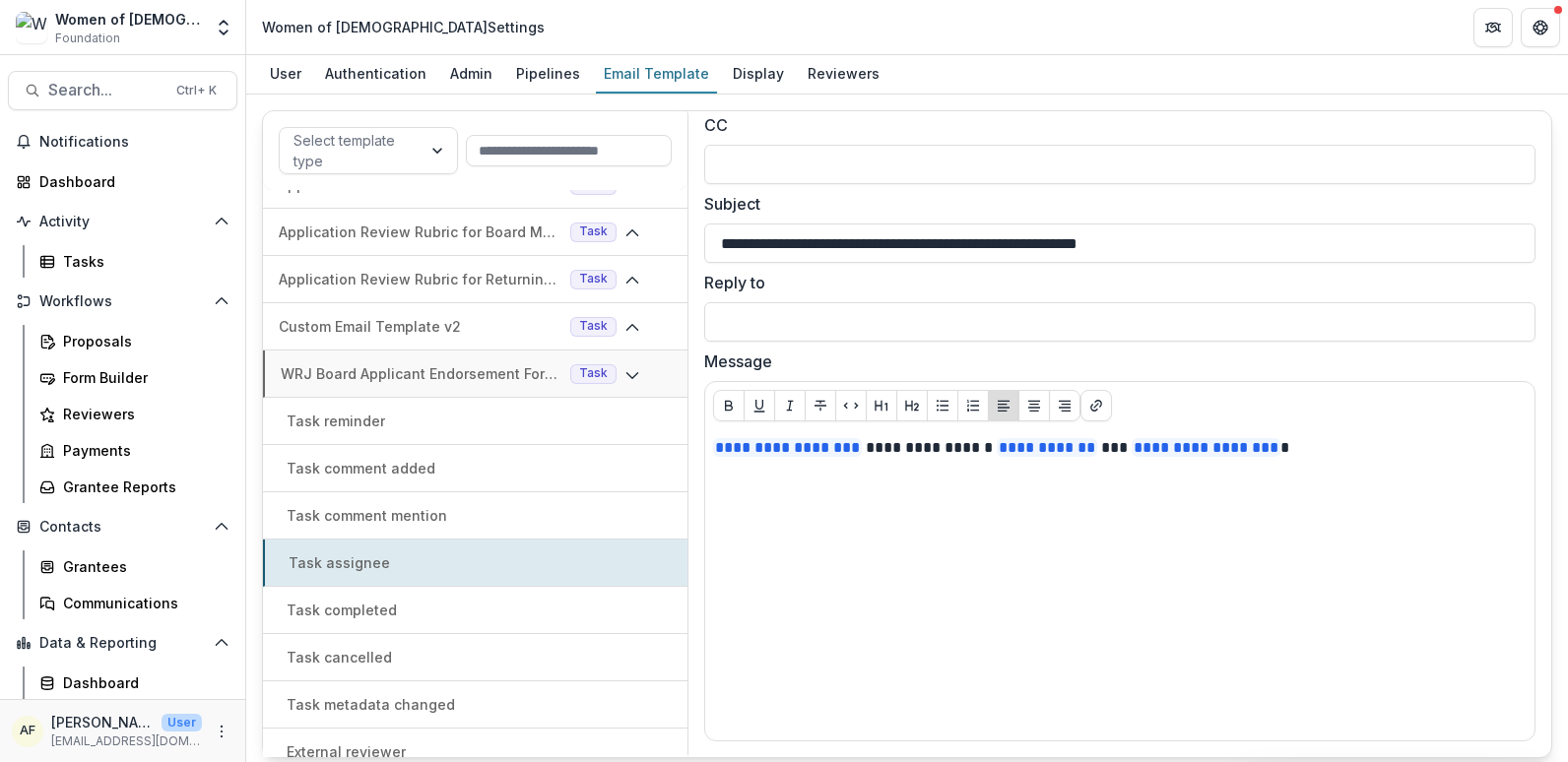 scroll, scrollTop: 1229, scrollLeft: 0, axis: vertical 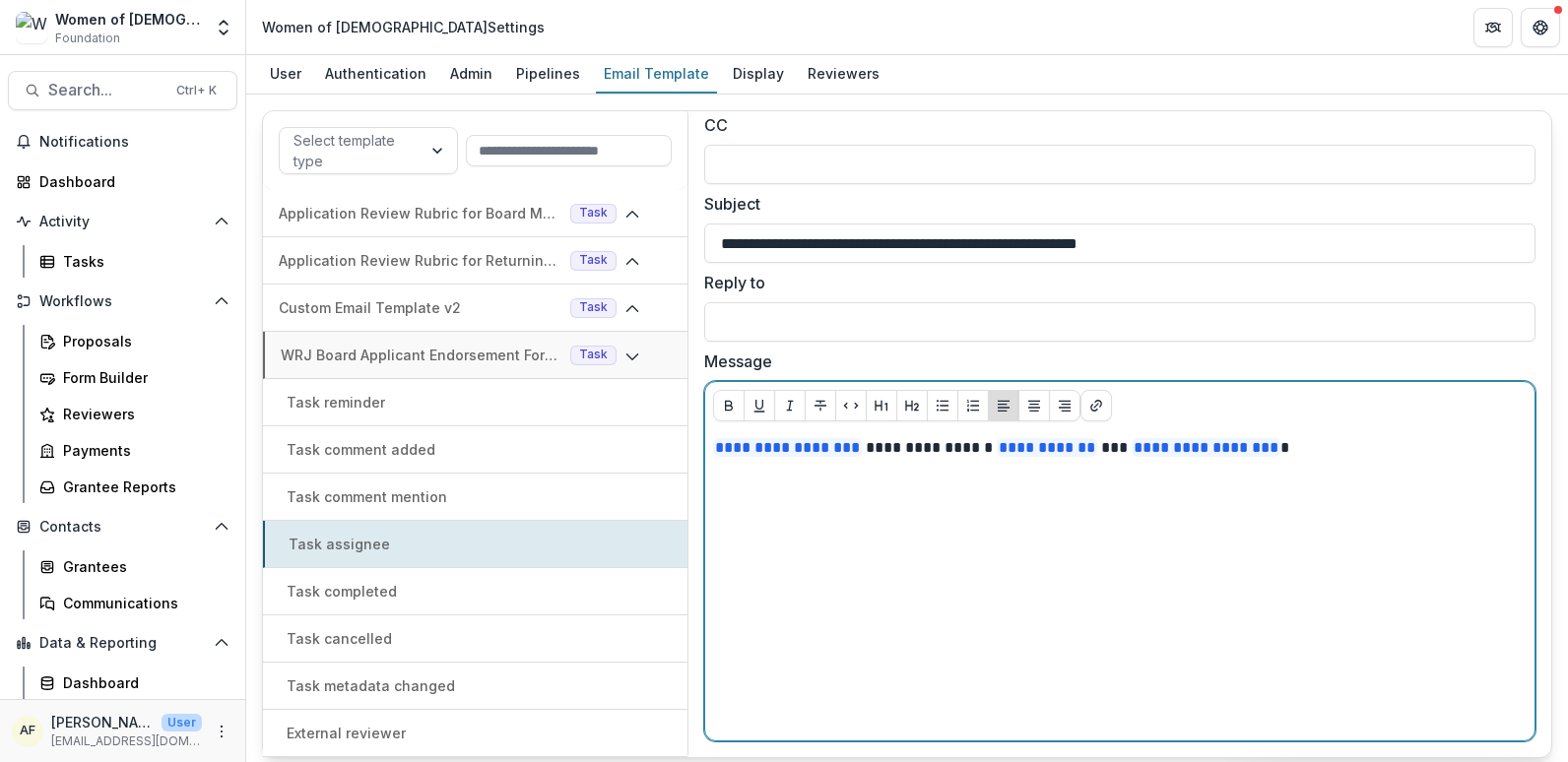 click on "**********" at bounding box center [1120, 585] 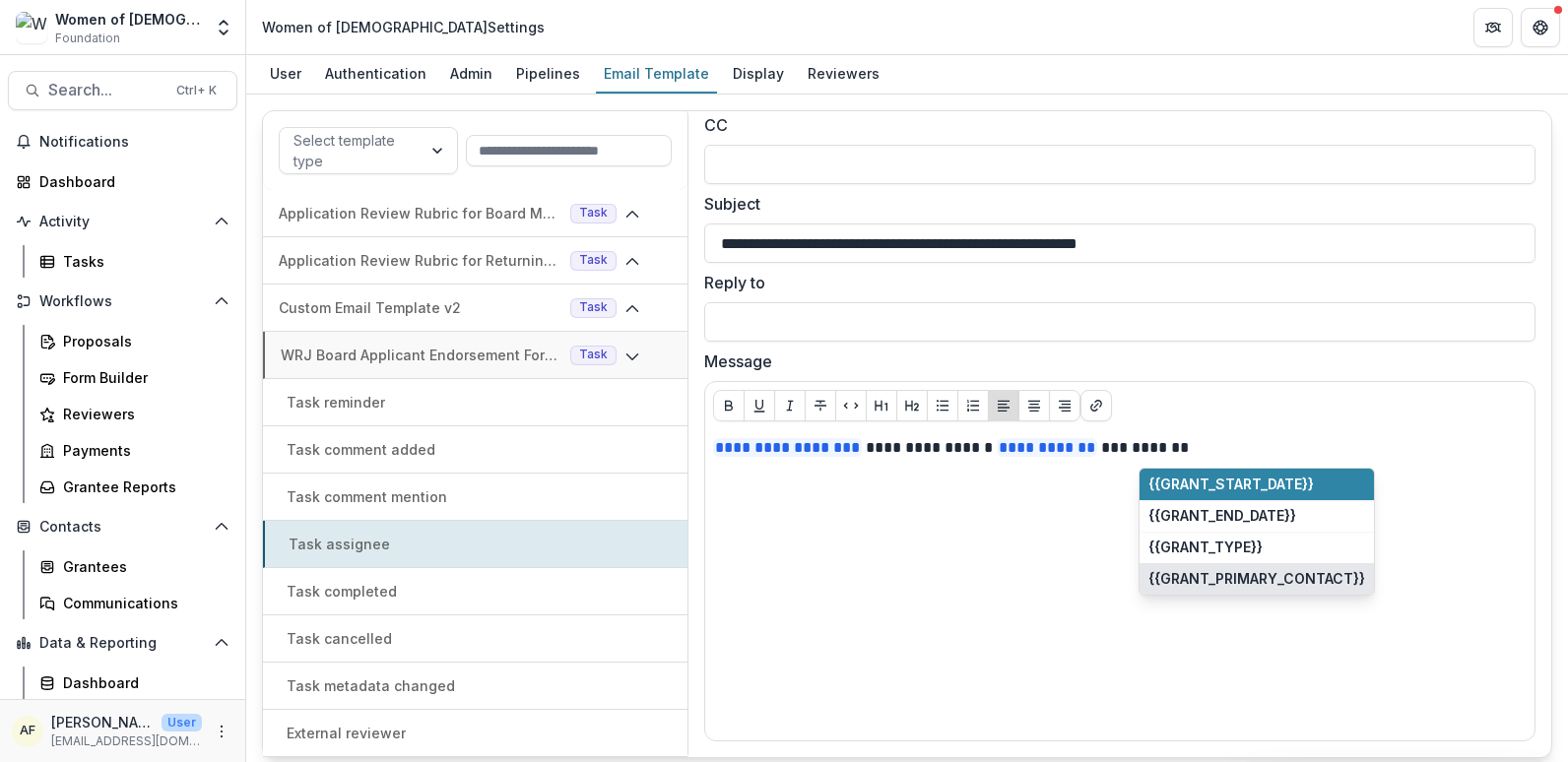 click on "{{GRANT_PRIMARY_CONTACT}}" at bounding box center [1257, 579] 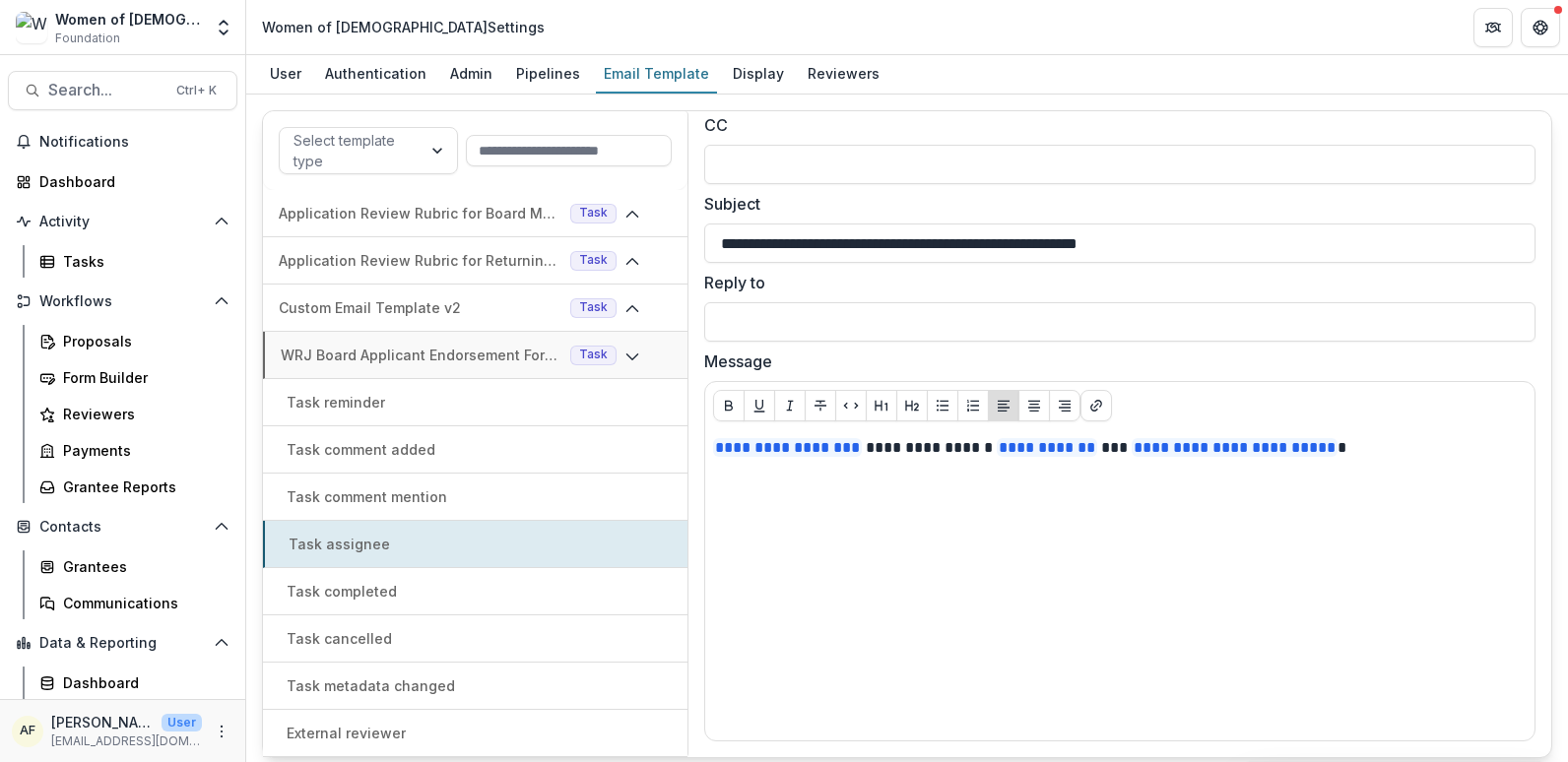click on "External reviewer" at bounding box center (475, 732) 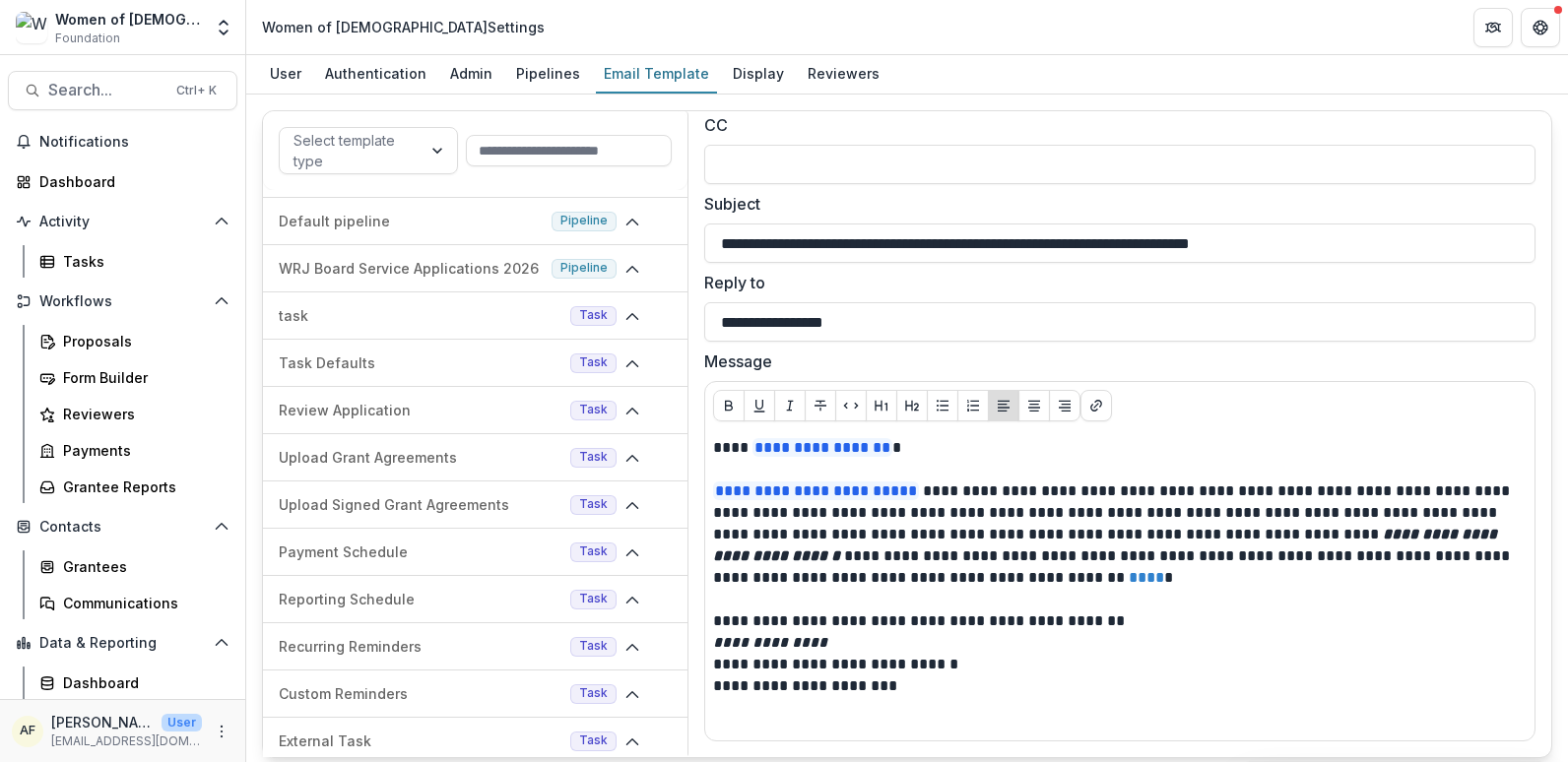 scroll, scrollTop: 0, scrollLeft: 0, axis: both 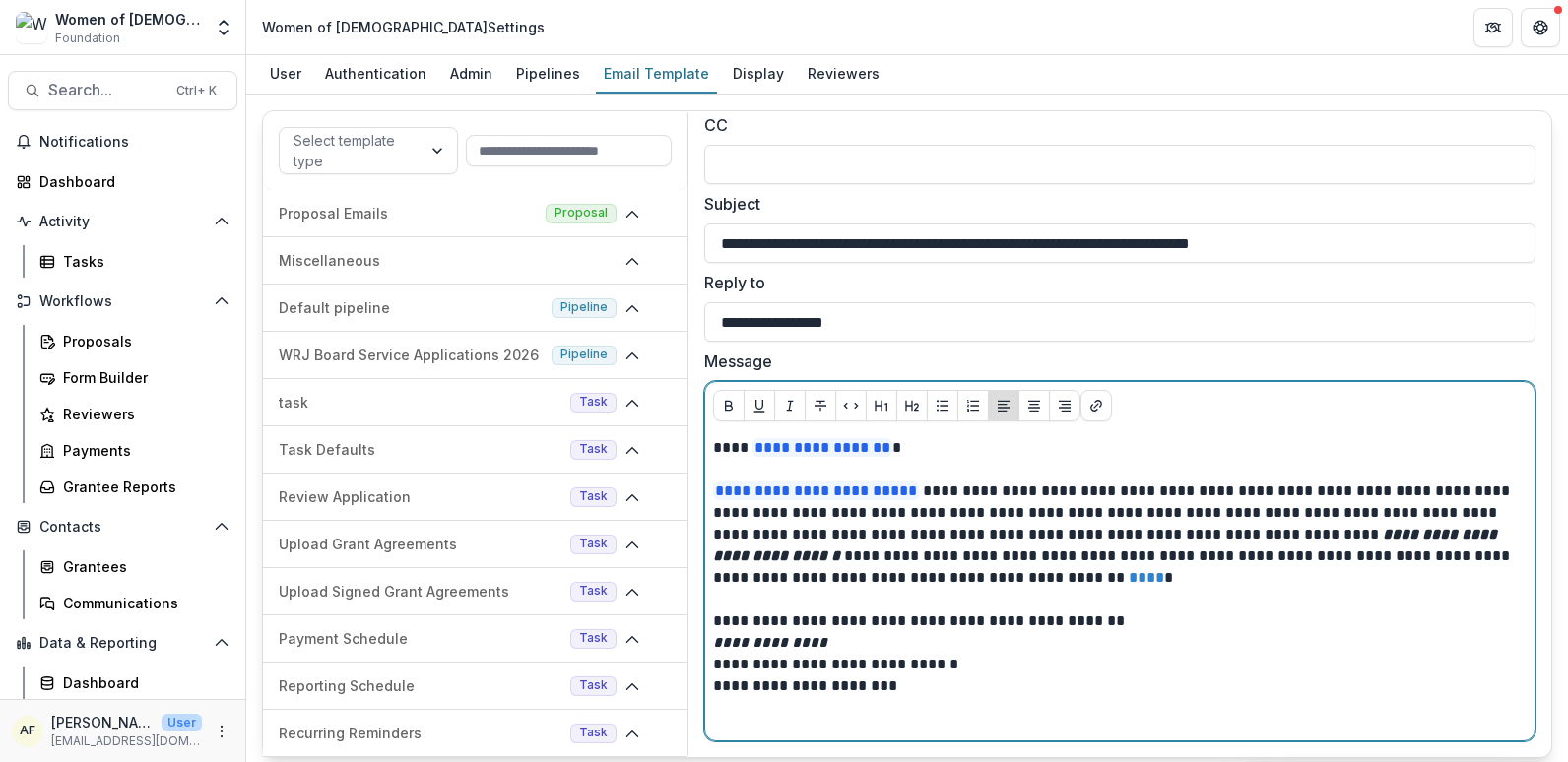 click on "**********" at bounding box center (1115, 535) 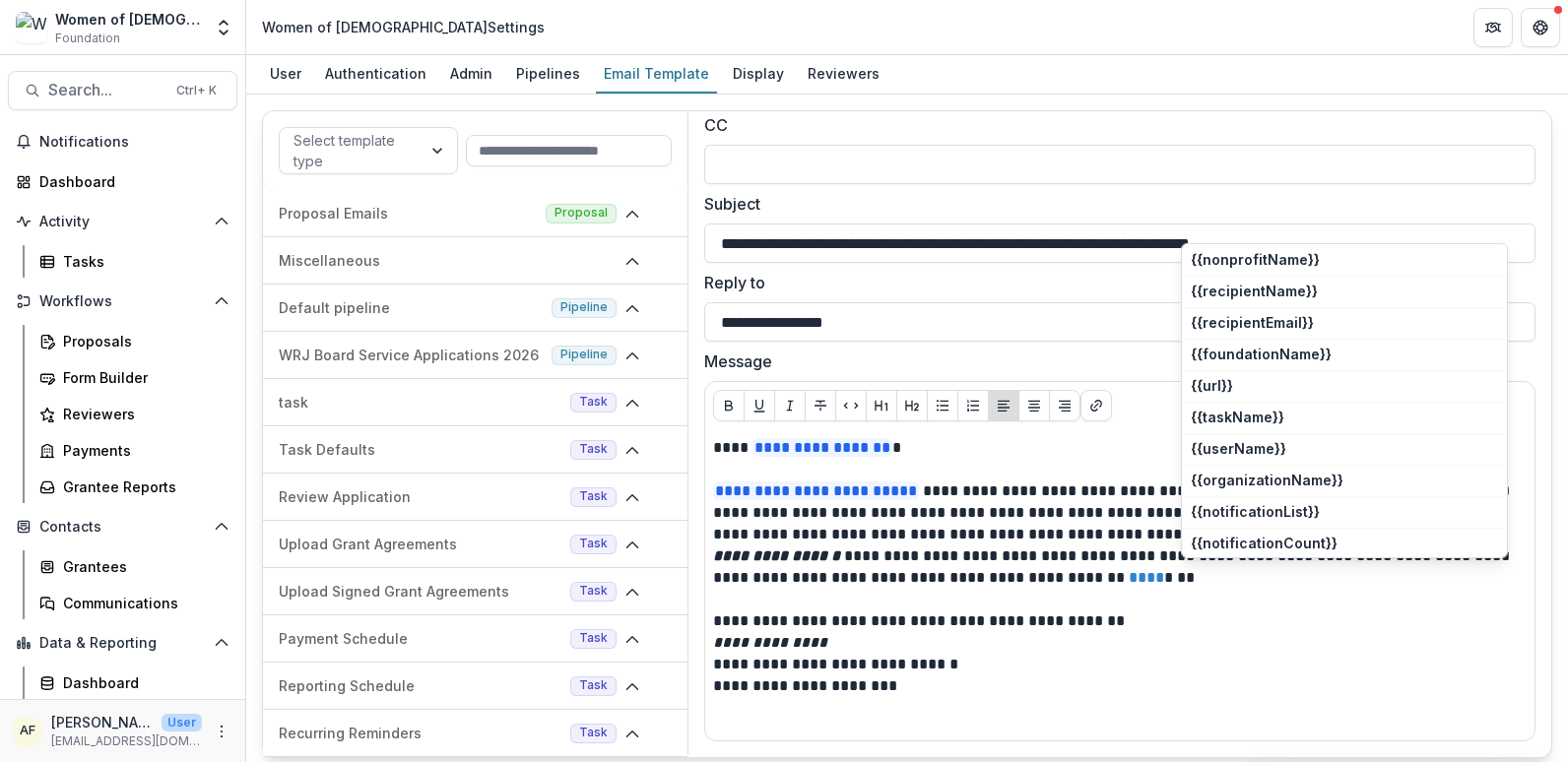 scroll, scrollTop: 135, scrollLeft: 0, axis: vertical 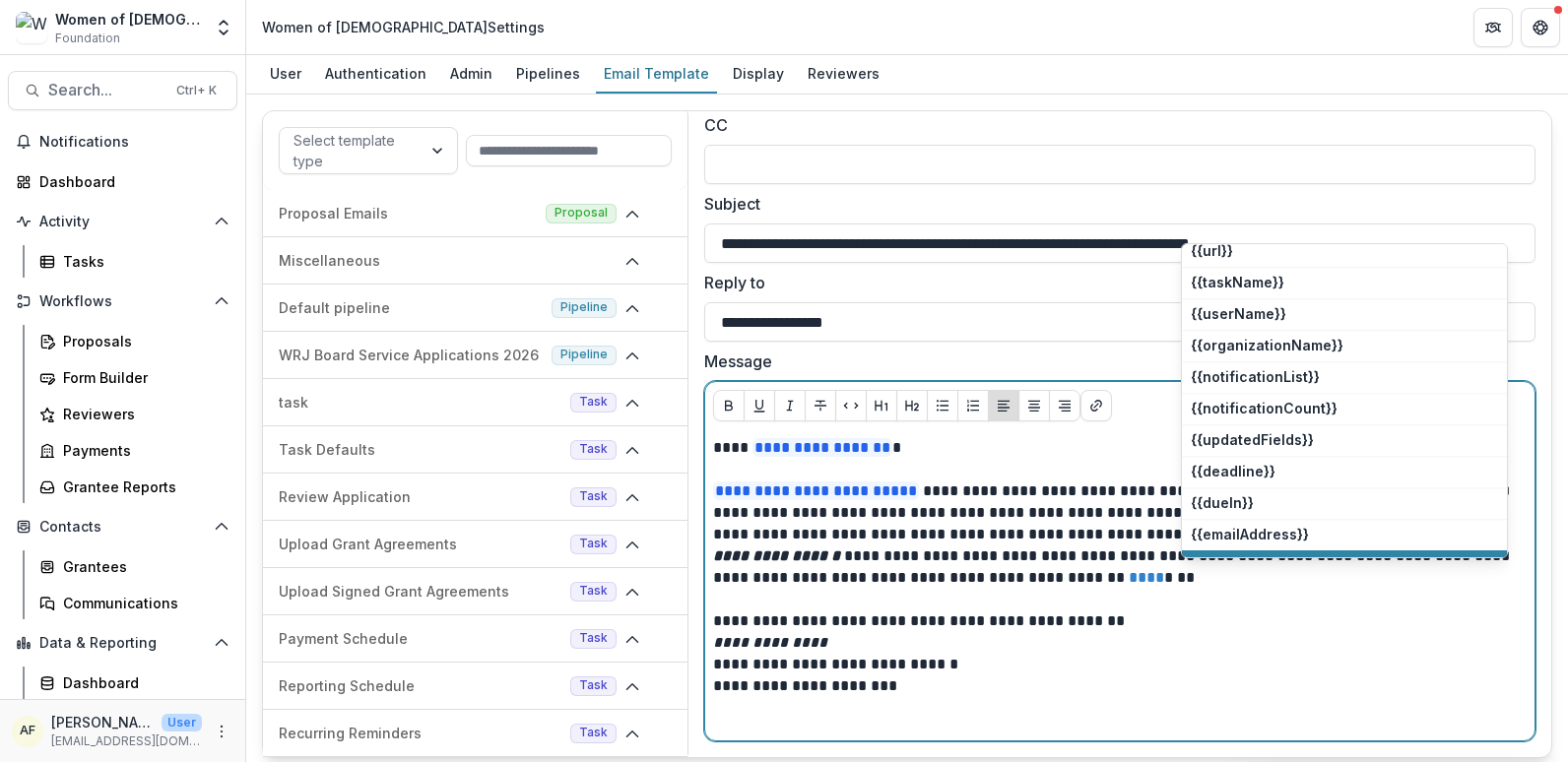 click on "**********" at bounding box center [1115, 448] 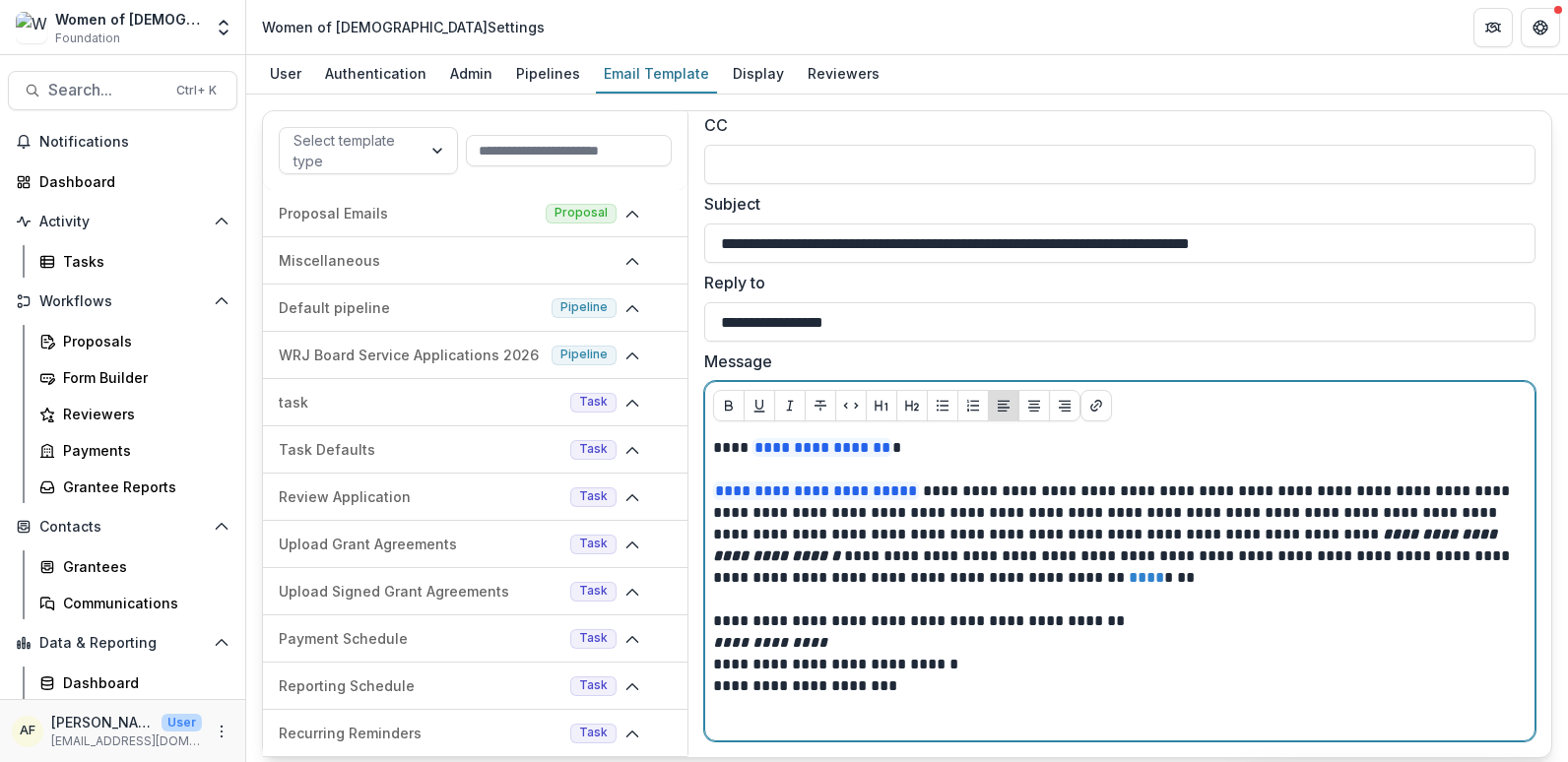 click on "**********" at bounding box center [1115, 535] 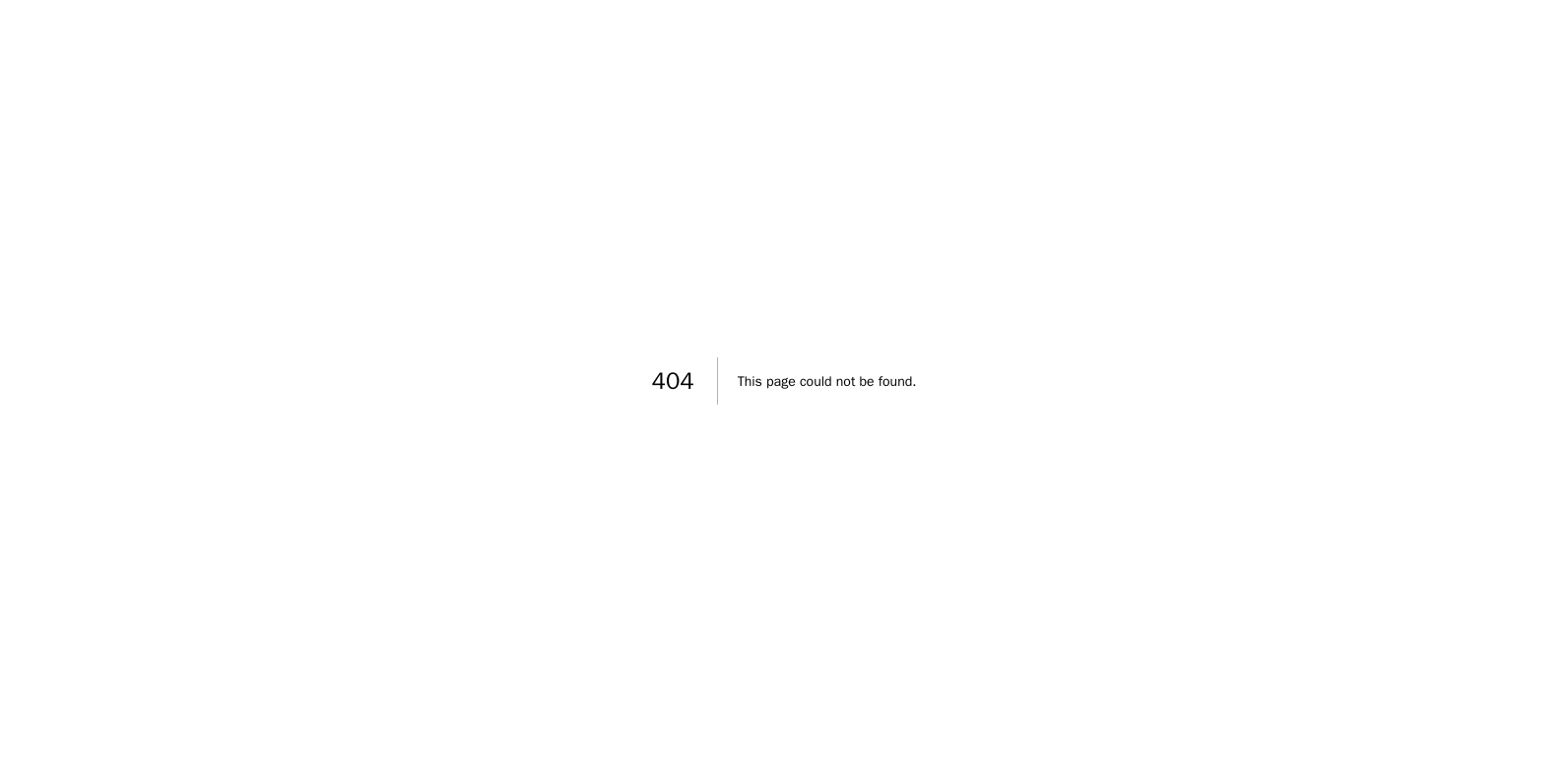 scroll, scrollTop: 0, scrollLeft: 0, axis: both 